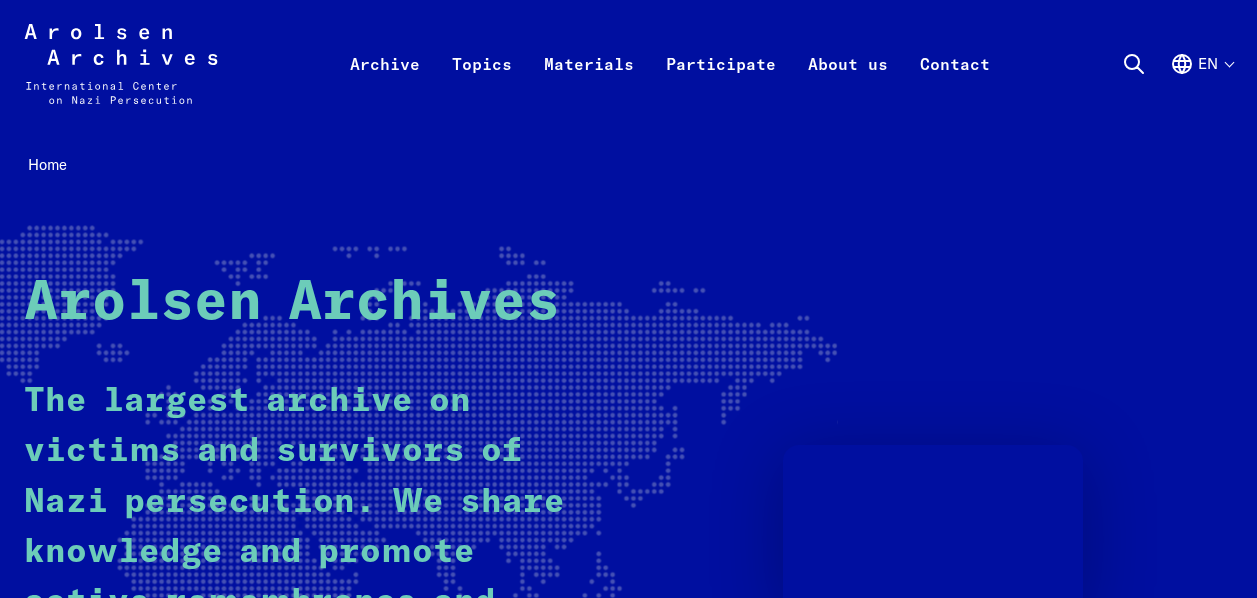 scroll, scrollTop: 0, scrollLeft: 0, axis: both 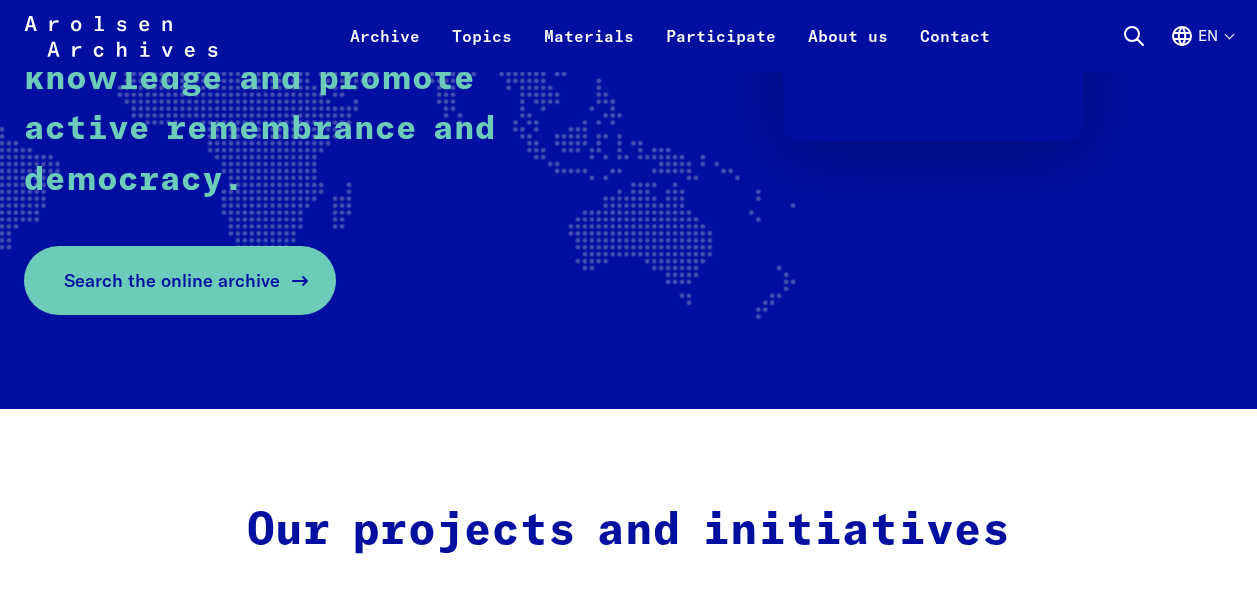 click on "Search the online archive" at bounding box center (172, 280) 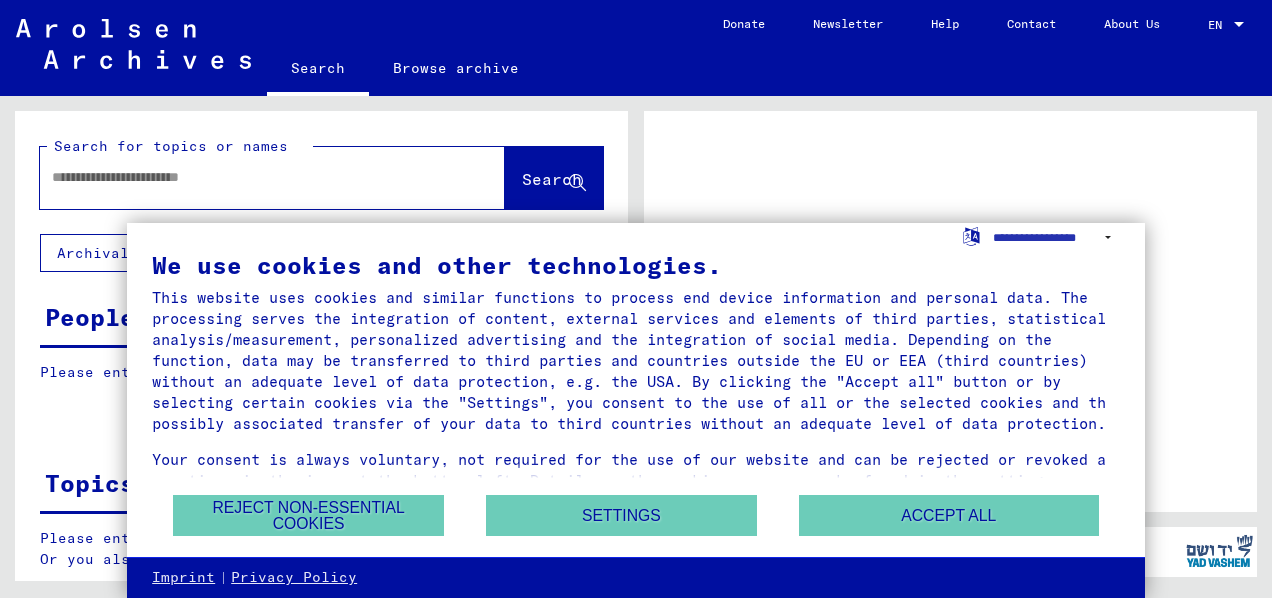 scroll, scrollTop: 0, scrollLeft: 0, axis: both 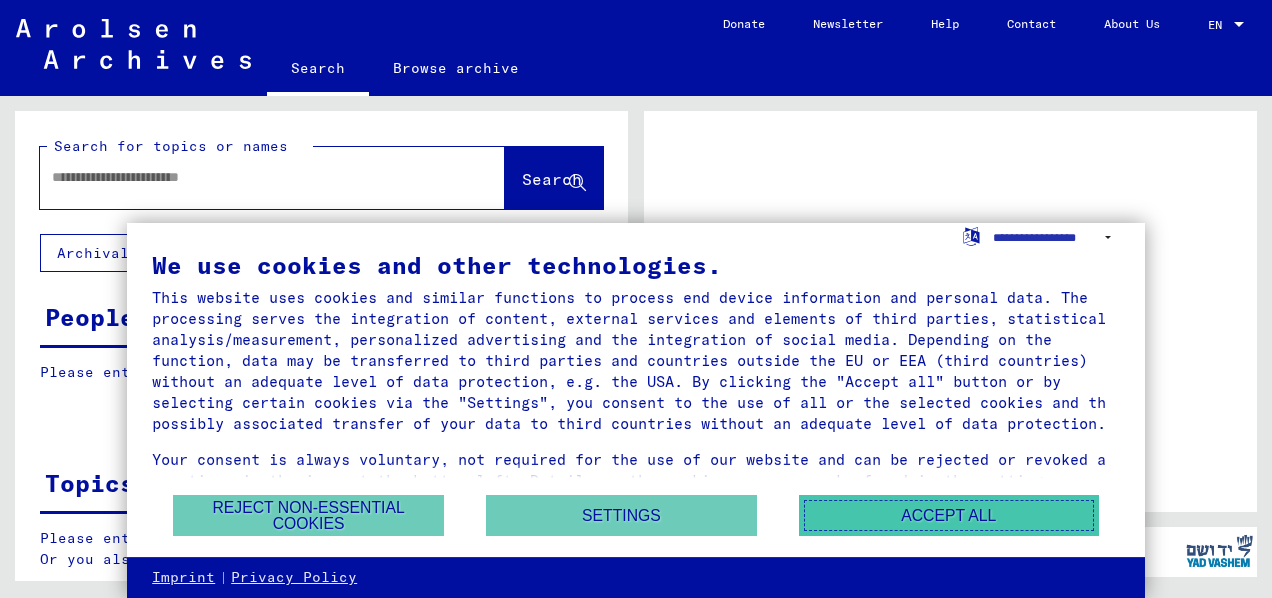 click on "Accept all" at bounding box center (949, 515) 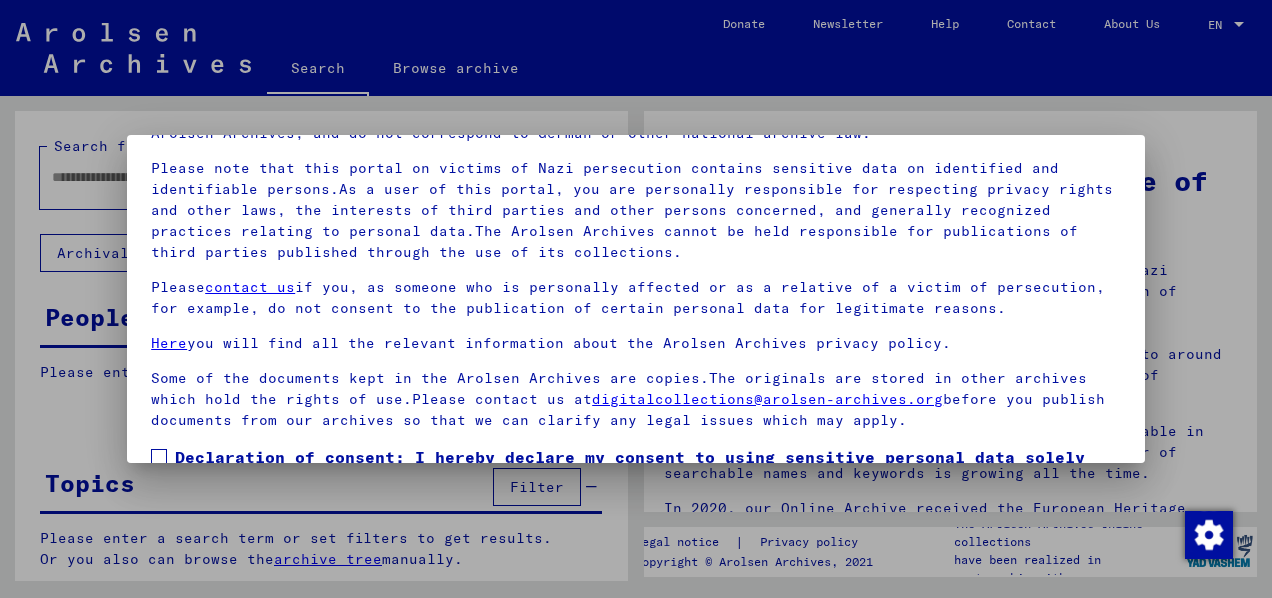 scroll, scrollTop: 160, scrollLeft: 0, axis: vertical 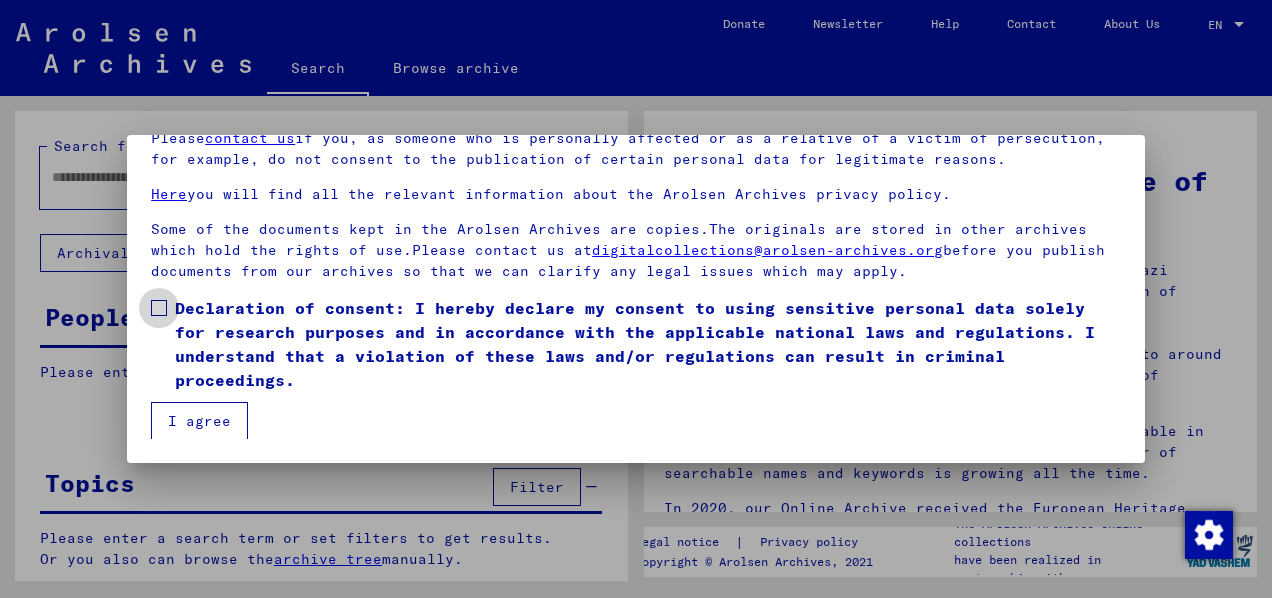 click at bounding box center (159, 308) 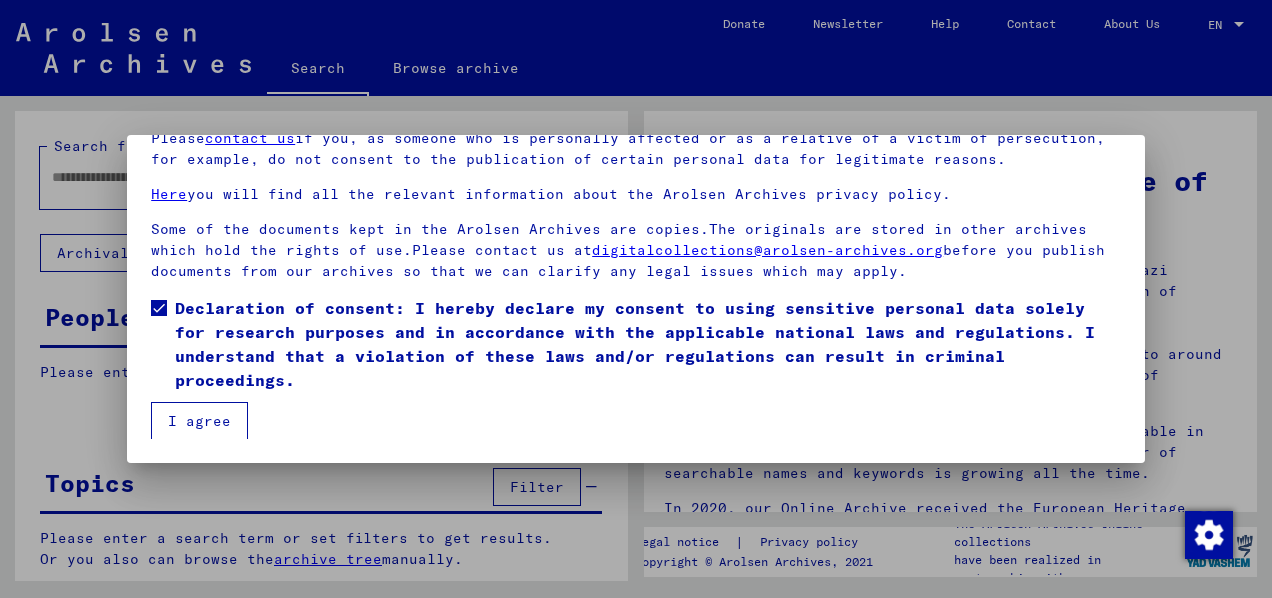 click on "I agree" at bounding box center (199, 421) 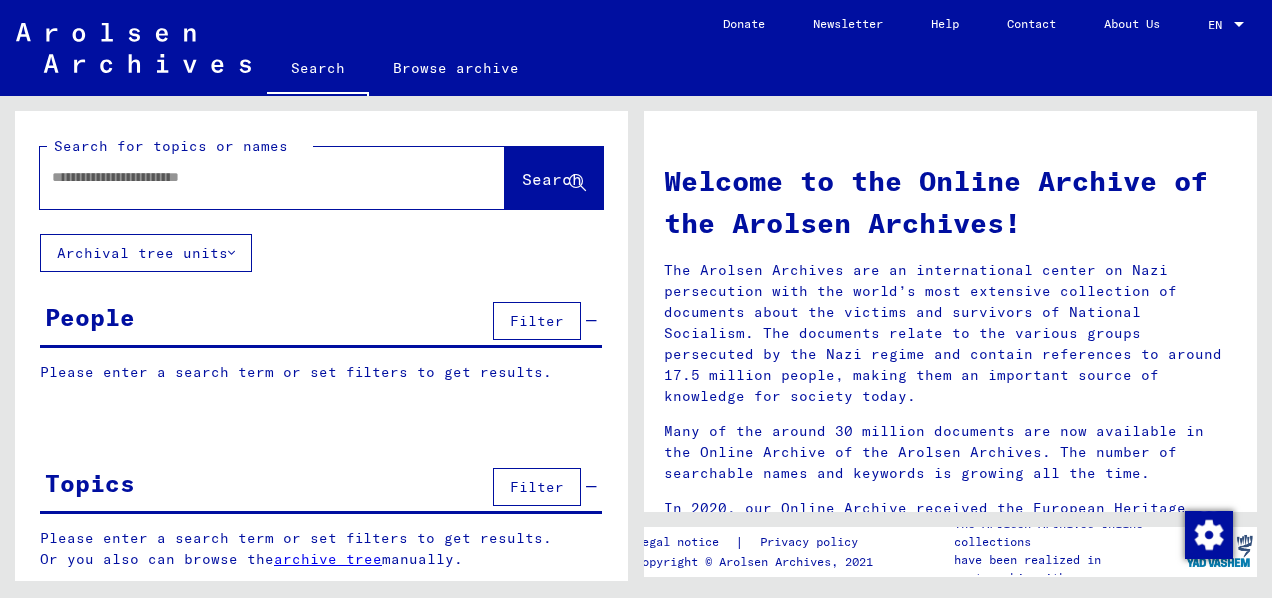 click at bounding box center (248, 177) 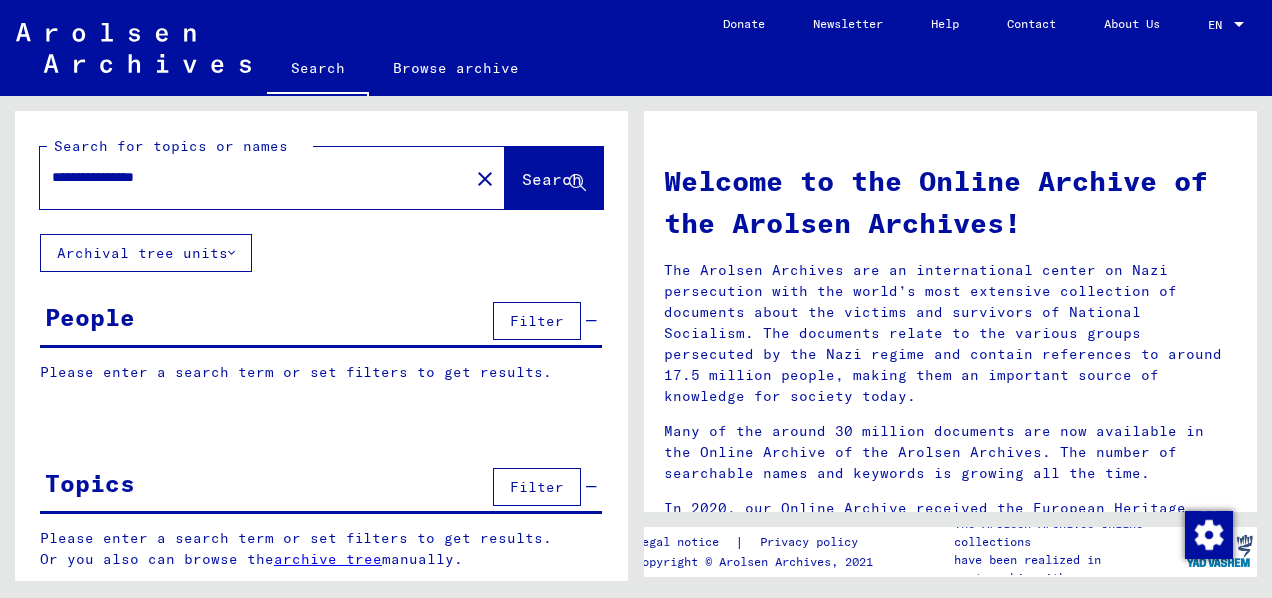 type on "**********" 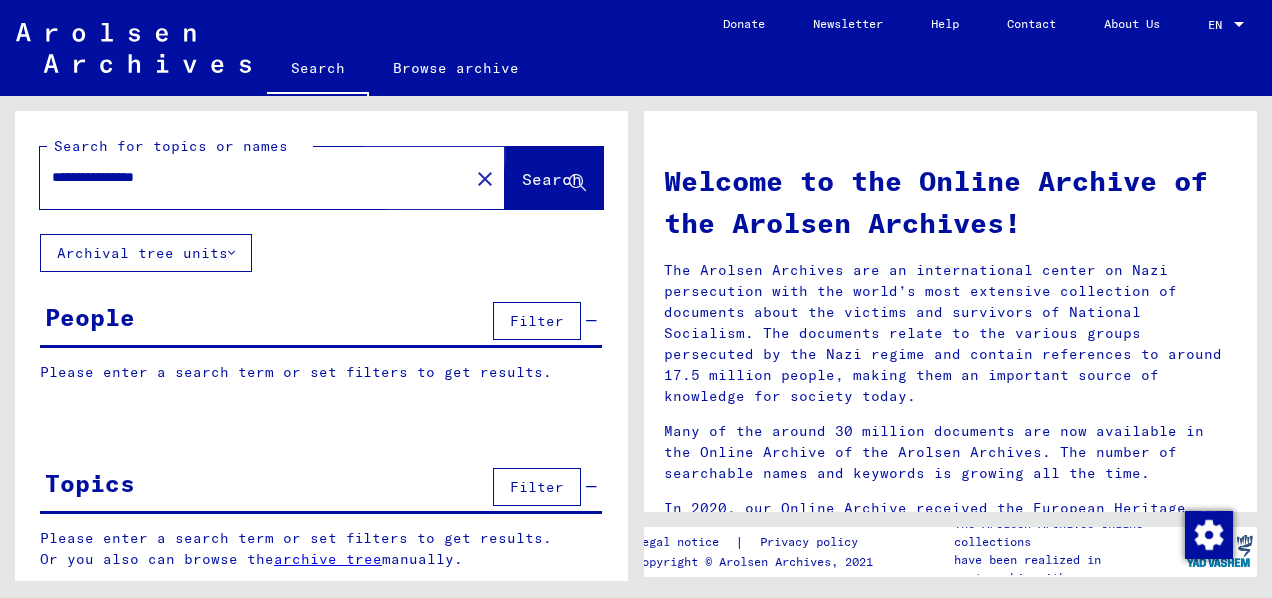 click on "Search" 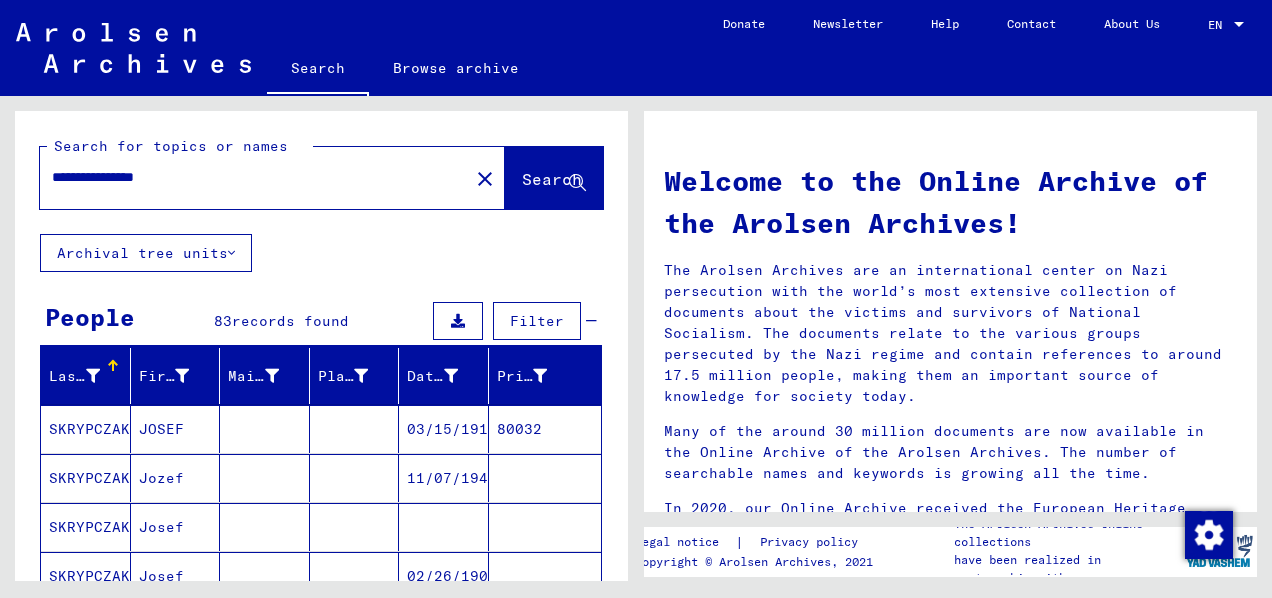 click on "SKRYPCZAK" at bounding box center [86, 478] 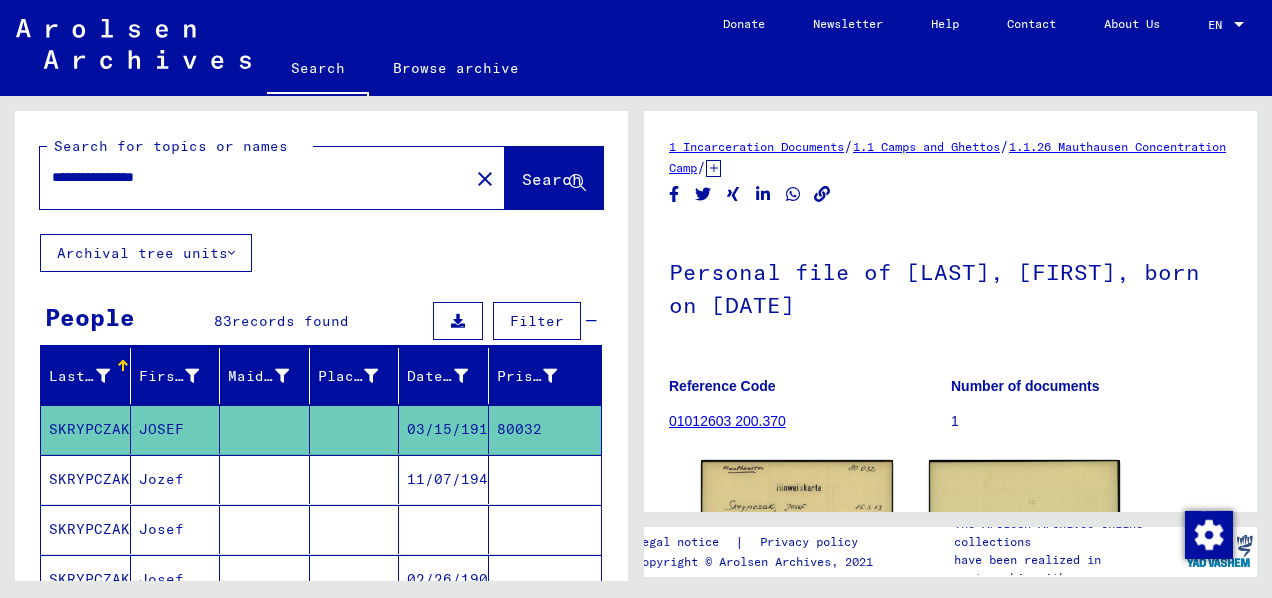 scroll, scrollTop: 0, scrollLeft: 0, axis: both 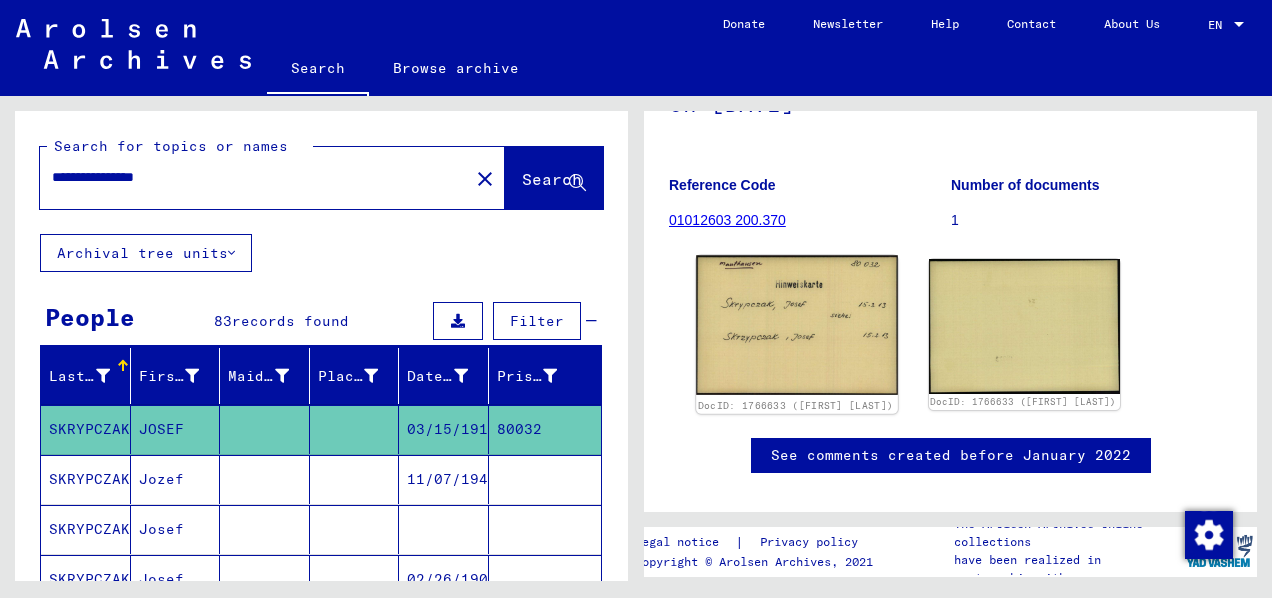 click 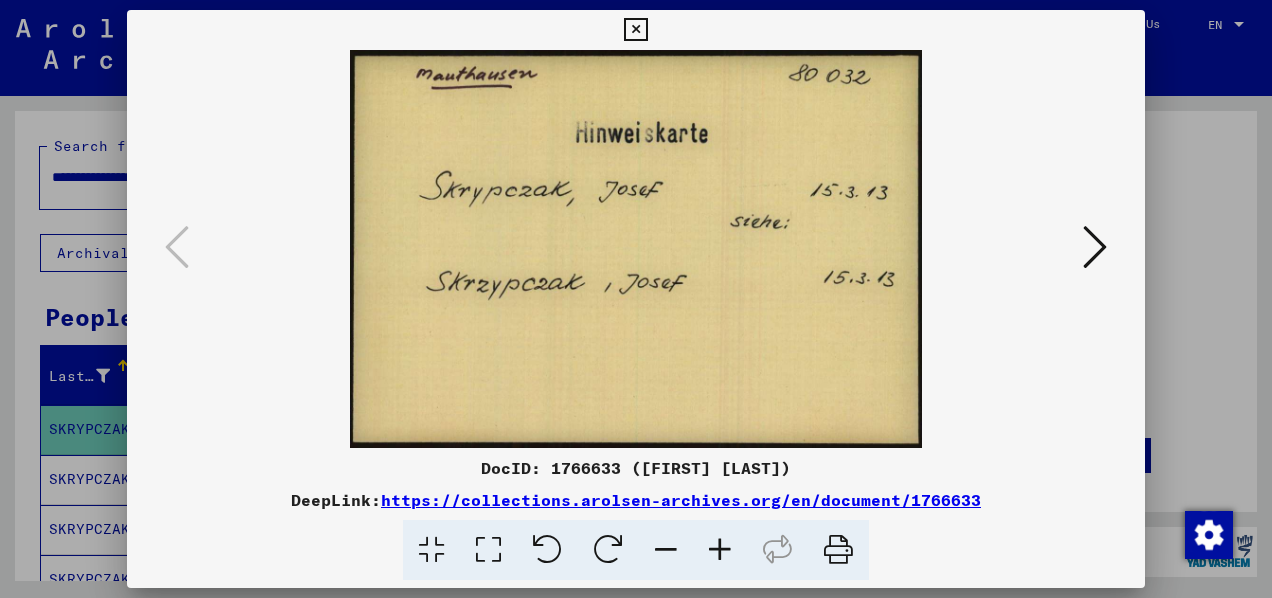 click at bounding box center (1095, 247) 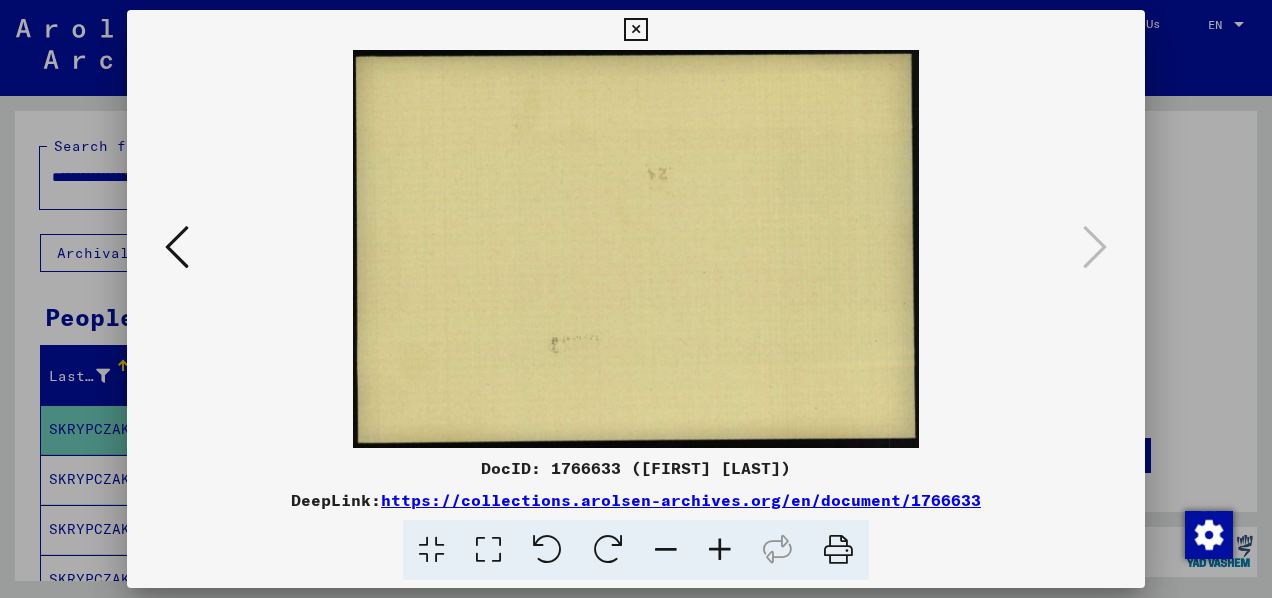 click at bounding box center (635, 30) 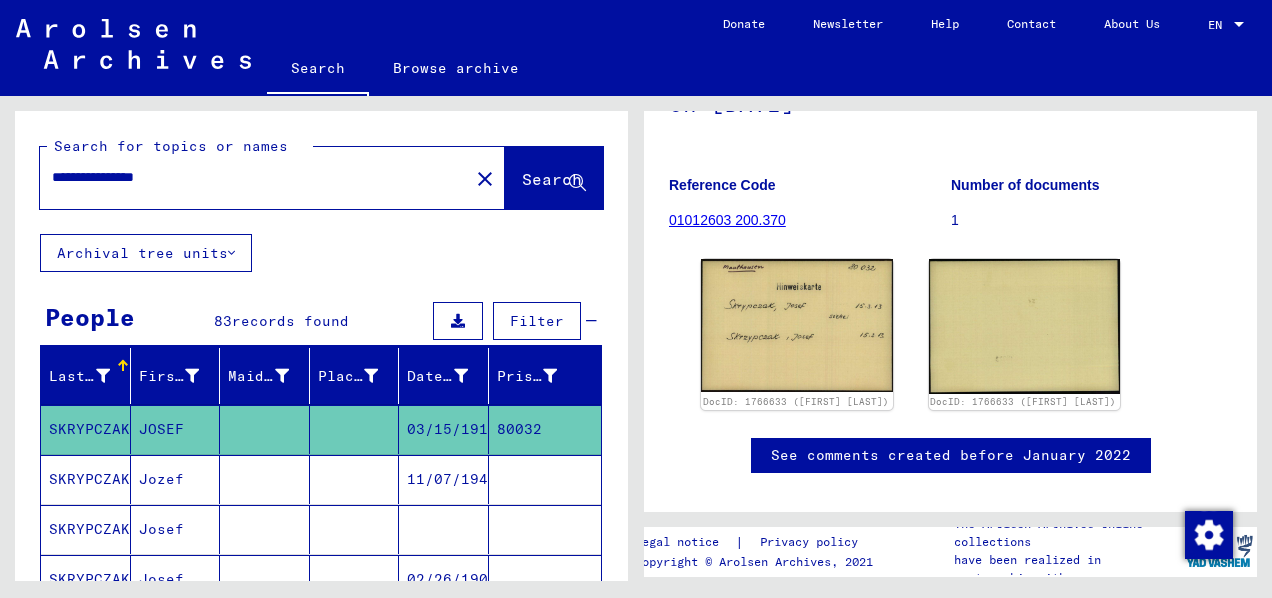 click on "SKRYPCZAK" at bounding box center [86, 529] 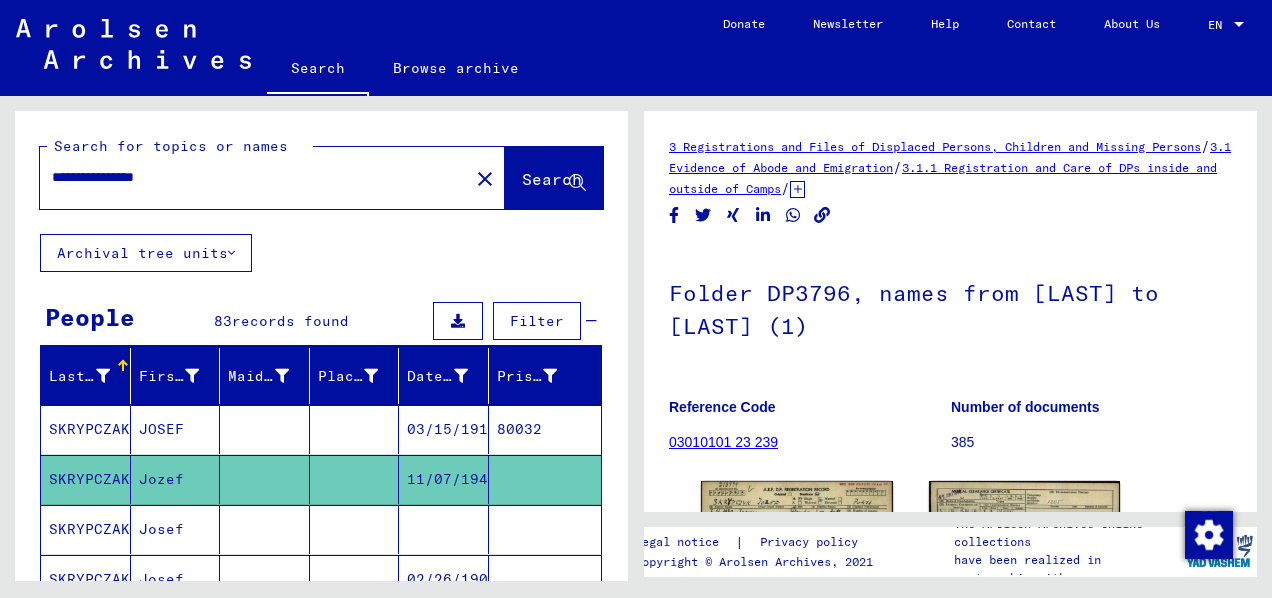 scroll, scrollTop: 0, scrollLeft: 0, axis: both 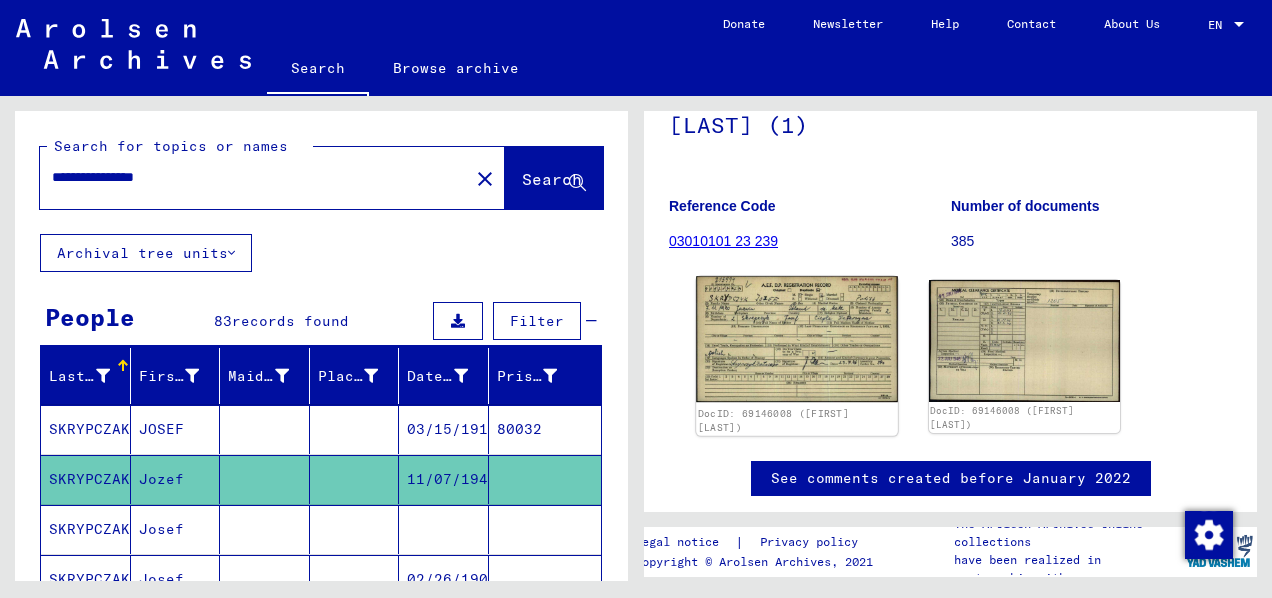 click 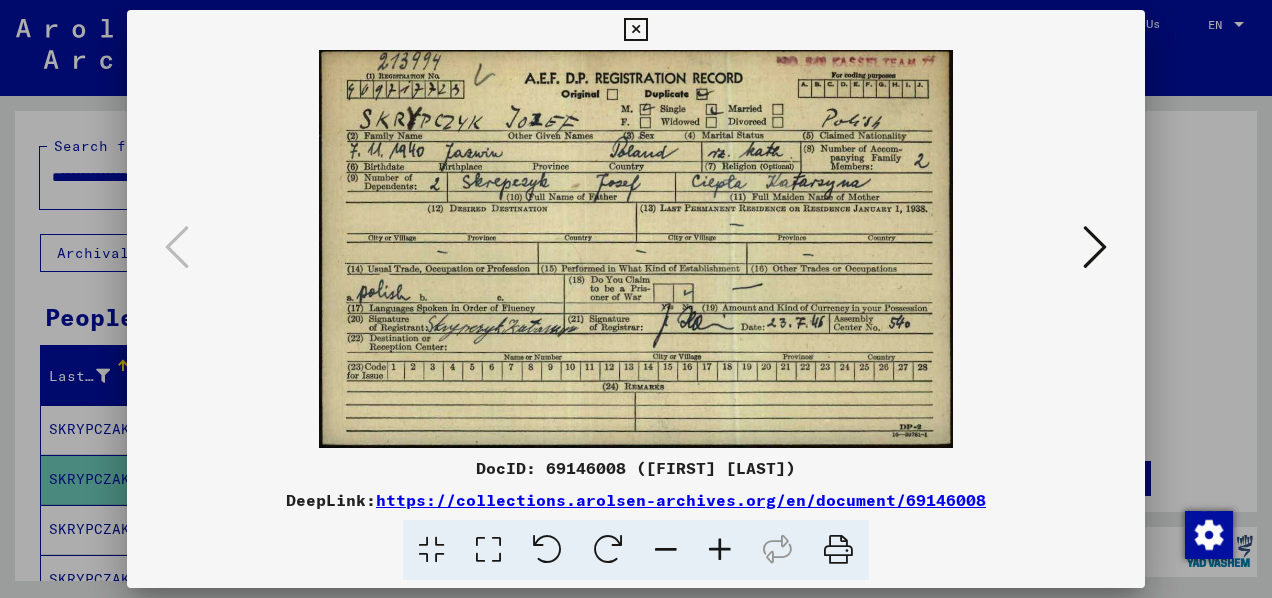 click at bounding box center [1095, 247] 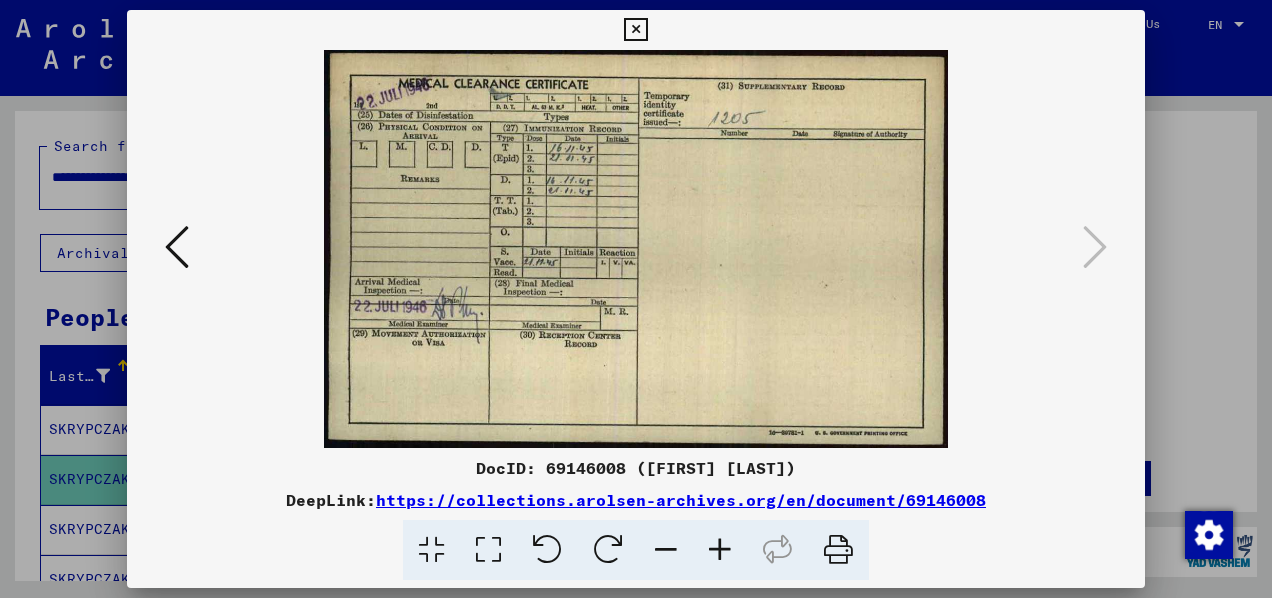 click at bounding box center [635, 30] 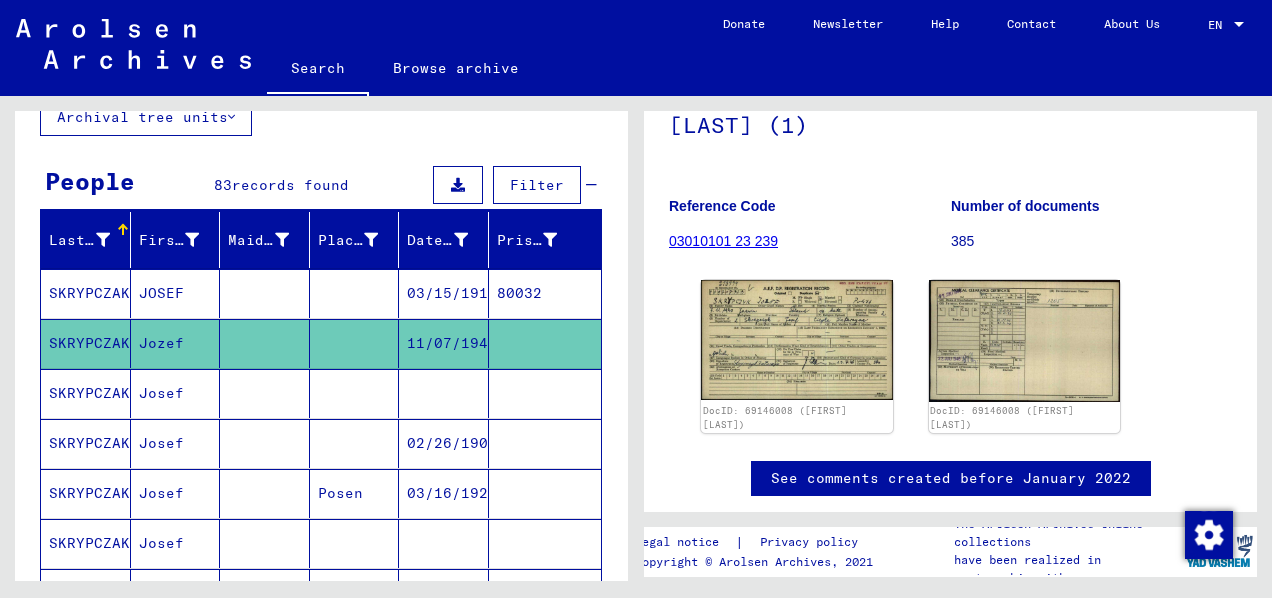 scroll, scrollTop: 144, scrollLeft: 0, axis: vertical 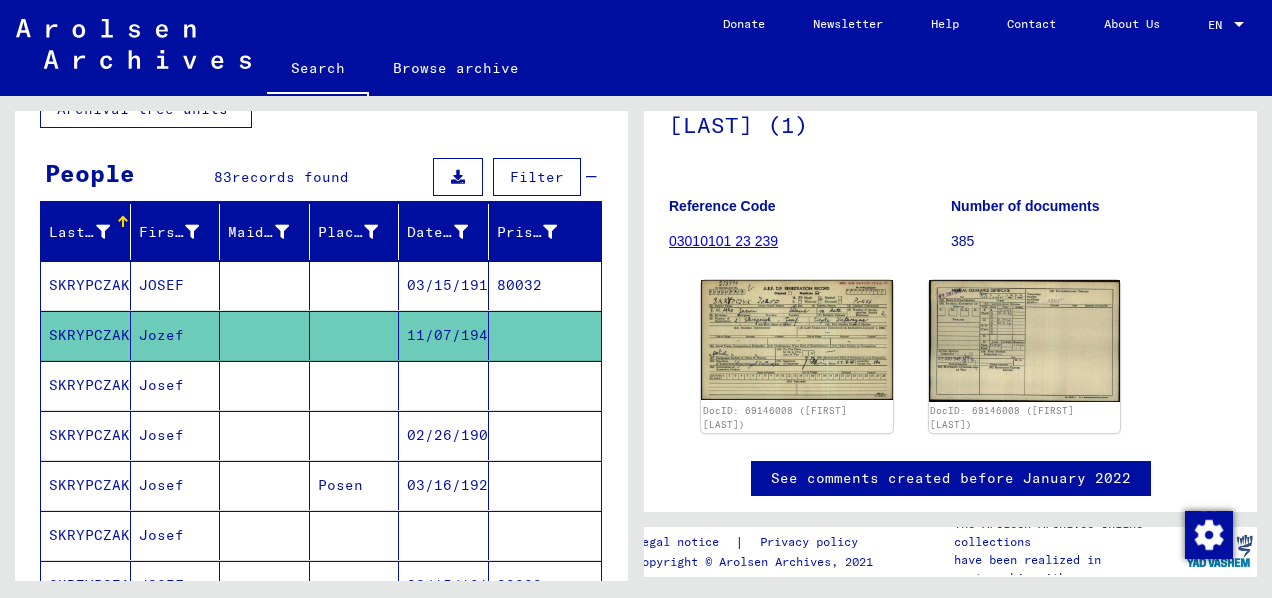 click on "SKRYPCZAK" at bounding box center (86, 435) 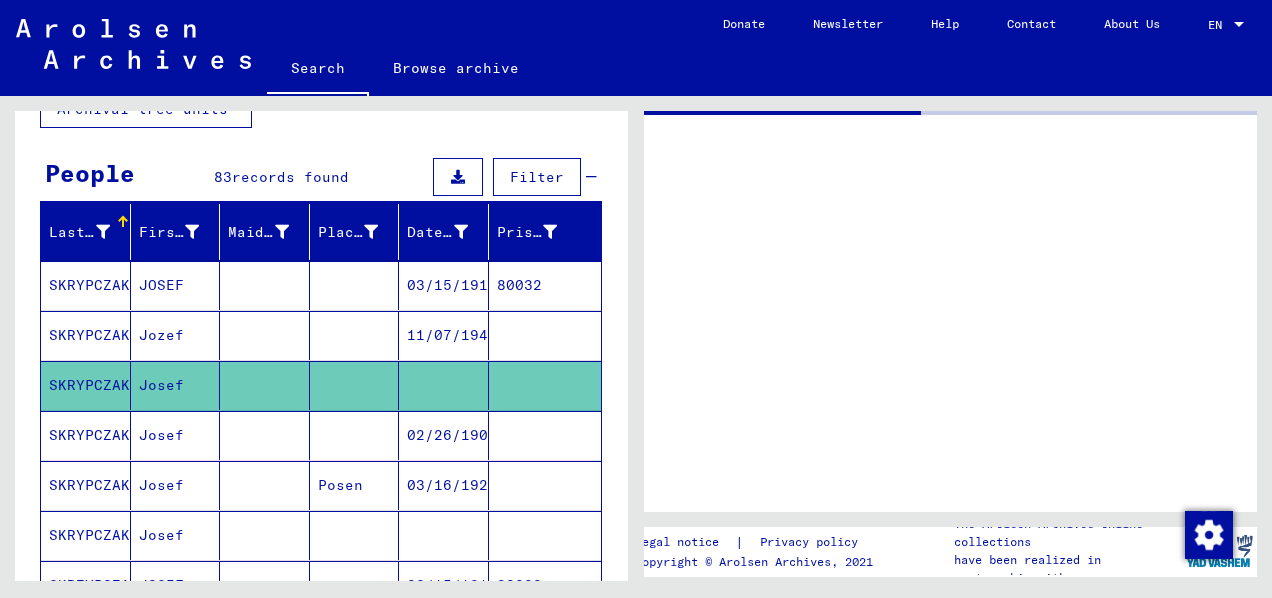 scroll, scrollTop: 0, scrollLeft: 0, axis: both 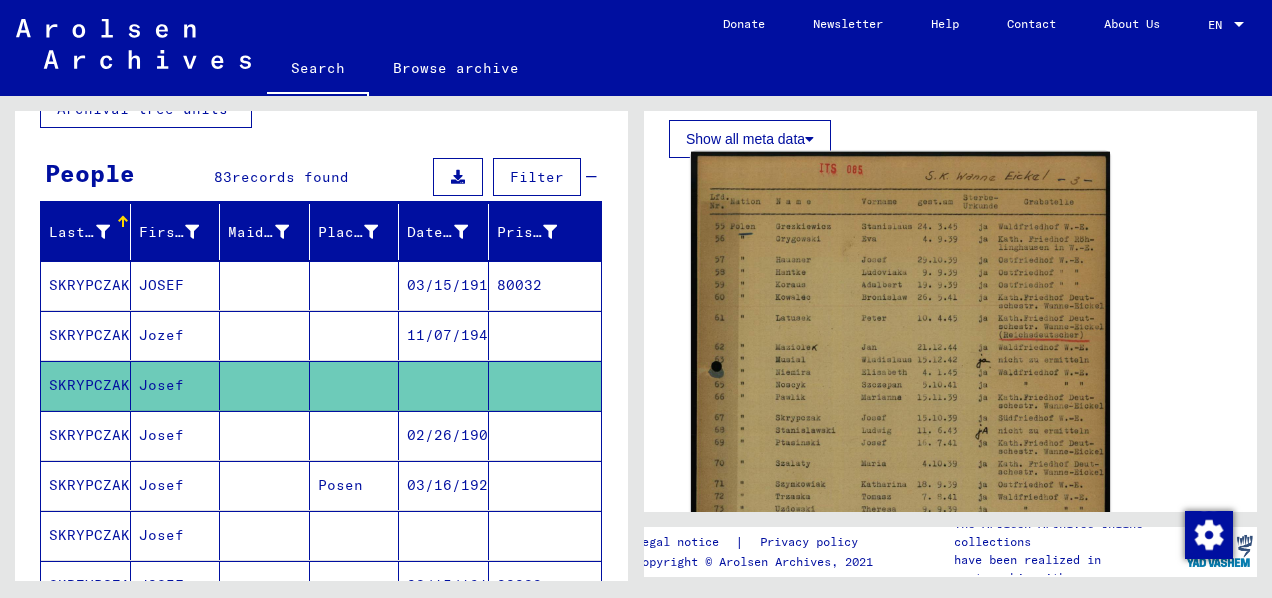 click 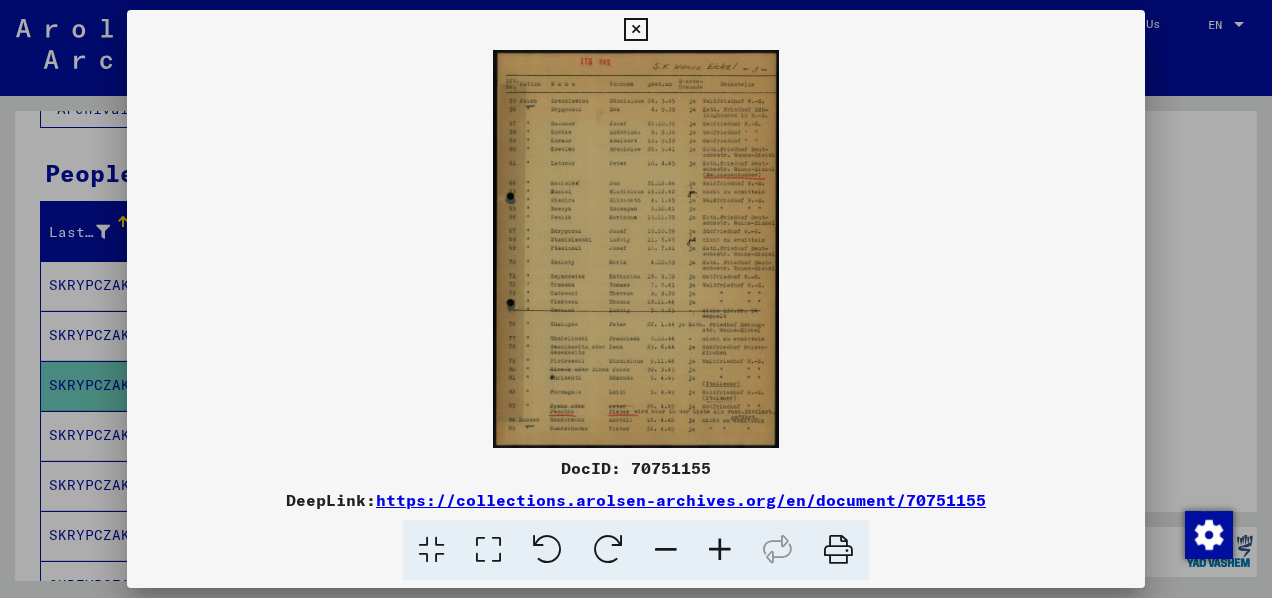 click at bounding box center [720, 550] 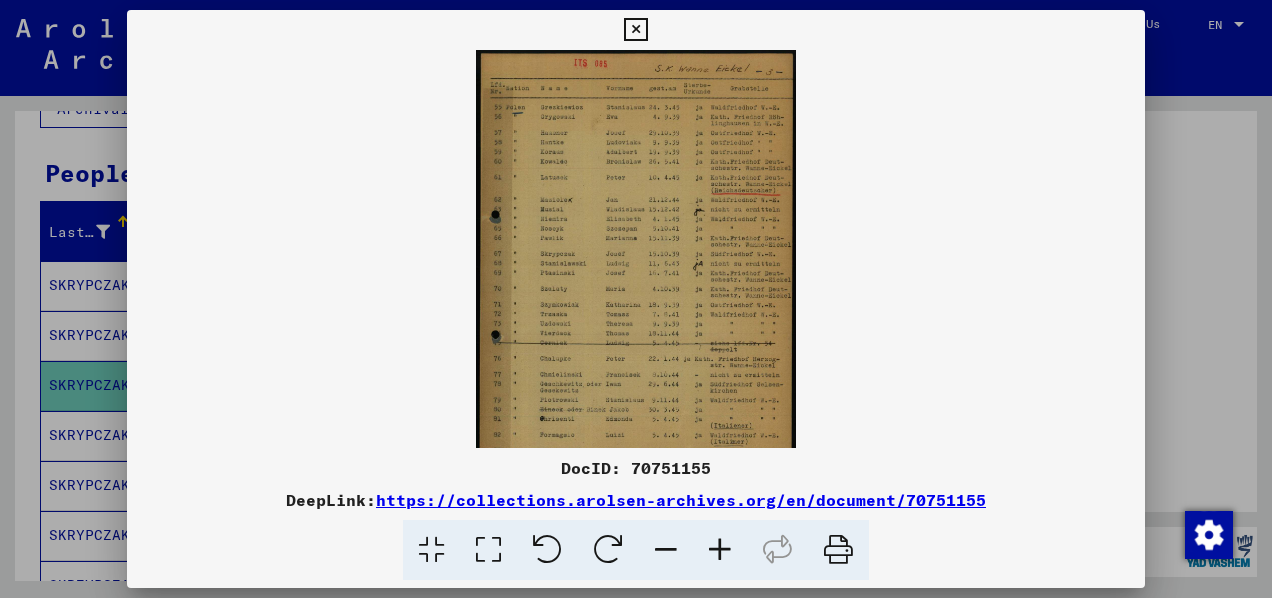 click at bounding box center [720, 550] 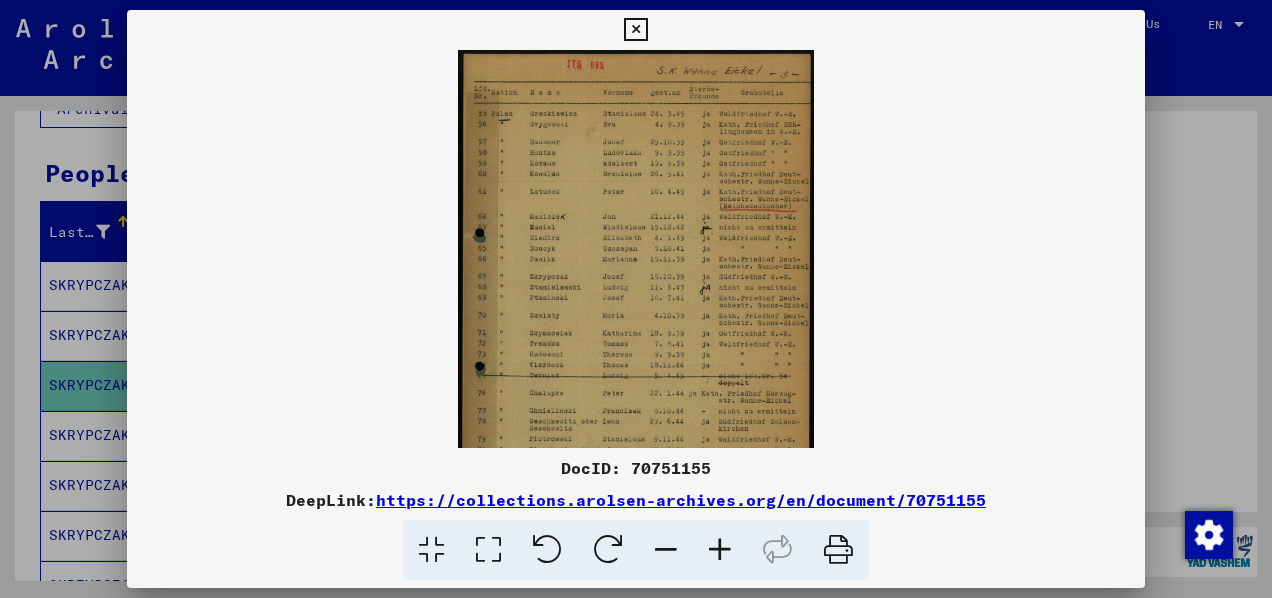 click at bounding box center [720, 550] 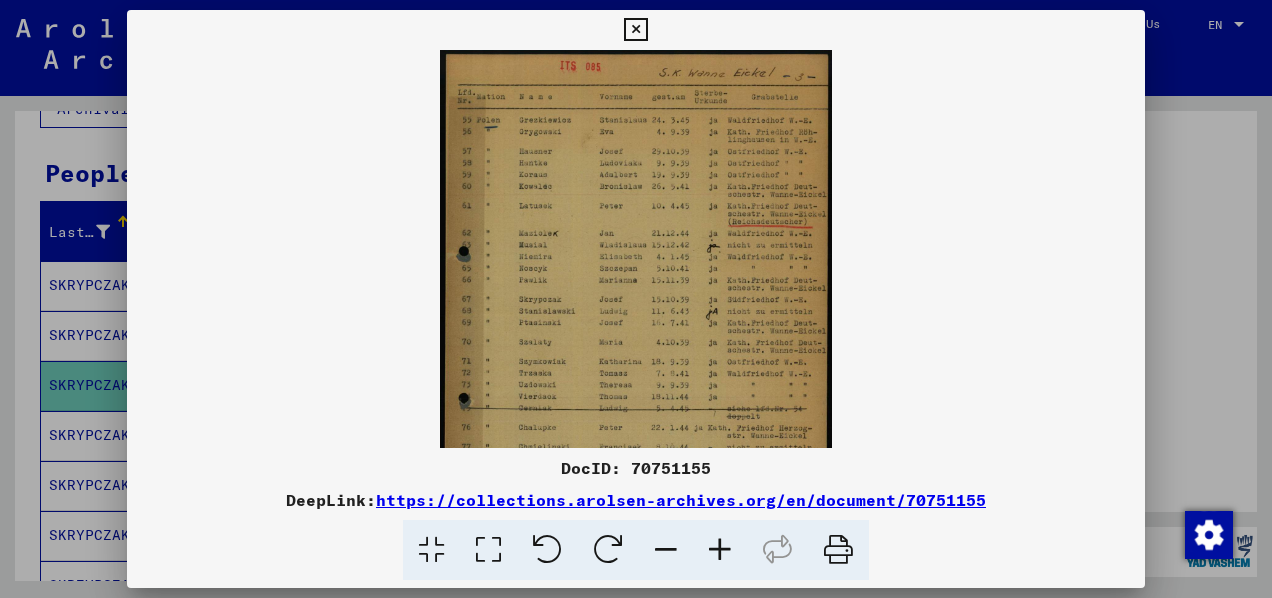 click at bounding box center [720, 550] 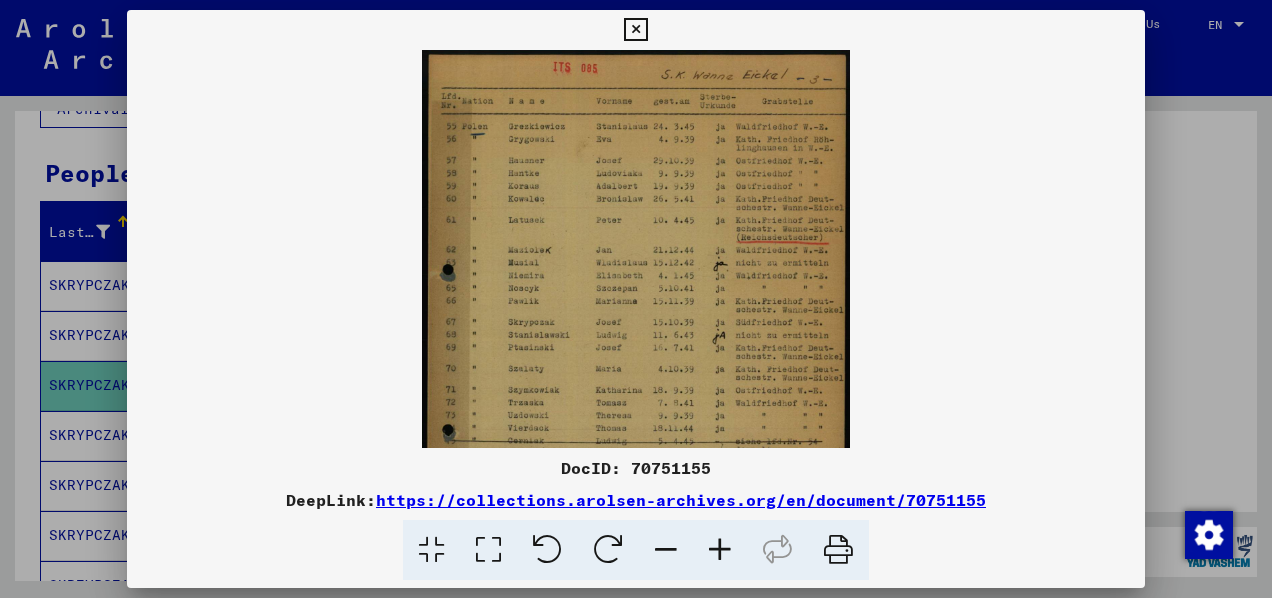 click at bounding box center [720, 550] 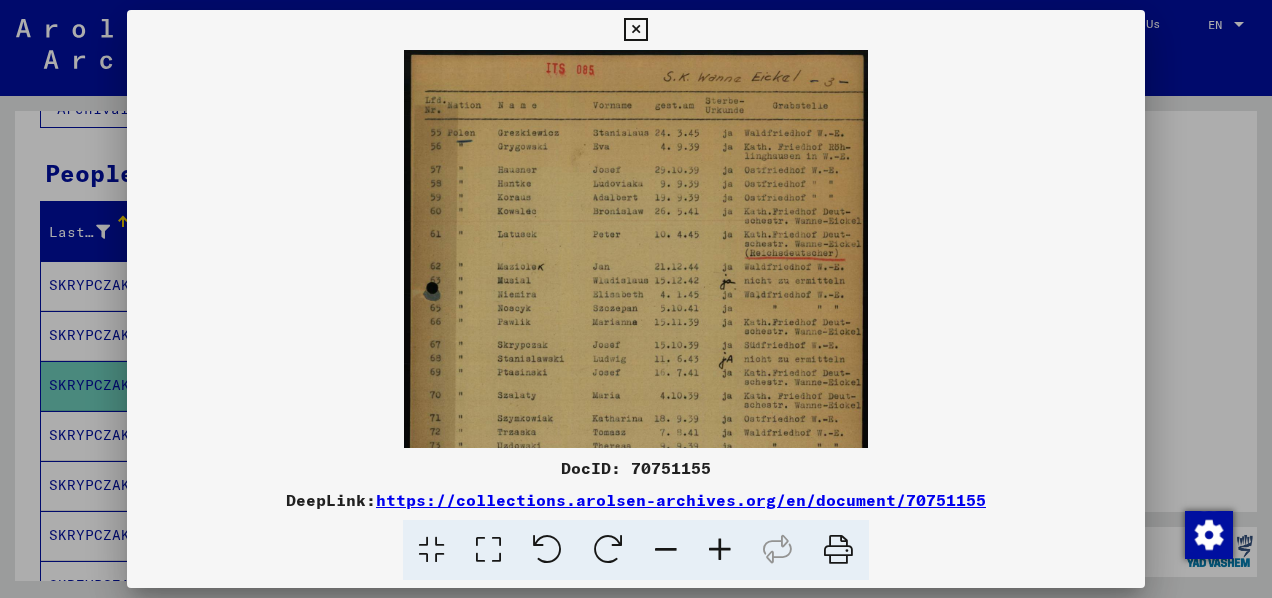 click at bounding box center [720, 550] 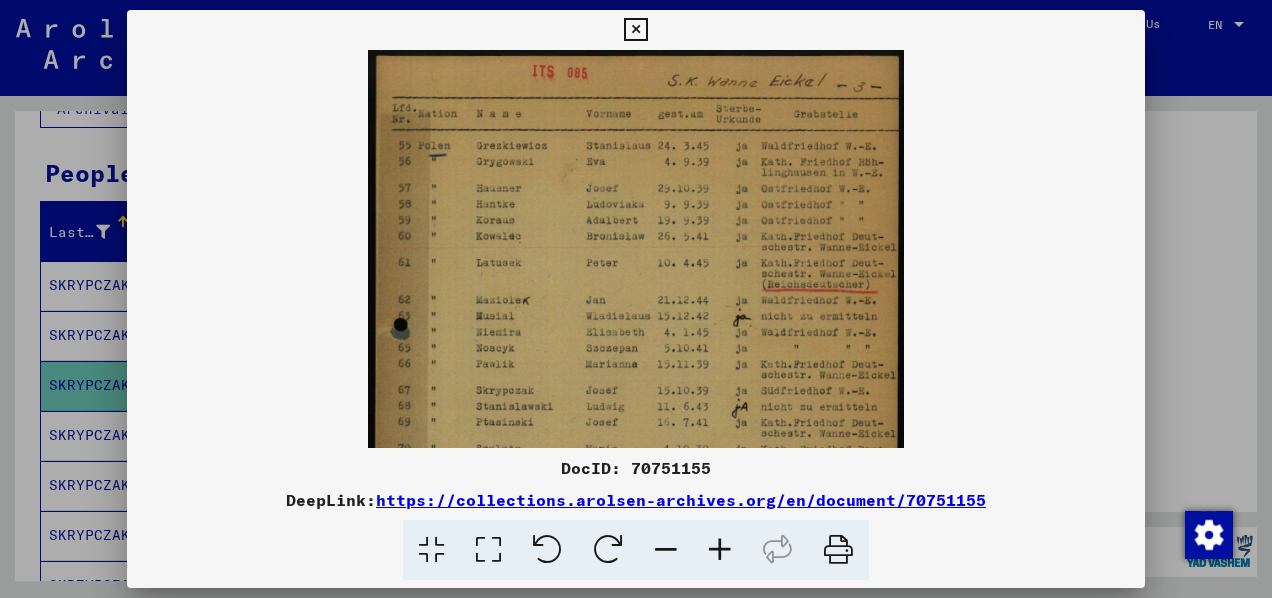 click at bounding box center [720, 550] 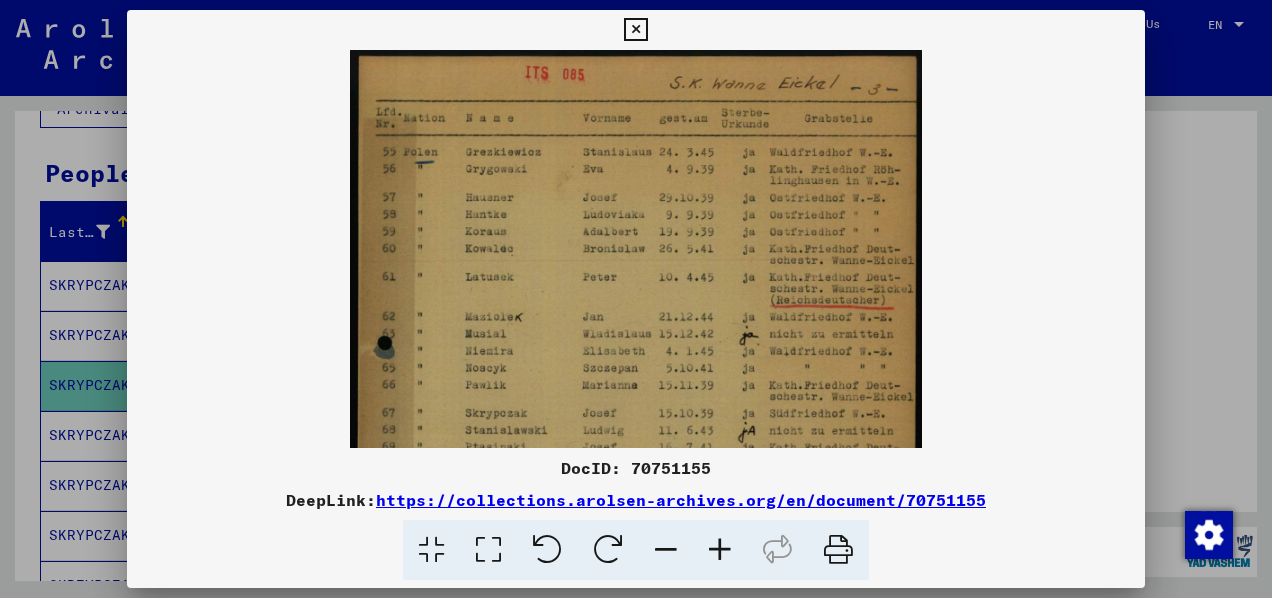 click at bounding box center [720, 550] 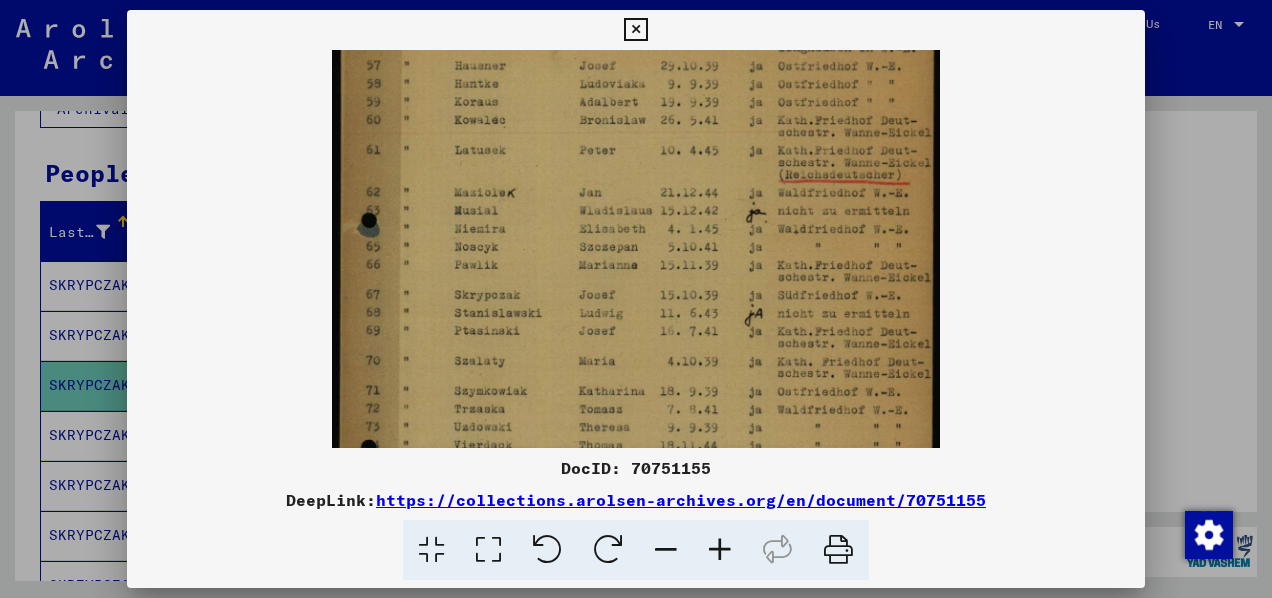 scroll, scrollTop: 168, scrollLeft: 0, axis: vertical 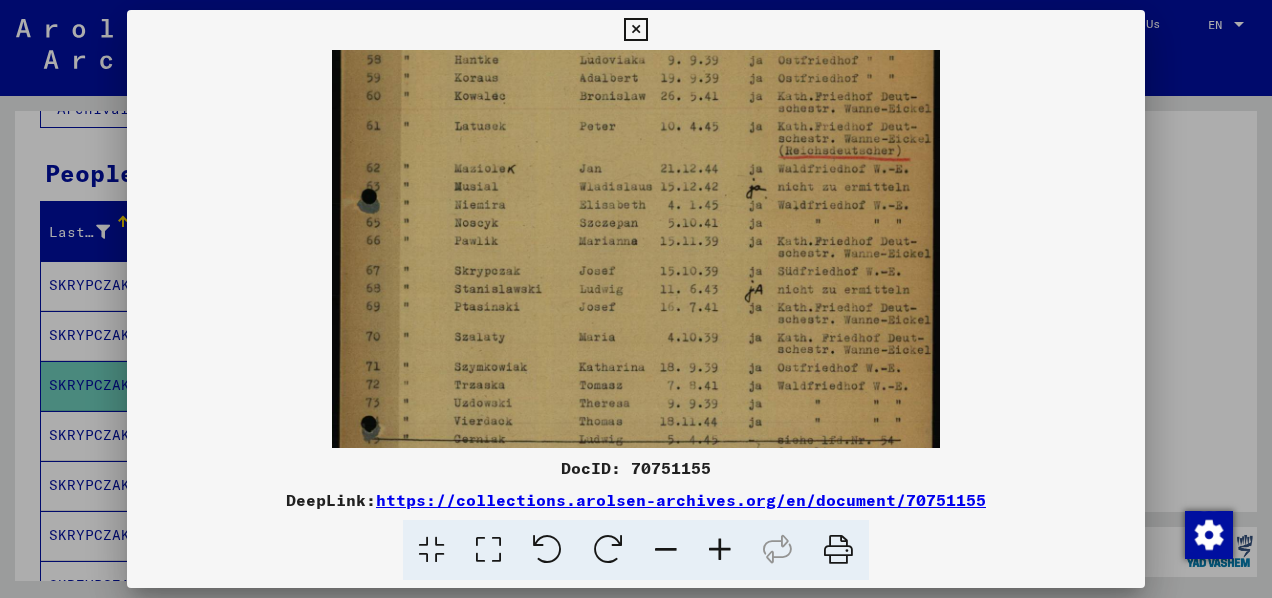 drag, startPoint x: 689, startPoint y: 398, endPoint x: 684, endPoint y: 230, distance: 168.07439 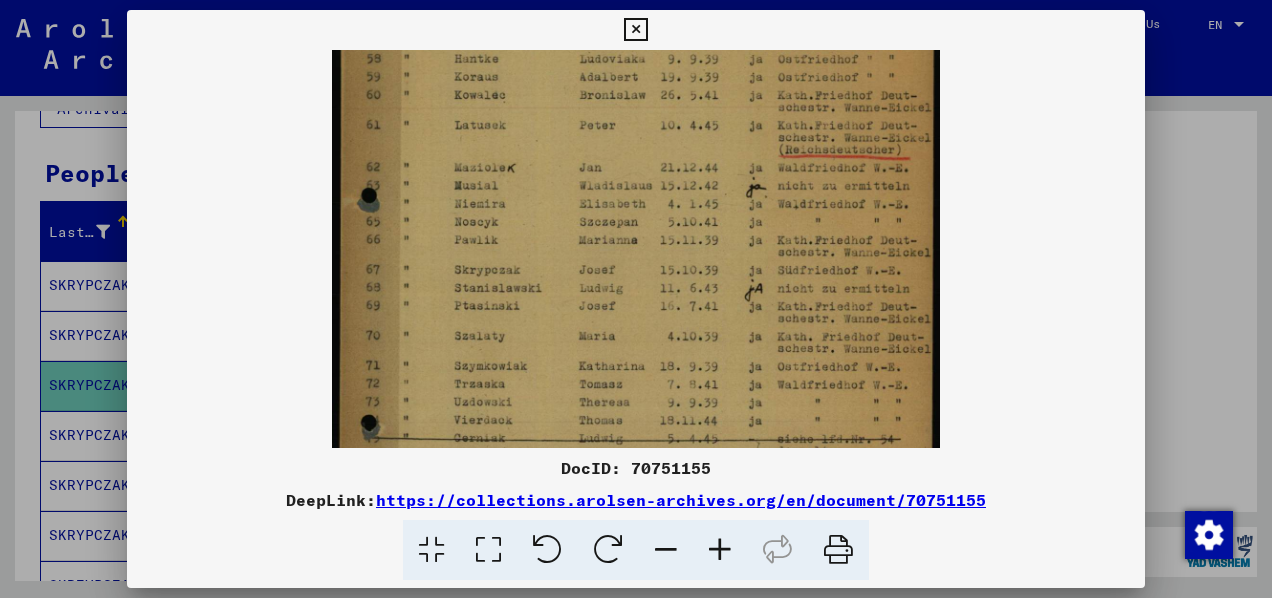 click at bounding box center (635, 308) 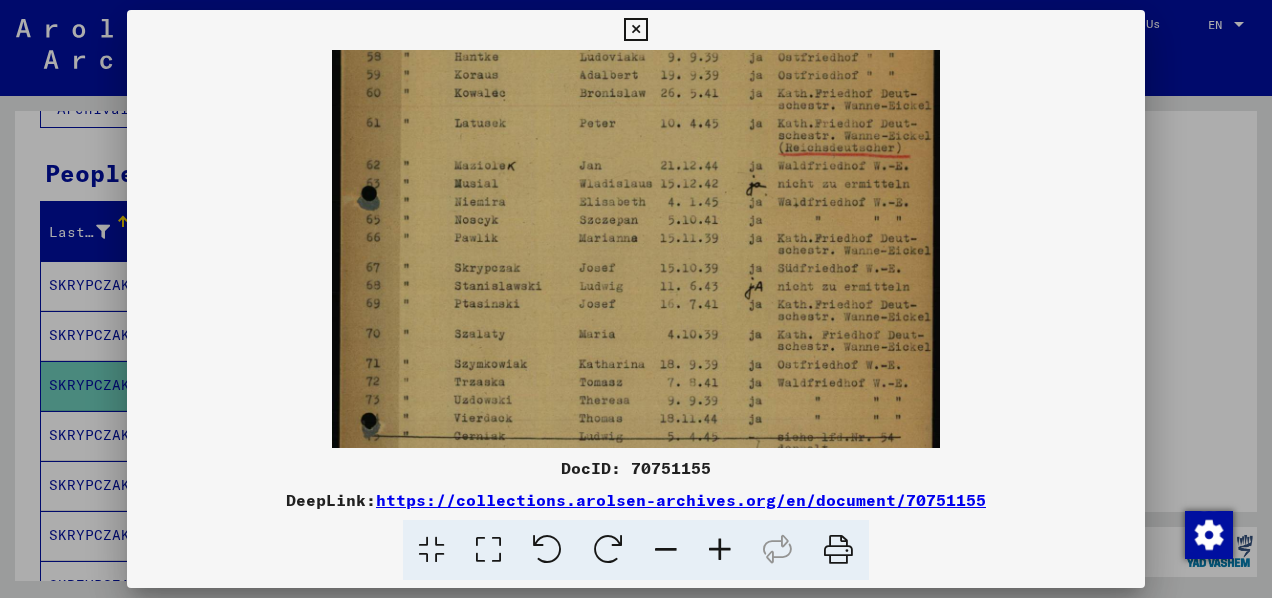click at bounding box center (635, 306) 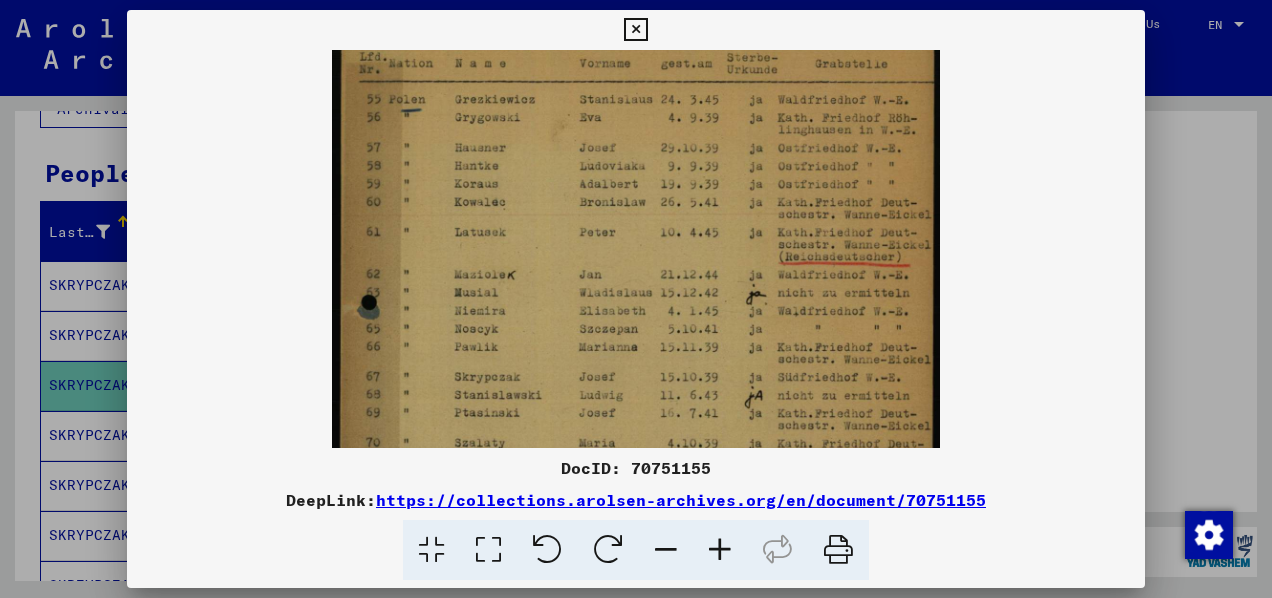 scroll, scrollTop: 0, scrollLeft: 0, axis: both 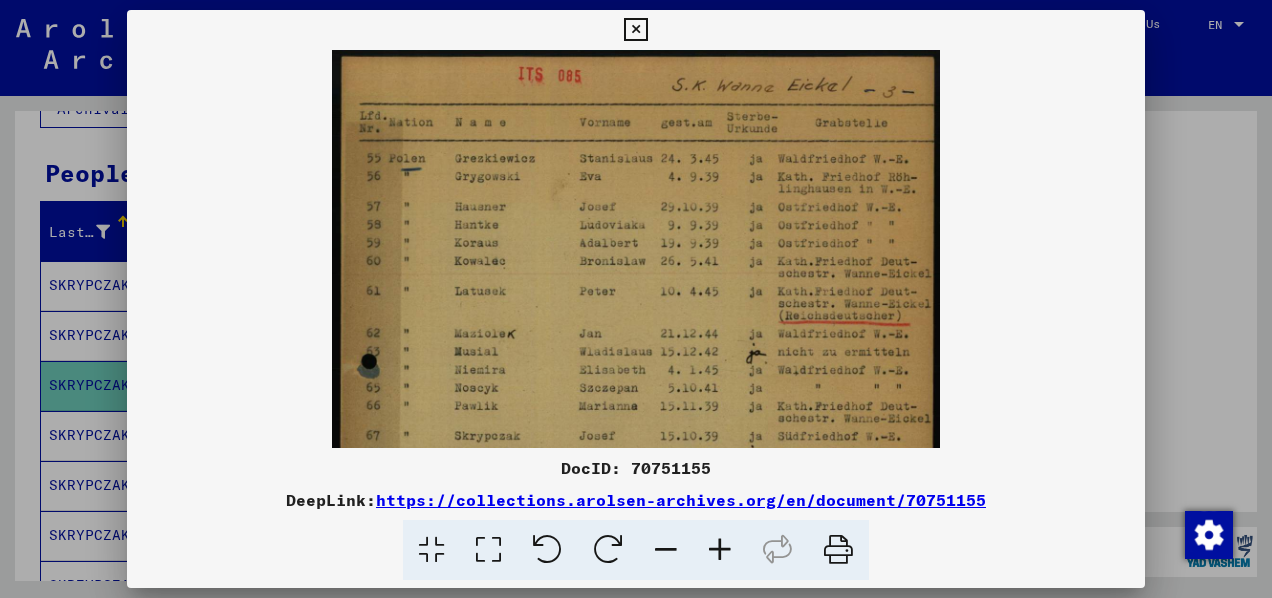 drag, startPoint x: 705, startPoint y: 164, endPoint x: 714, endPoint y: 454, distance: 290.13962 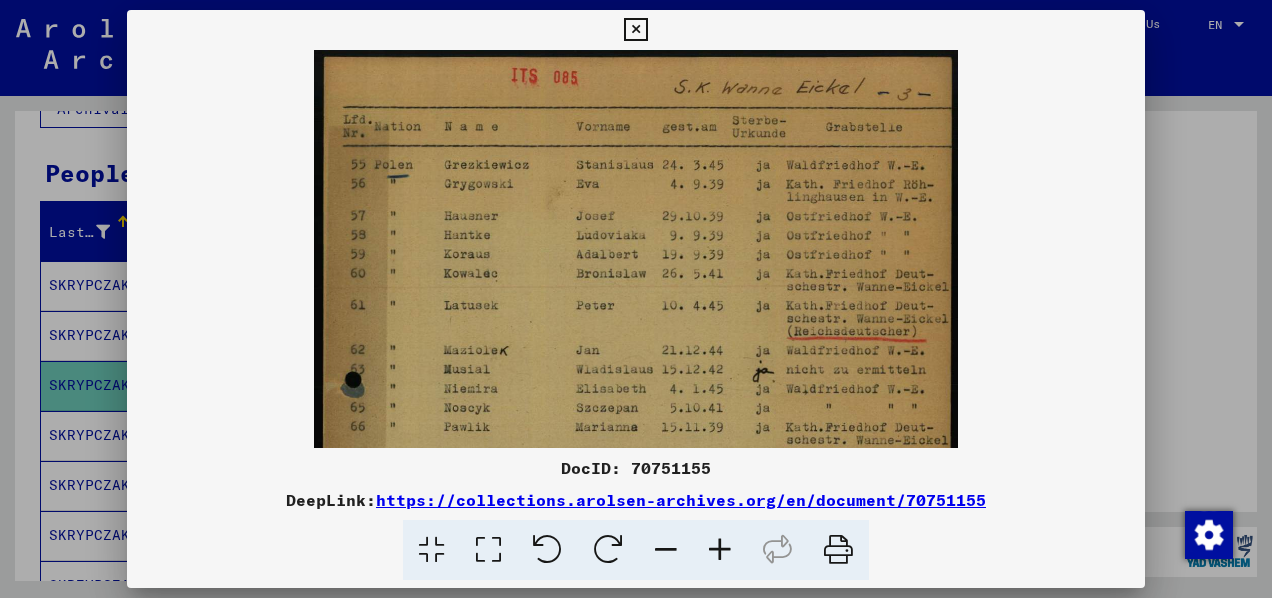click at bounding box center [720, 550] 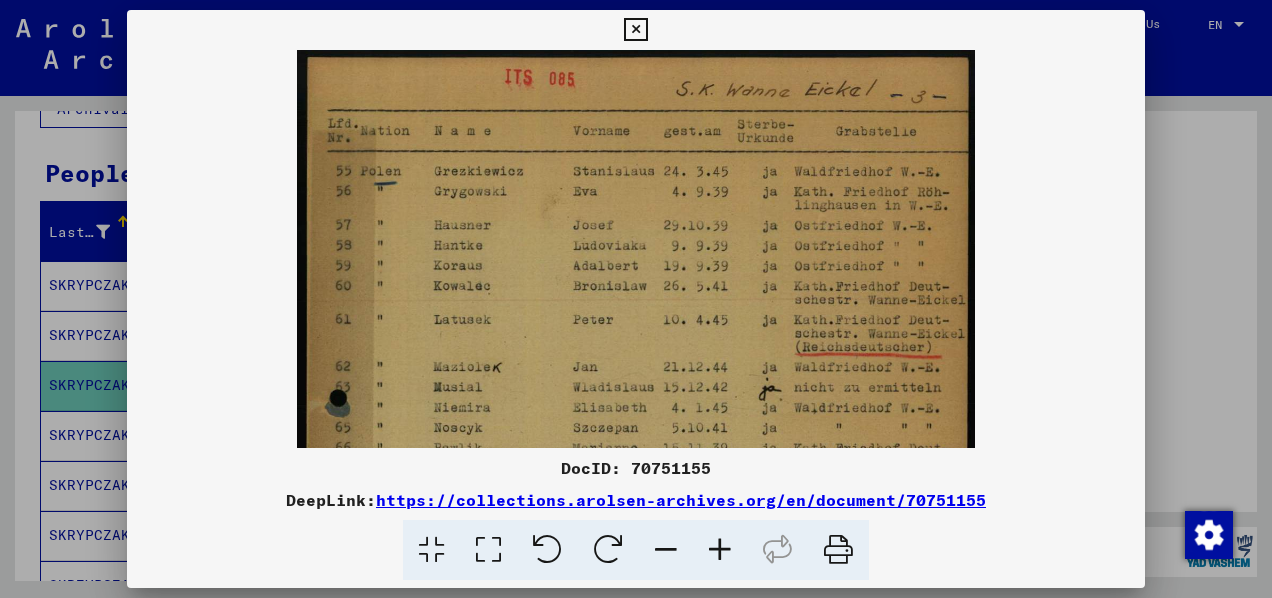 click at bounding box center (720, 550) 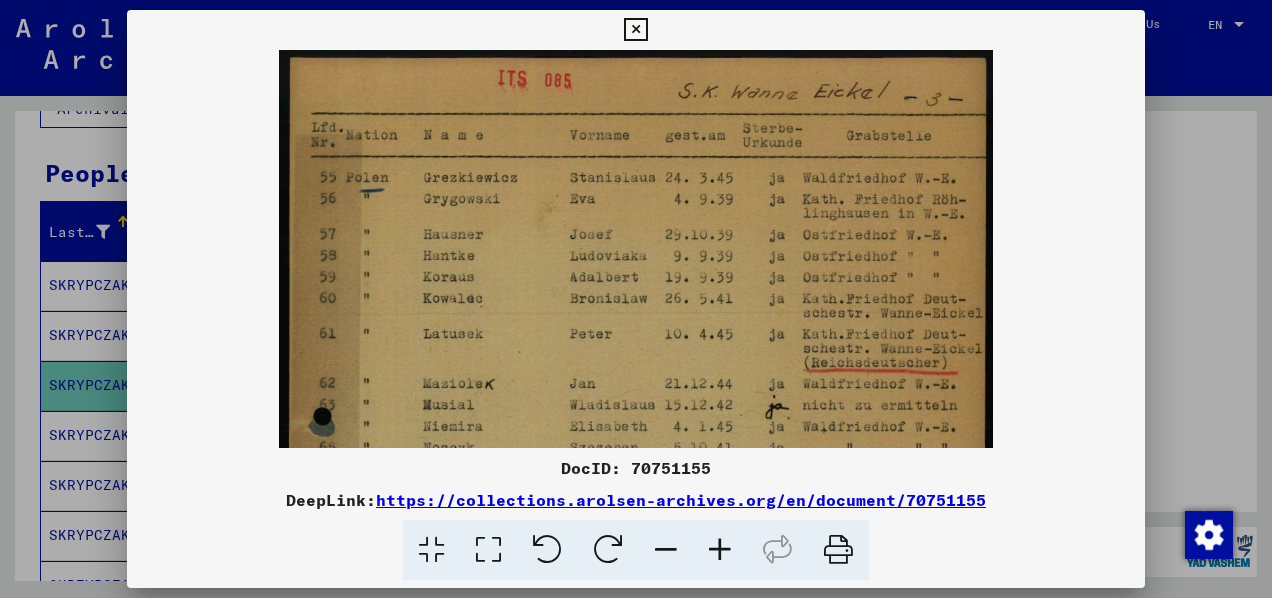 click at bounding box center [720, 550] 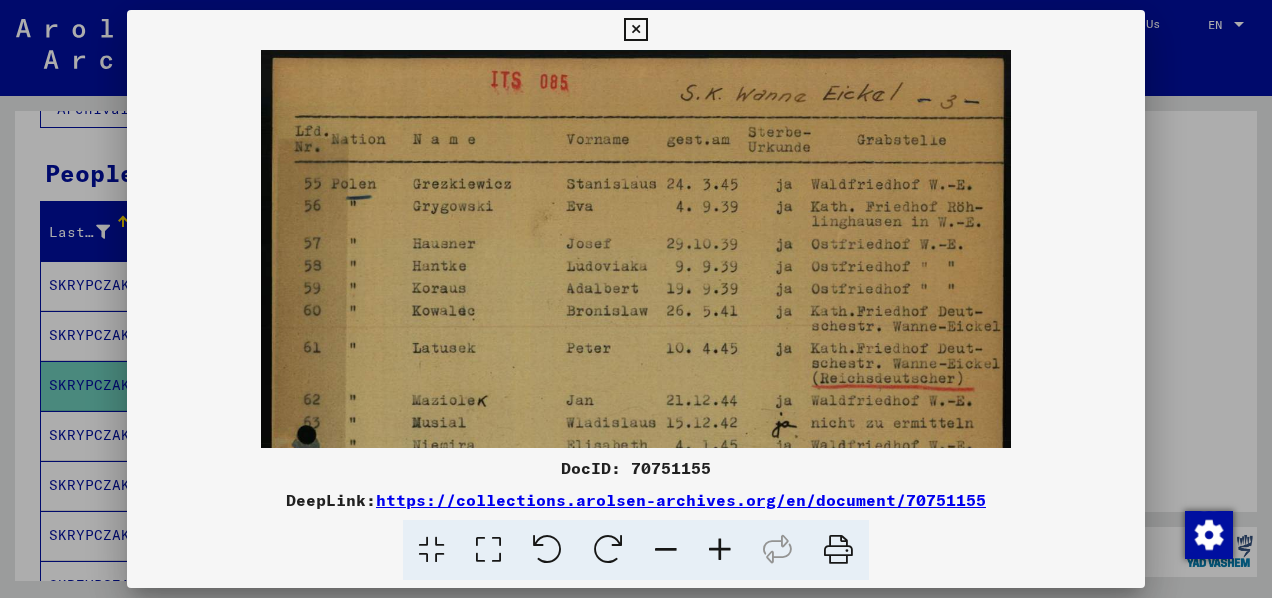 click at bounding box center [635, 30] 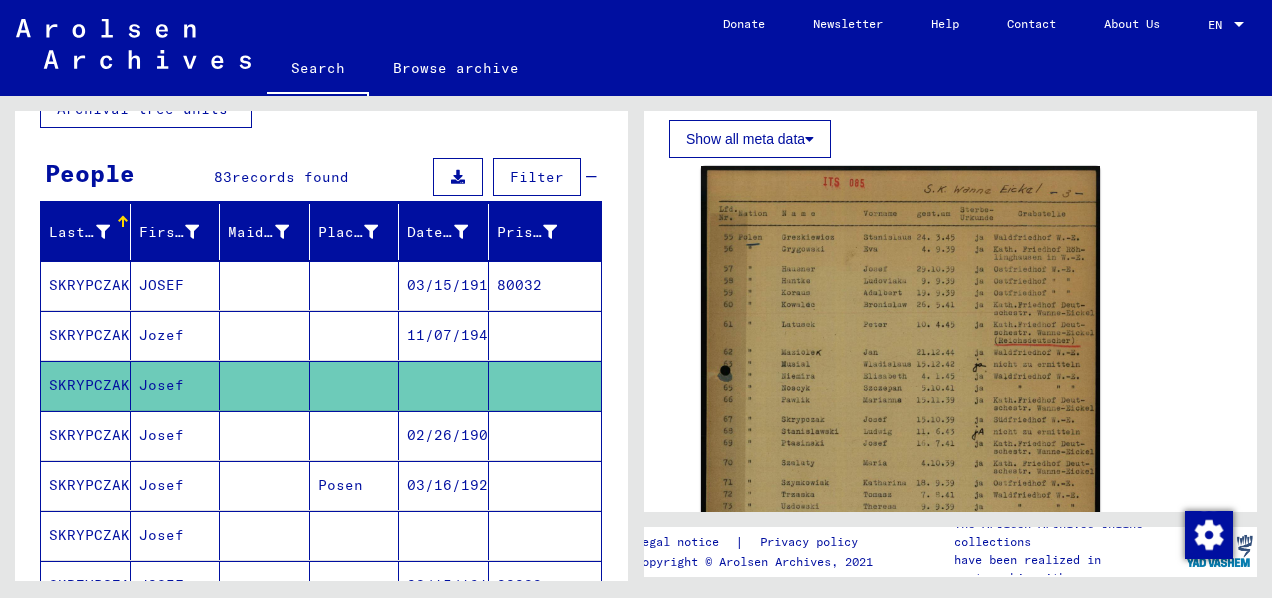 click 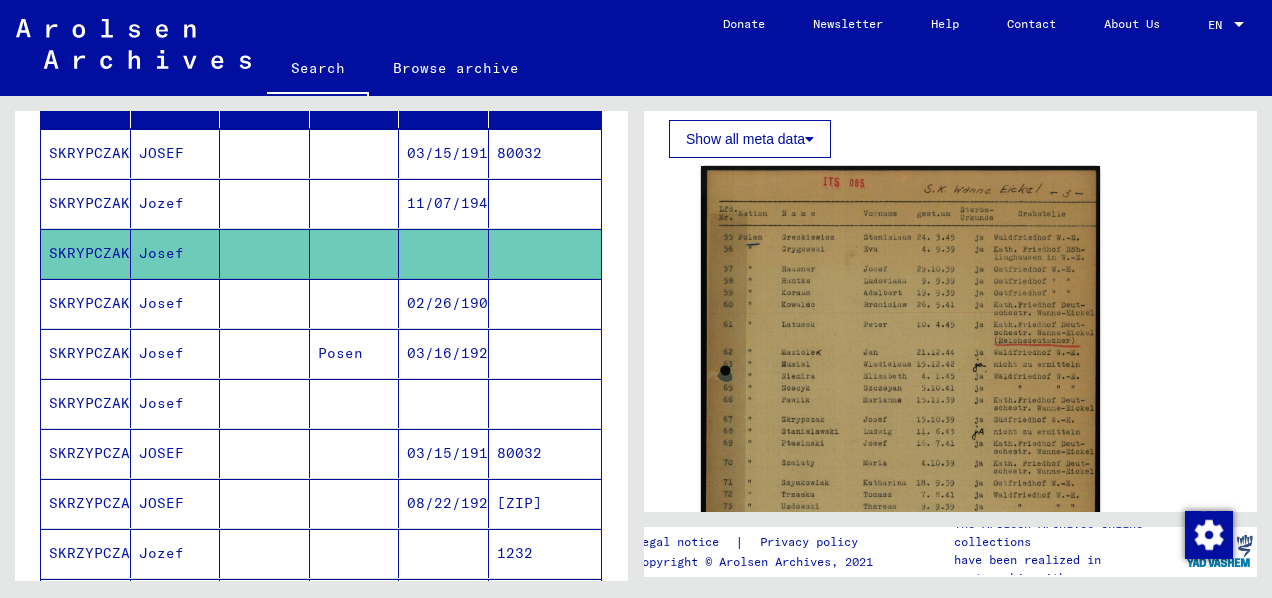 scroll, scrollTop: 280, scrollLeft: 0, axis: vertical 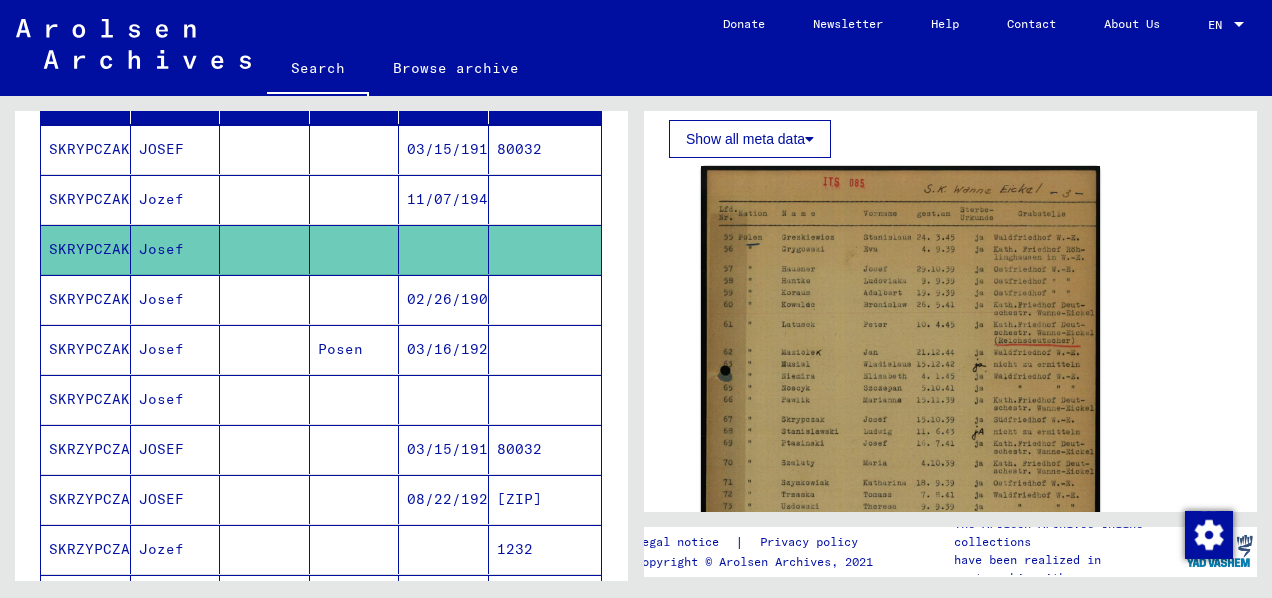 click on "SKRYPCZAK" at bounding box center [86, 399] 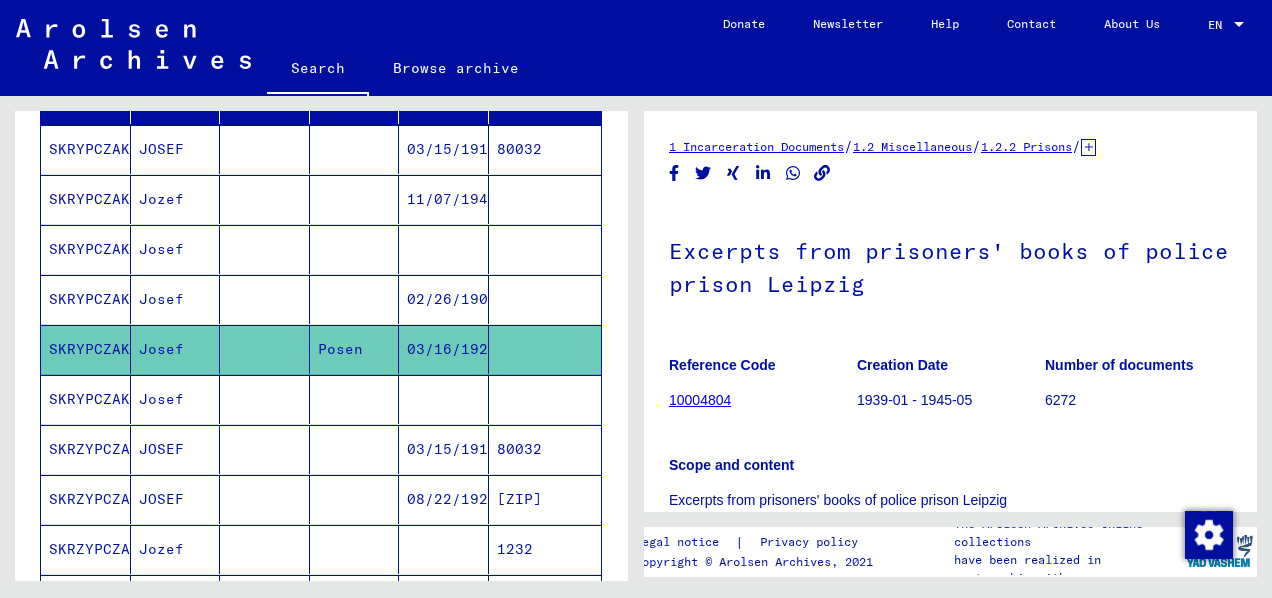 scroll, scrollTop: 0, scrollLeft: 0, axis: both 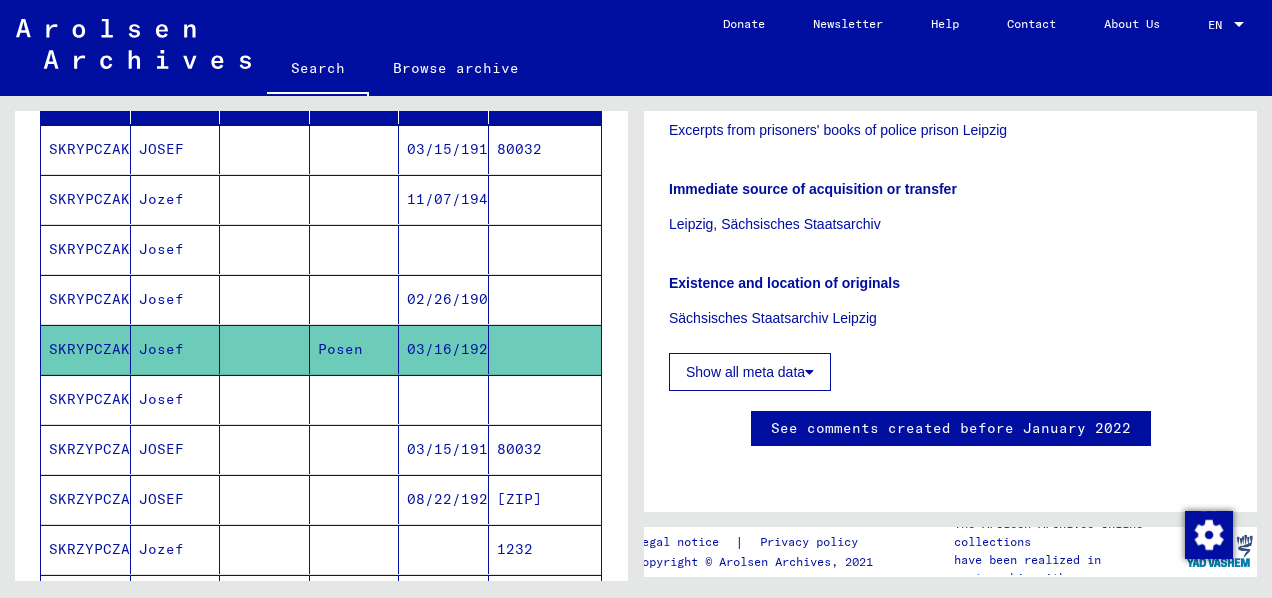 click on "SKRYPCZAK" at bounding box center (86, 449) 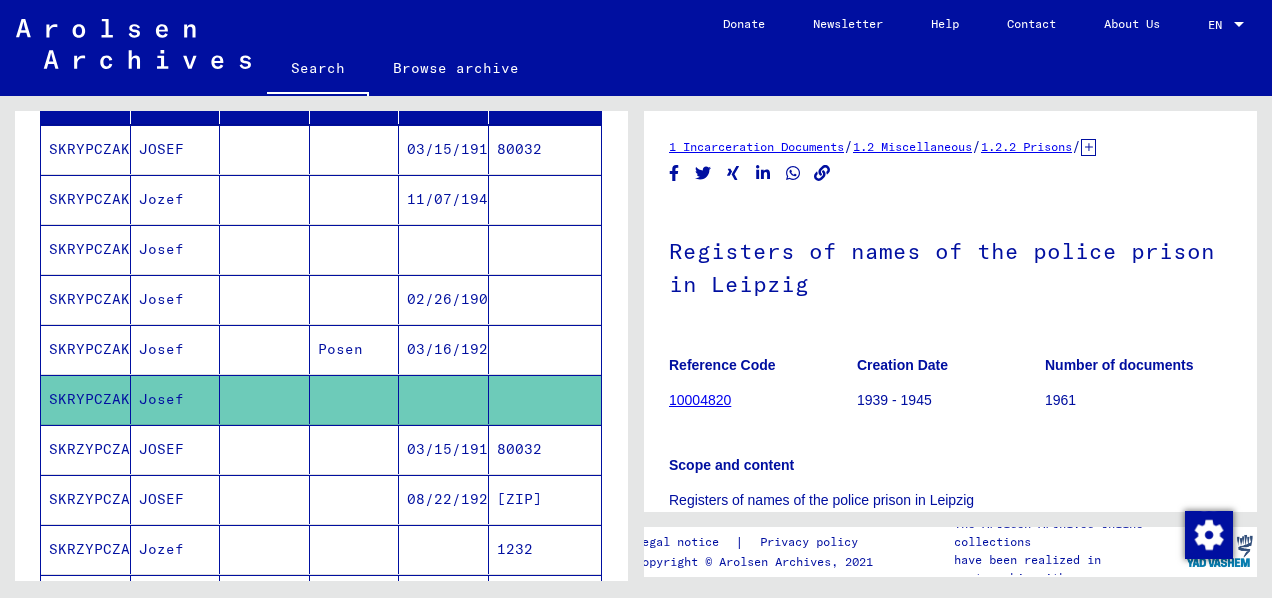 scroll, scrollTop: 0, scrollLeft: 0, axis: both 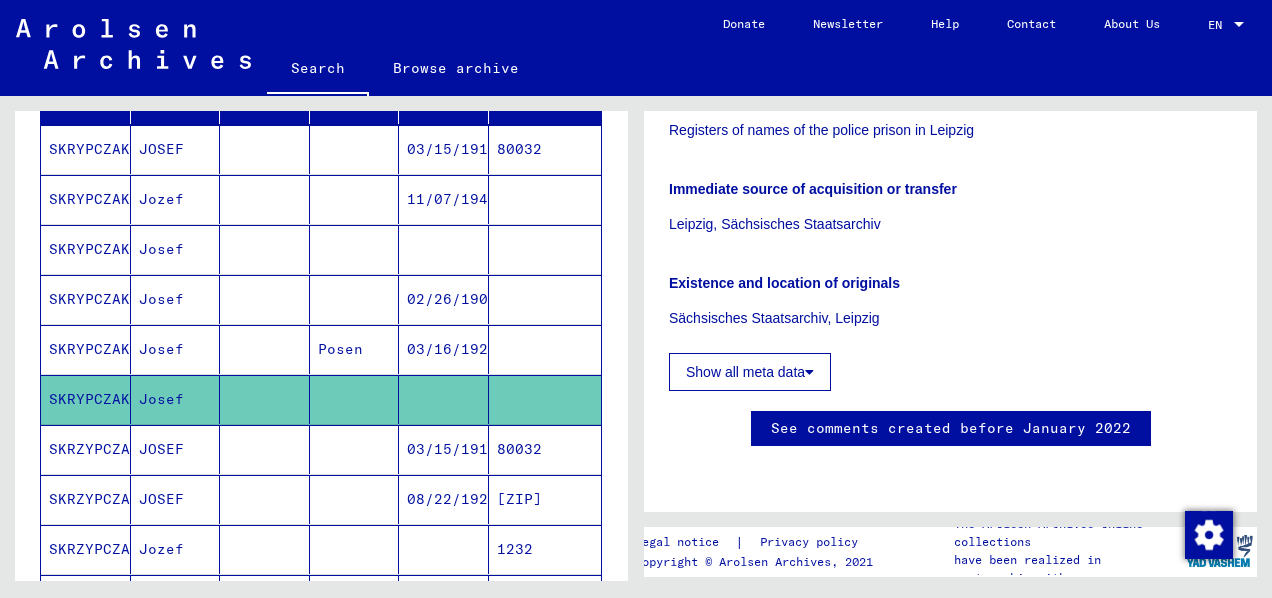 click on "Show all meta data" 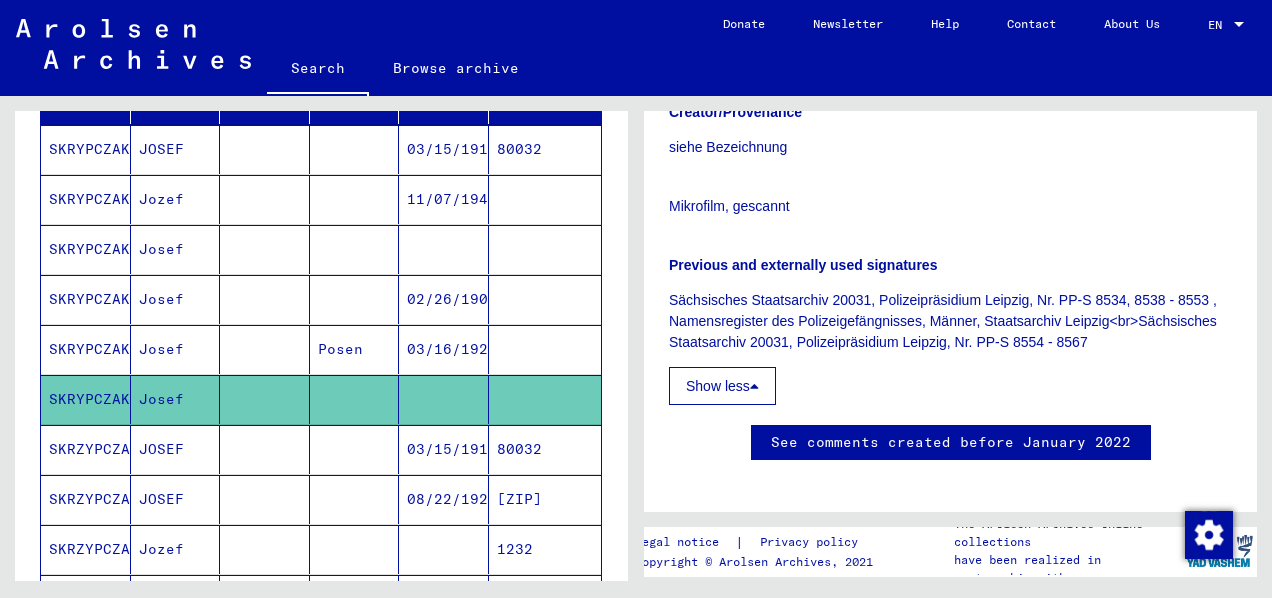 scroll, scrollTop: 585, scrollLeft: 0, axis: vertical 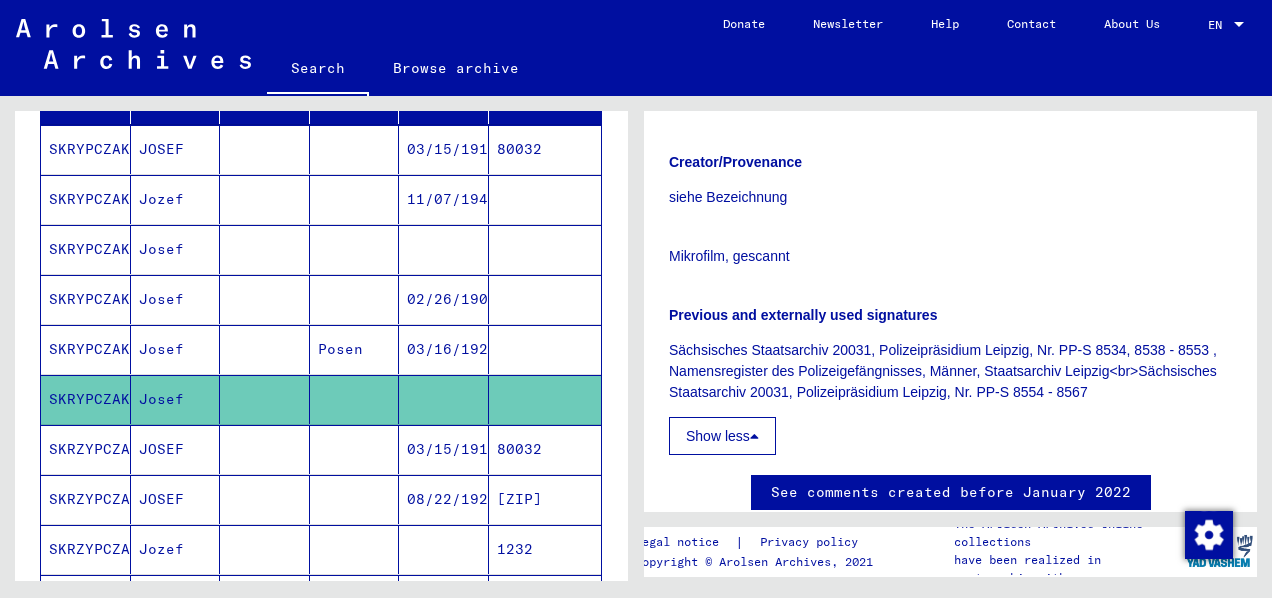 click on "SKRZYPCZAK" at bounding box center (86, 499) 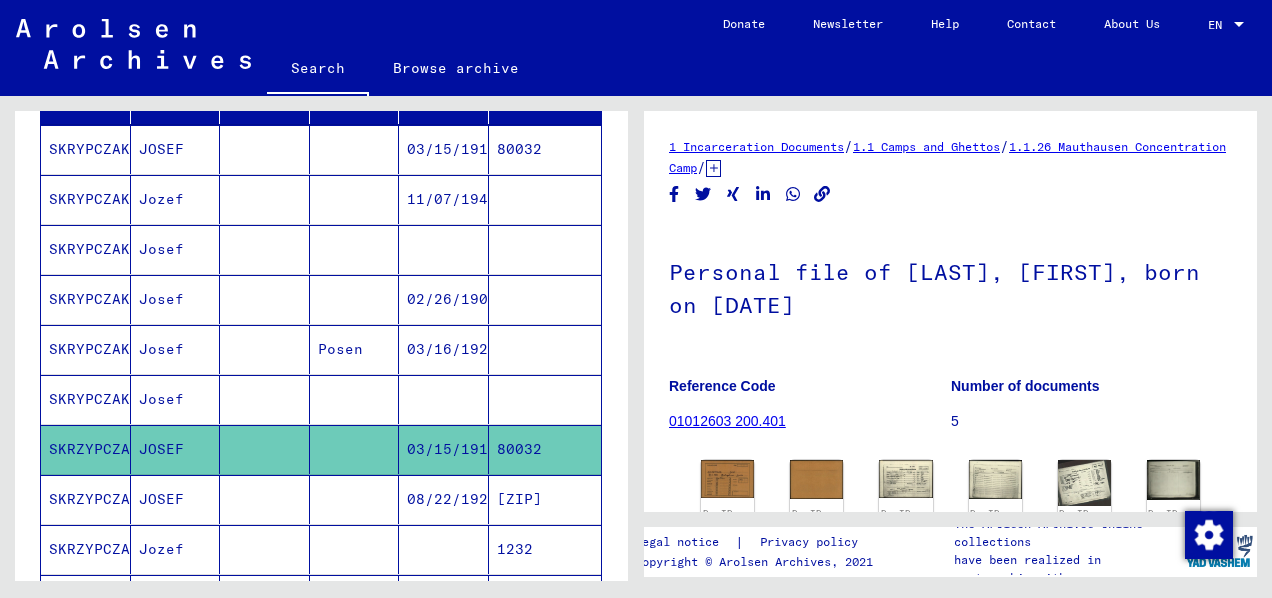 scroll, scrollTop: 0, scrollLeft: 0, axis: both 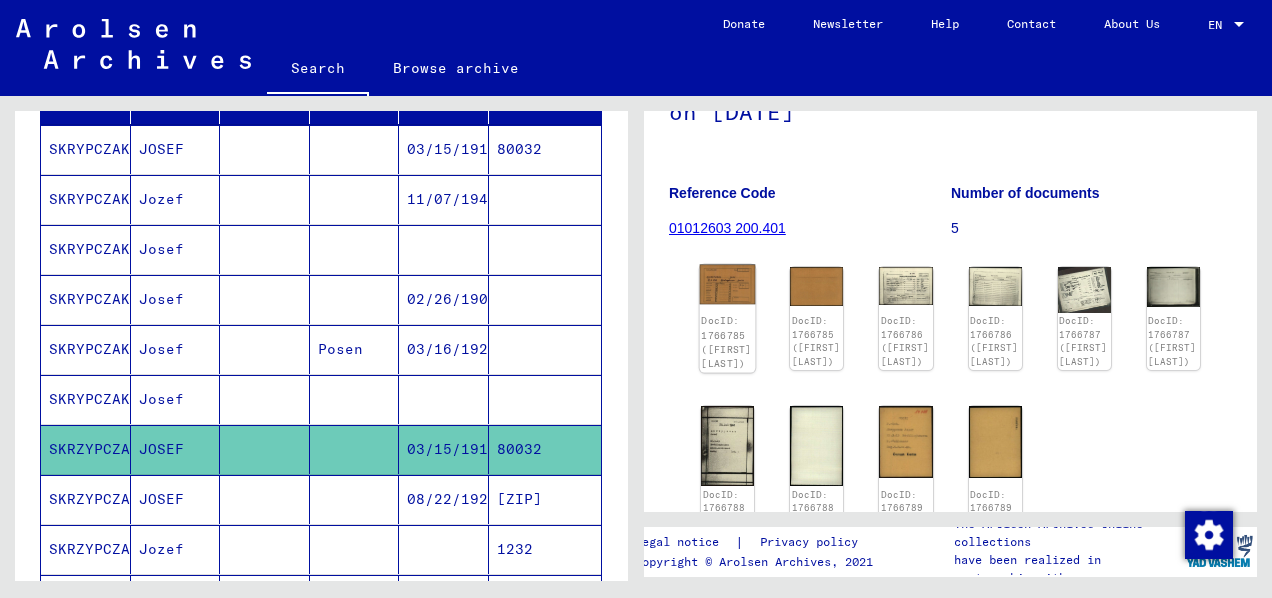 click 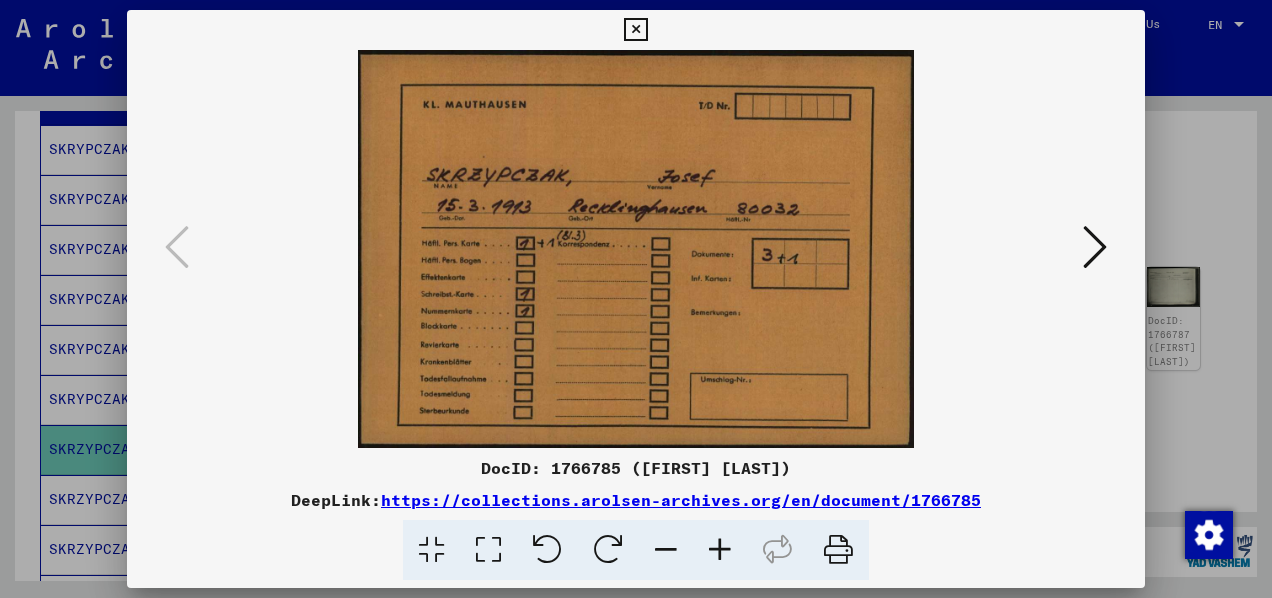 click at bounding box center [1095, 247] 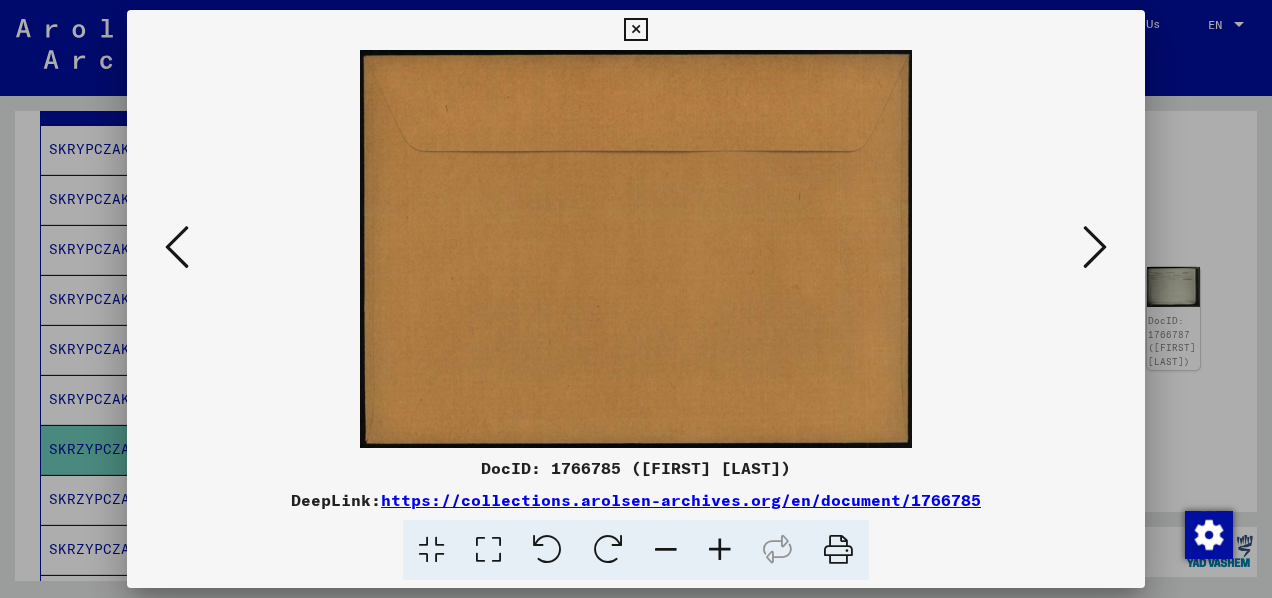 click at bounding box center (1095, 247) 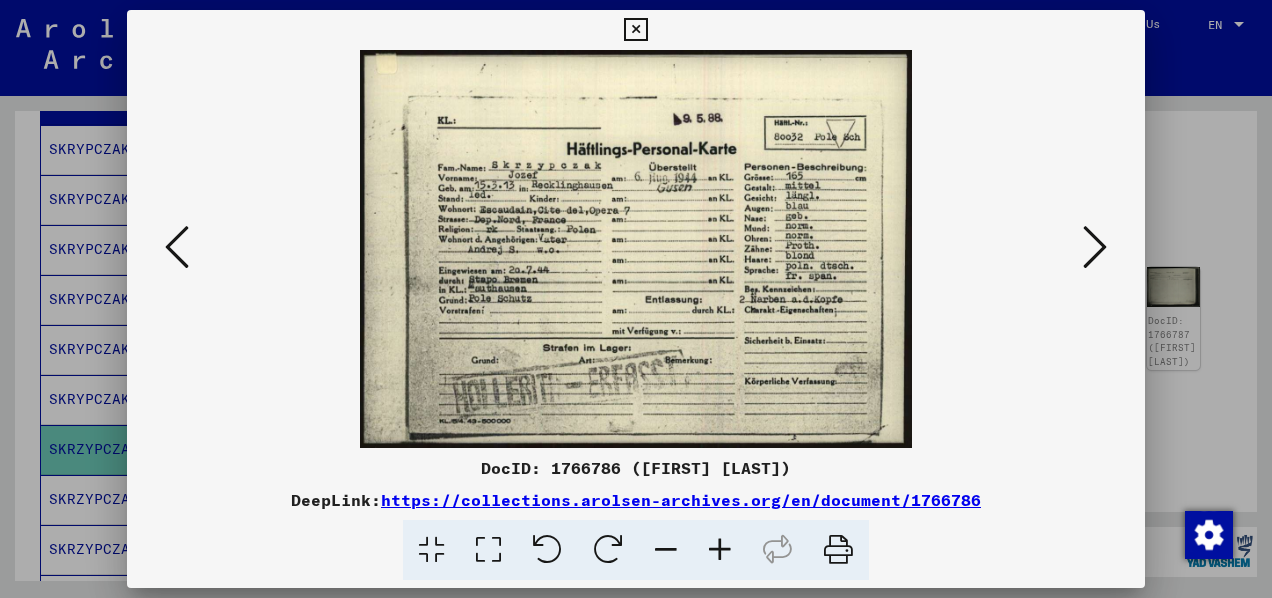 click at bounding box center [720, 550] 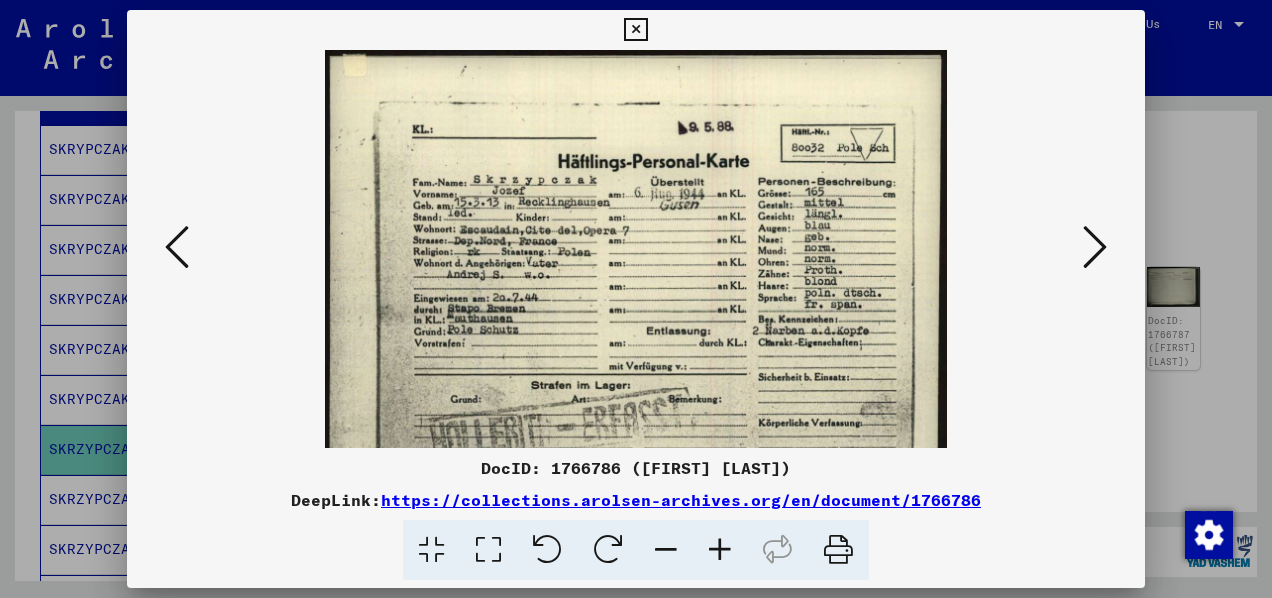 click at bounding box center (720, 550) 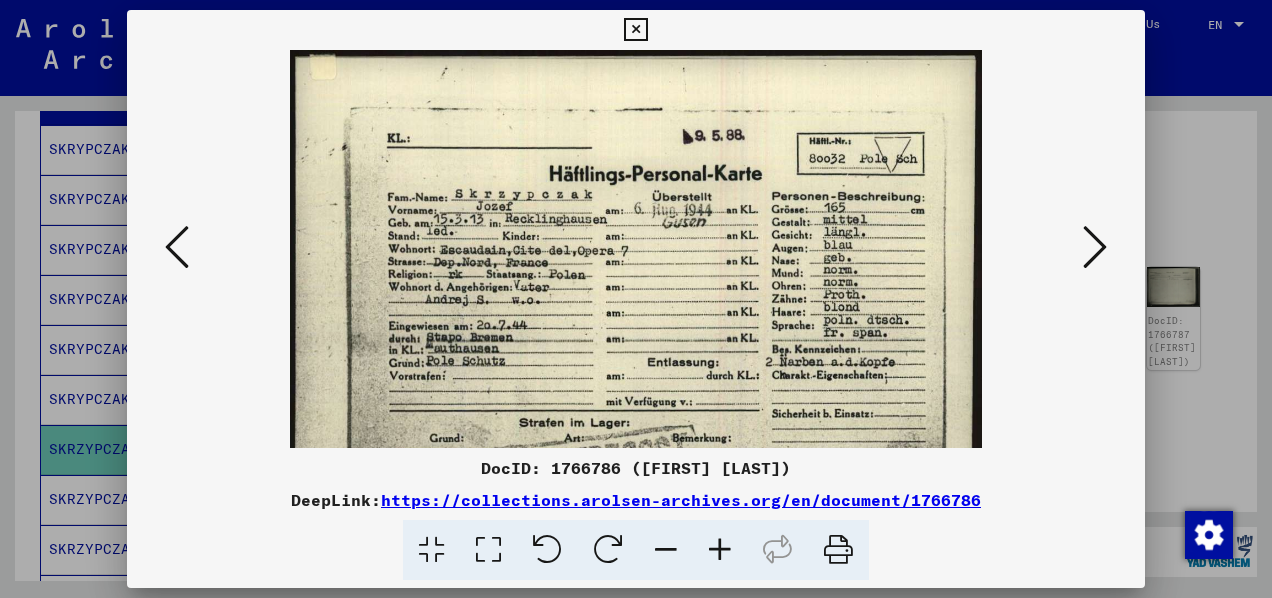 click at bounding box center (720, 550) 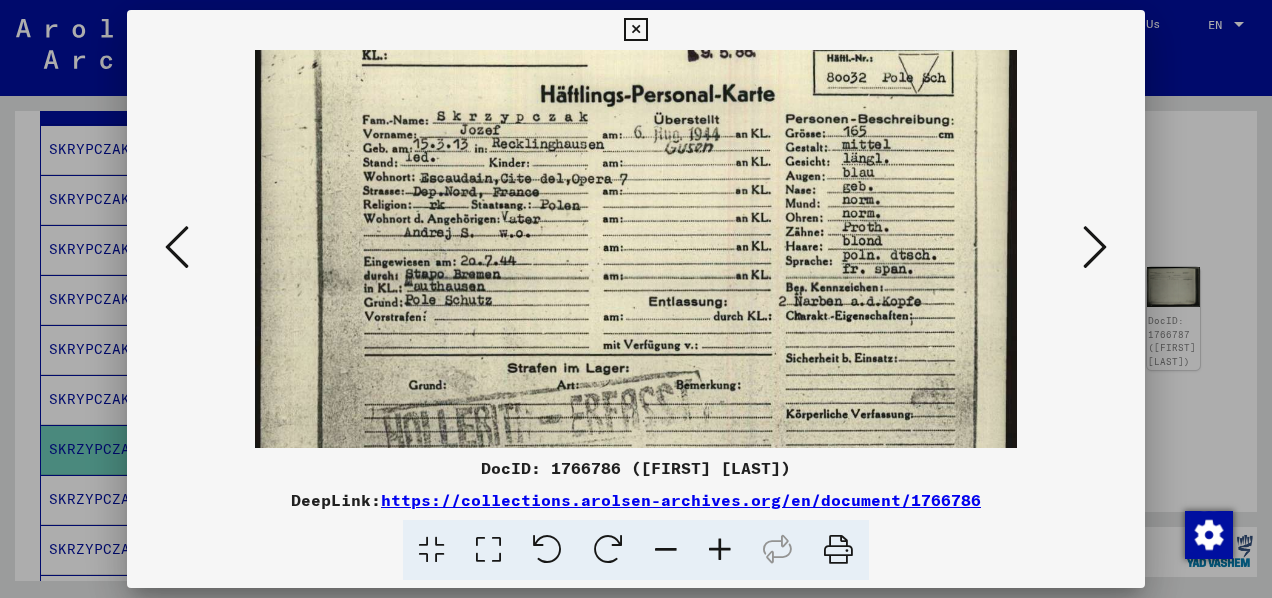 drag, startPoint x: 822, startPoint y: 362, endPoint x: 831, endPoint y: 253, distance: 109.370926 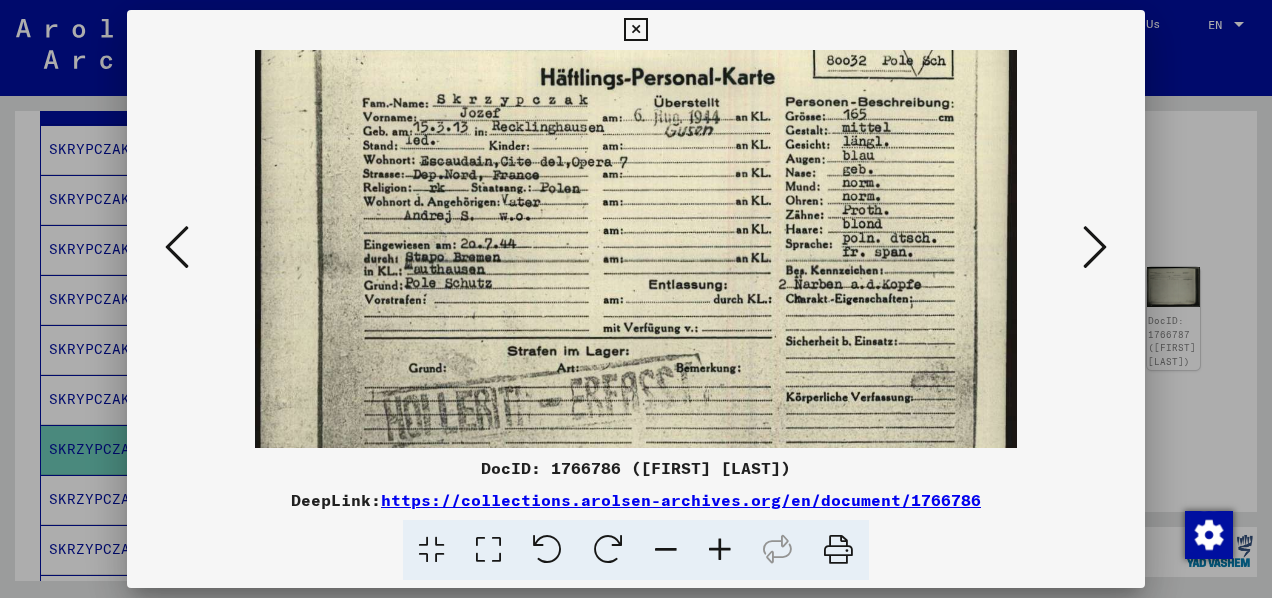click at bounding box center [720, 550] 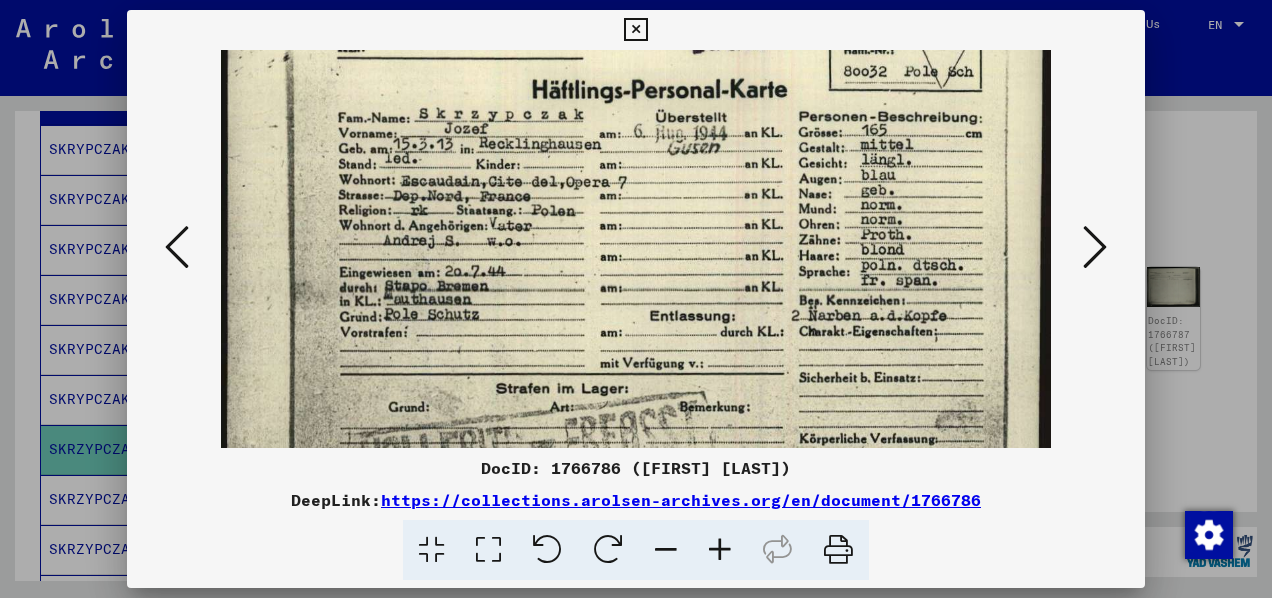 click at bounding box center (720, 550) 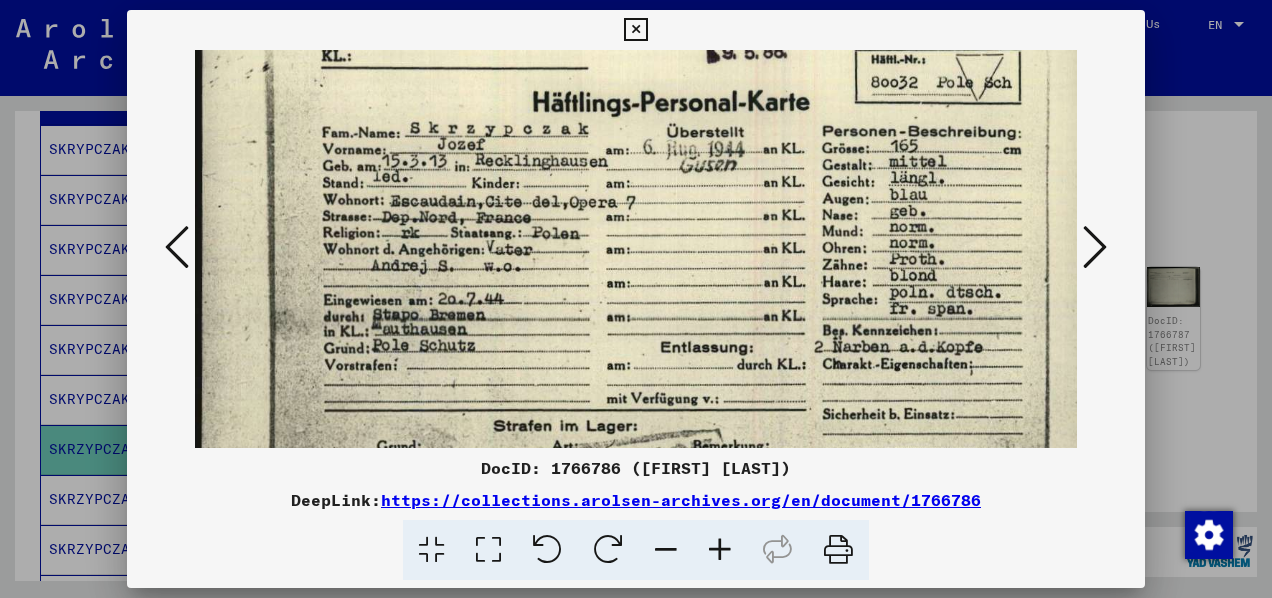 click at bounding box center (720, 550) 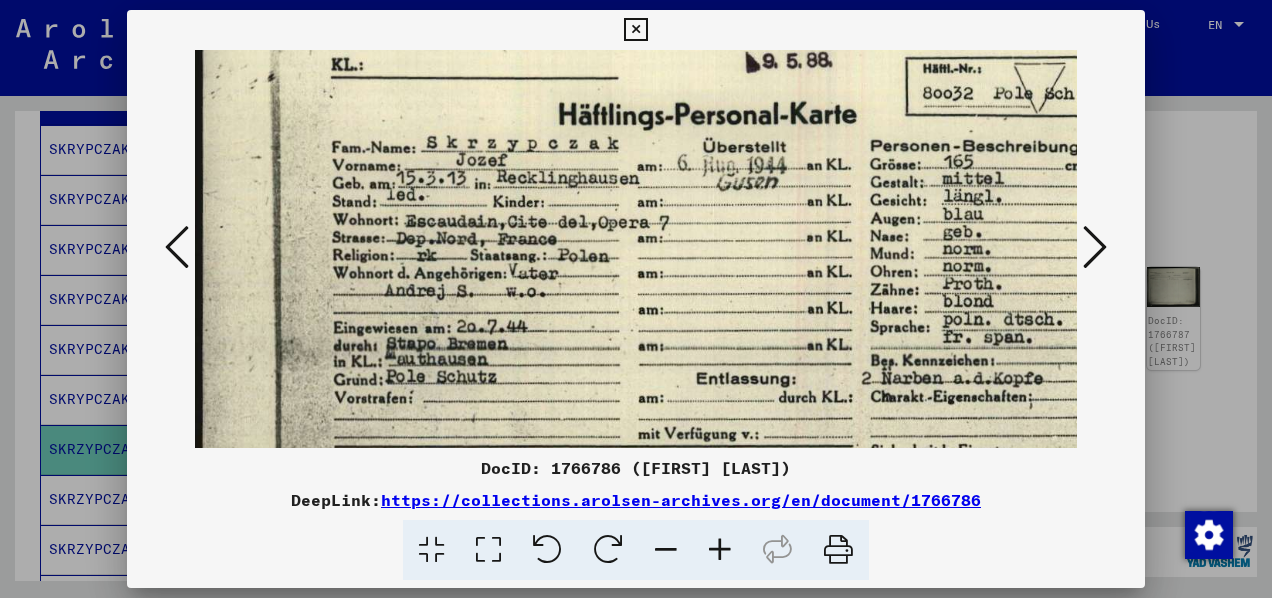 click at bounding box center [720, 550] 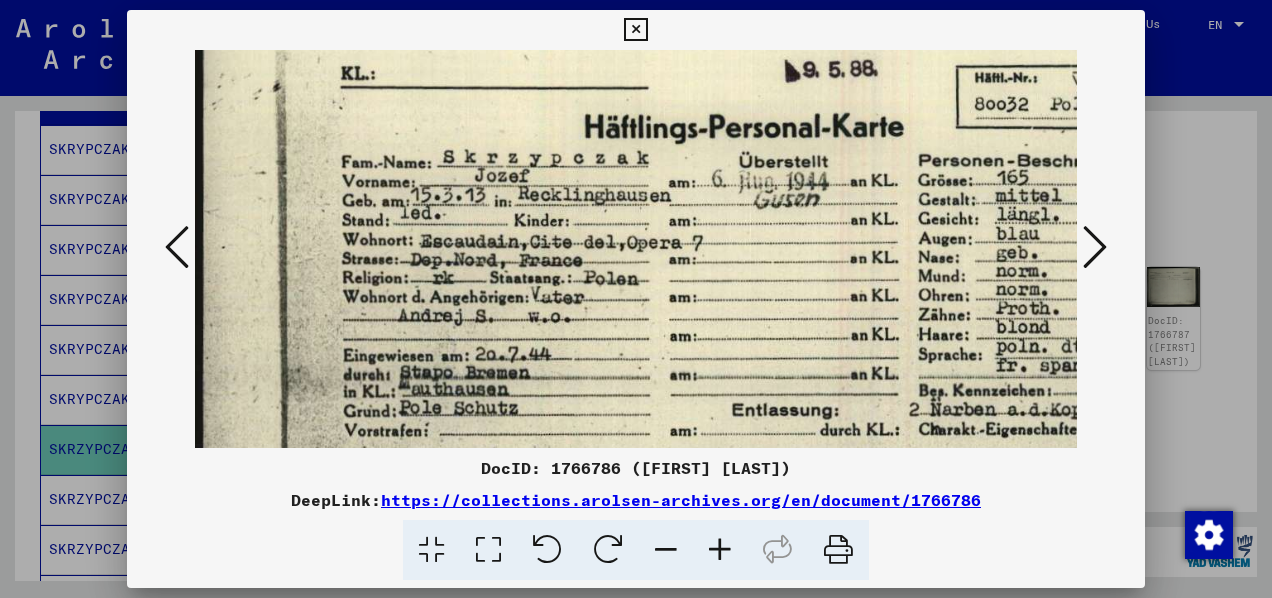 click at bounding box center (720, 550) 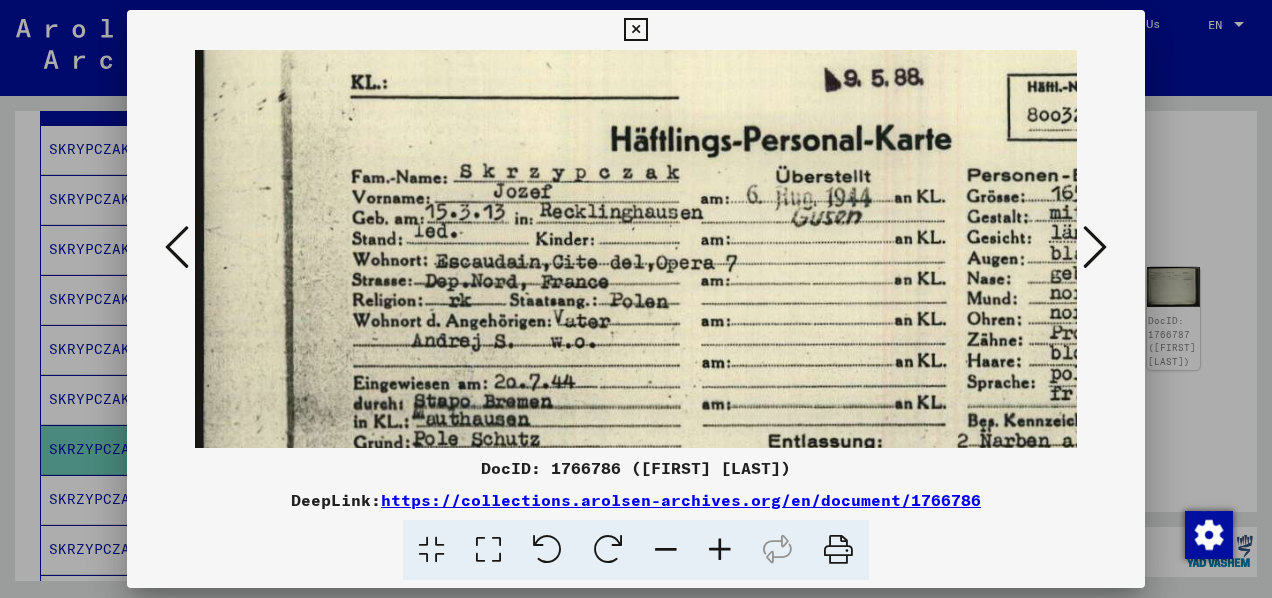 click at bounding box center (720, 550) 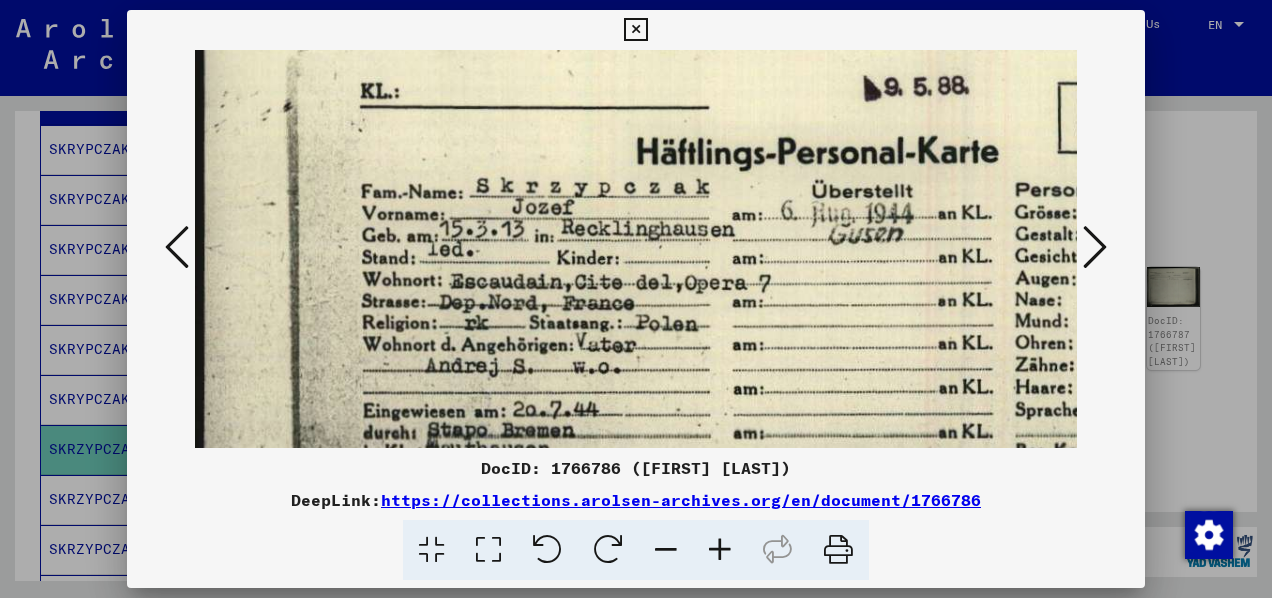 click at bounding box center (666, 550) 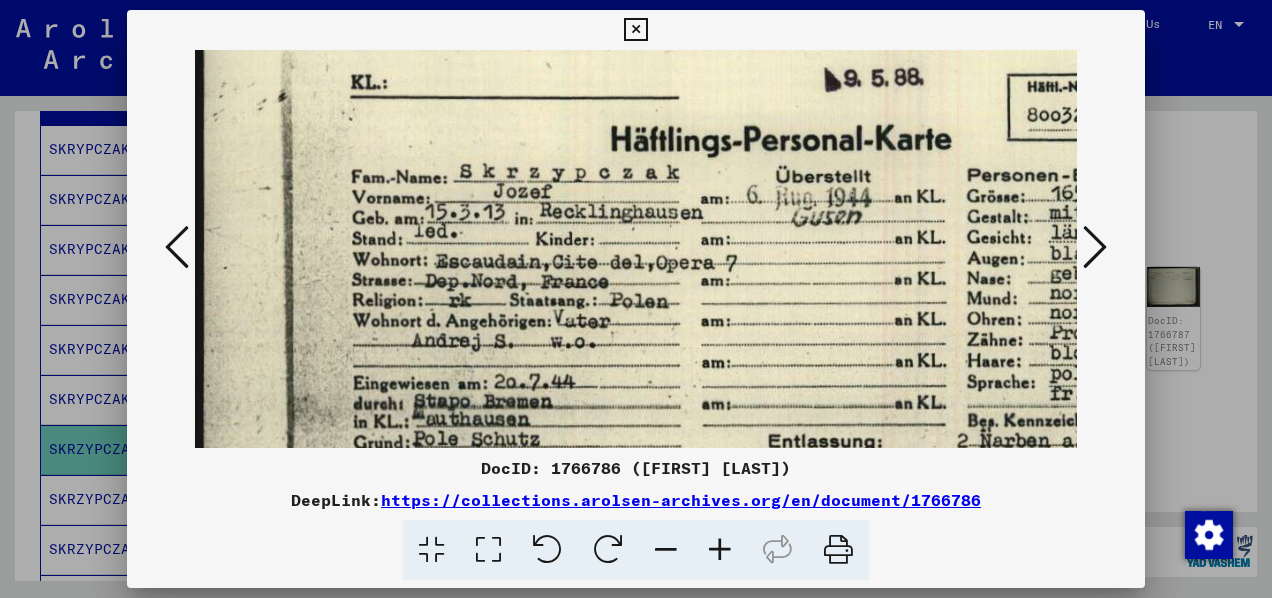 click at bounding box center (666, 550) 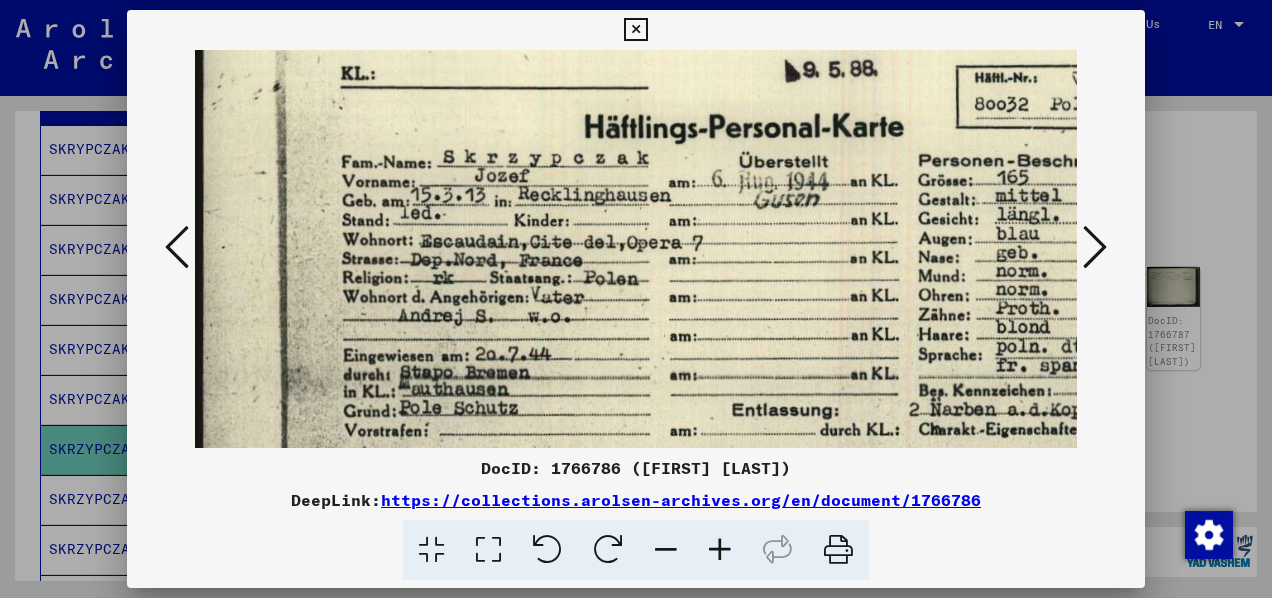 click at bounding box center (666, 550) 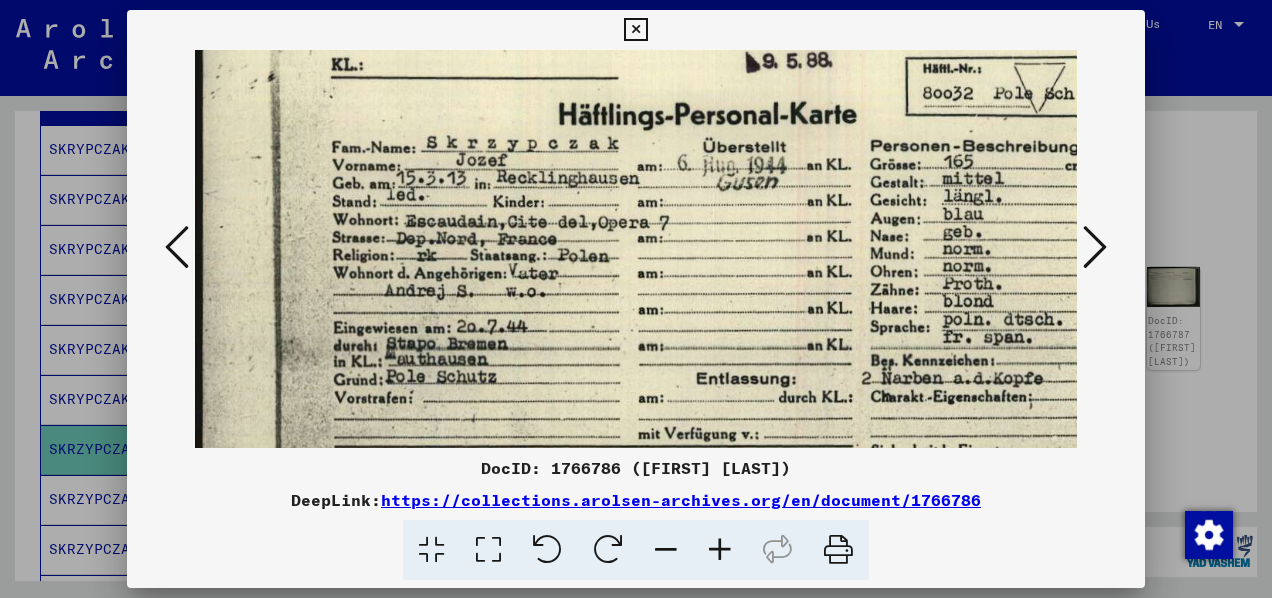 click at bounding box center (666, 550) 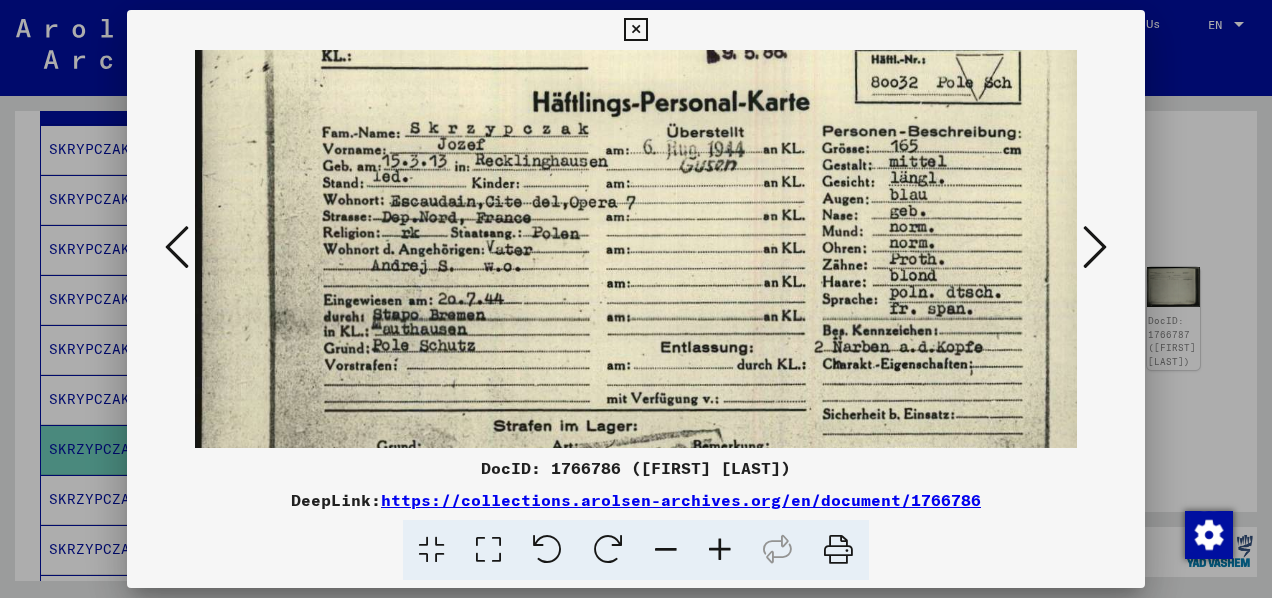 click at bounding box center (1095, 247) 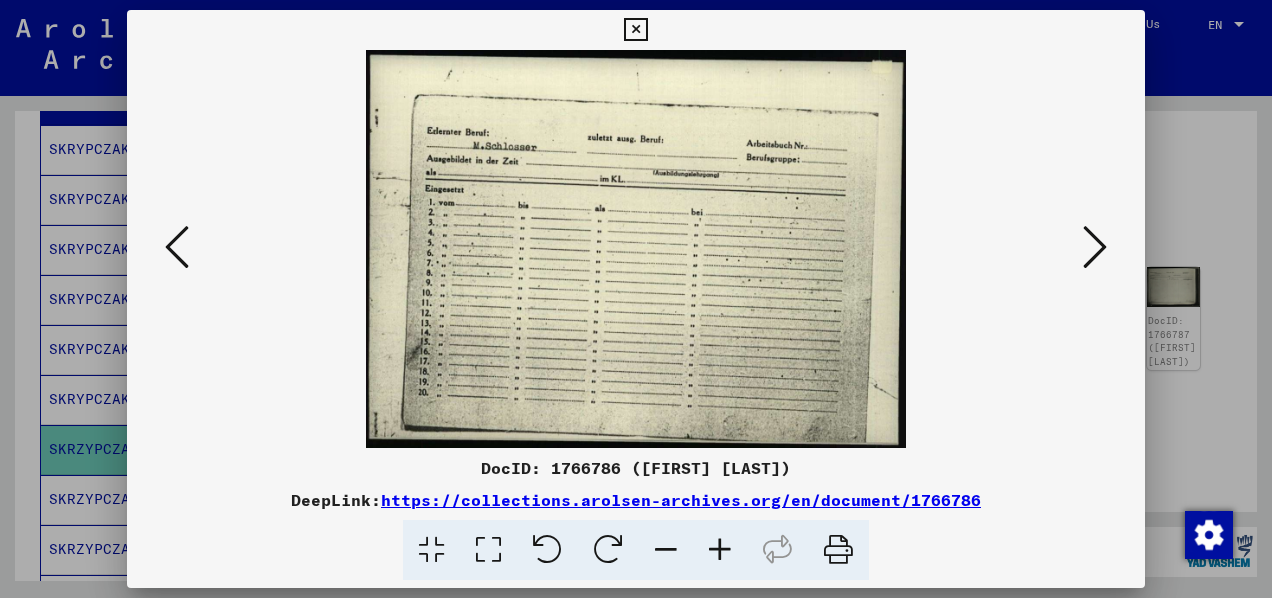 click at bounding box center (1095, 247) 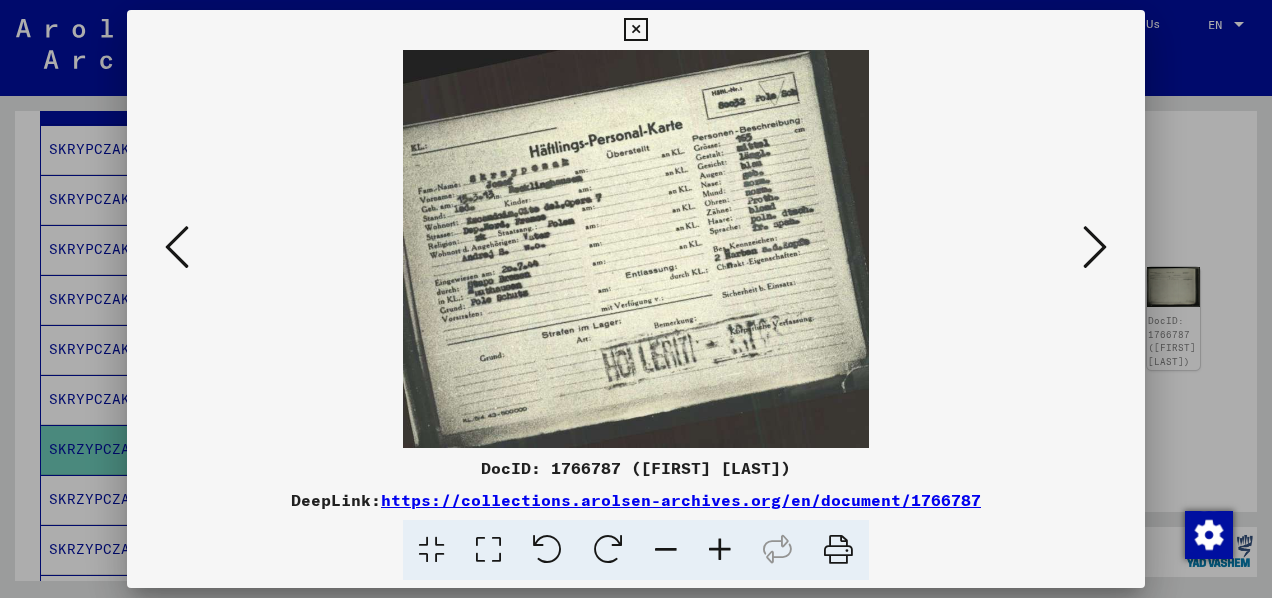 click at bounding box center [1095, 247] 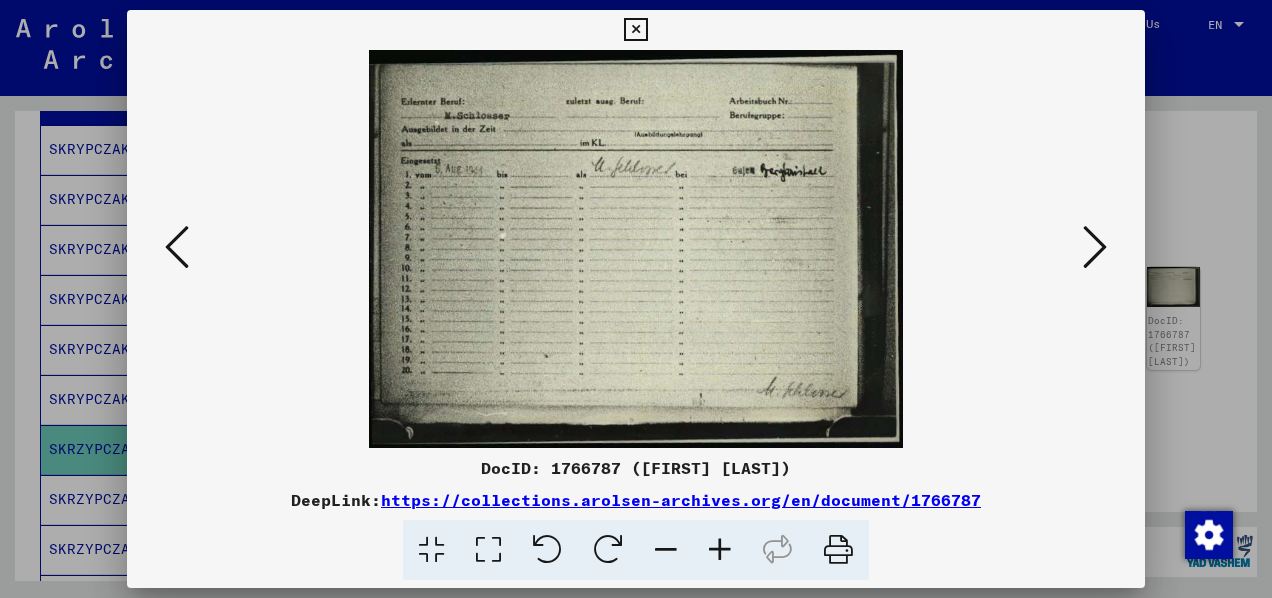 click at bounding box center [1095, 247] 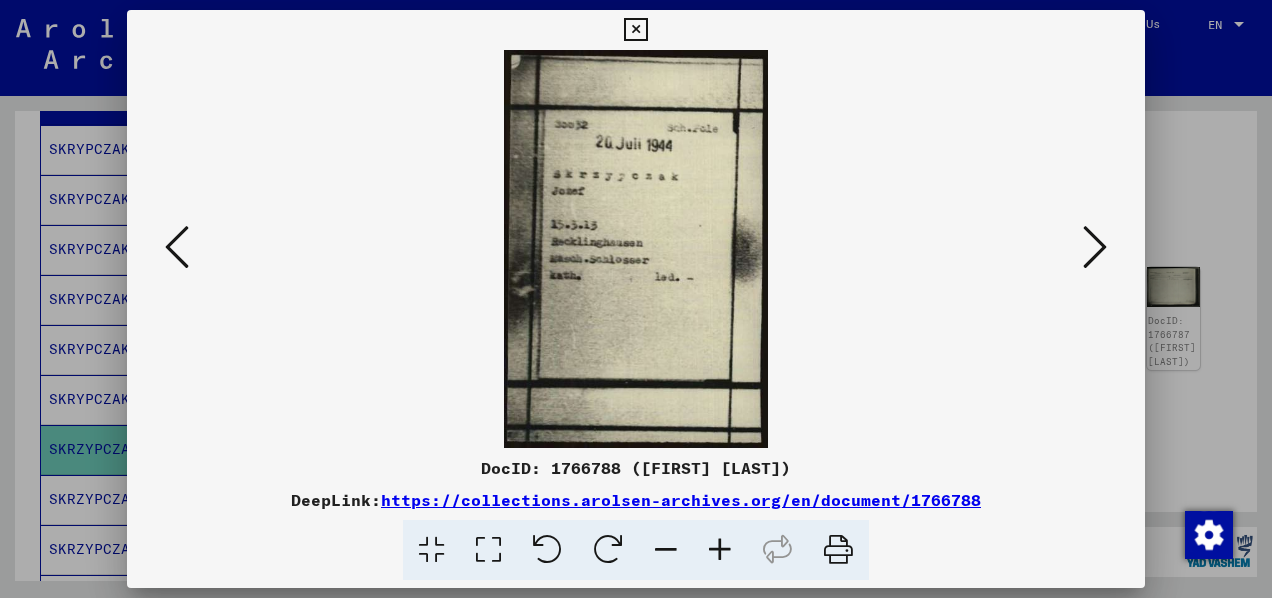 click at bounding box center [1095, 247] 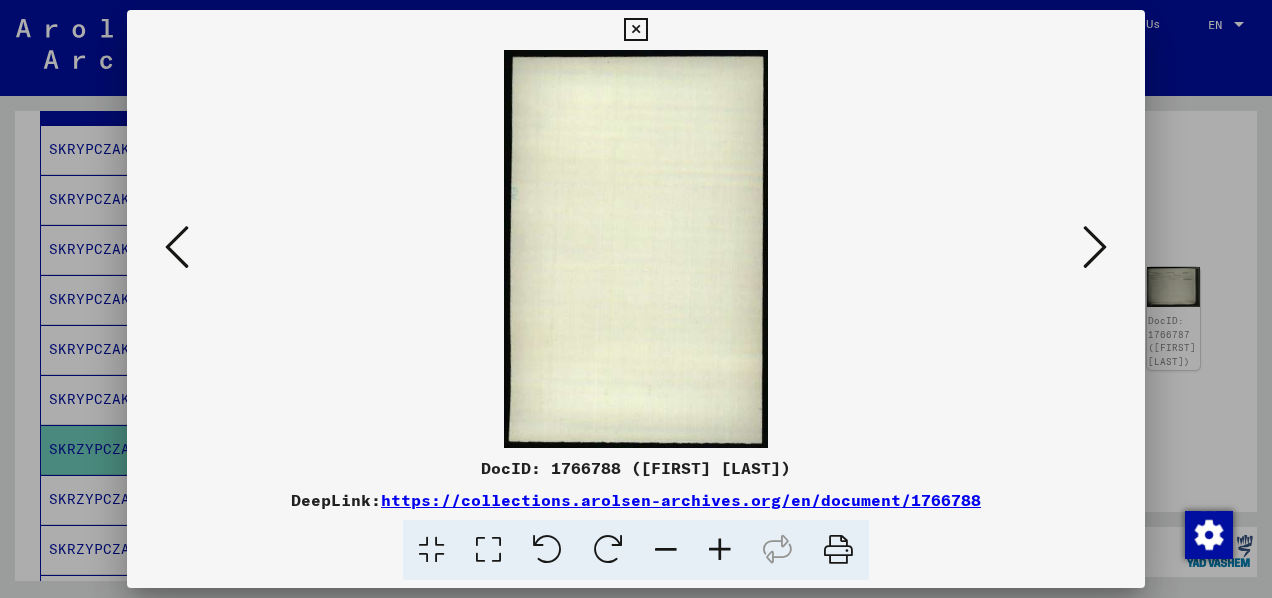 click at bounding box center (1095, 247) 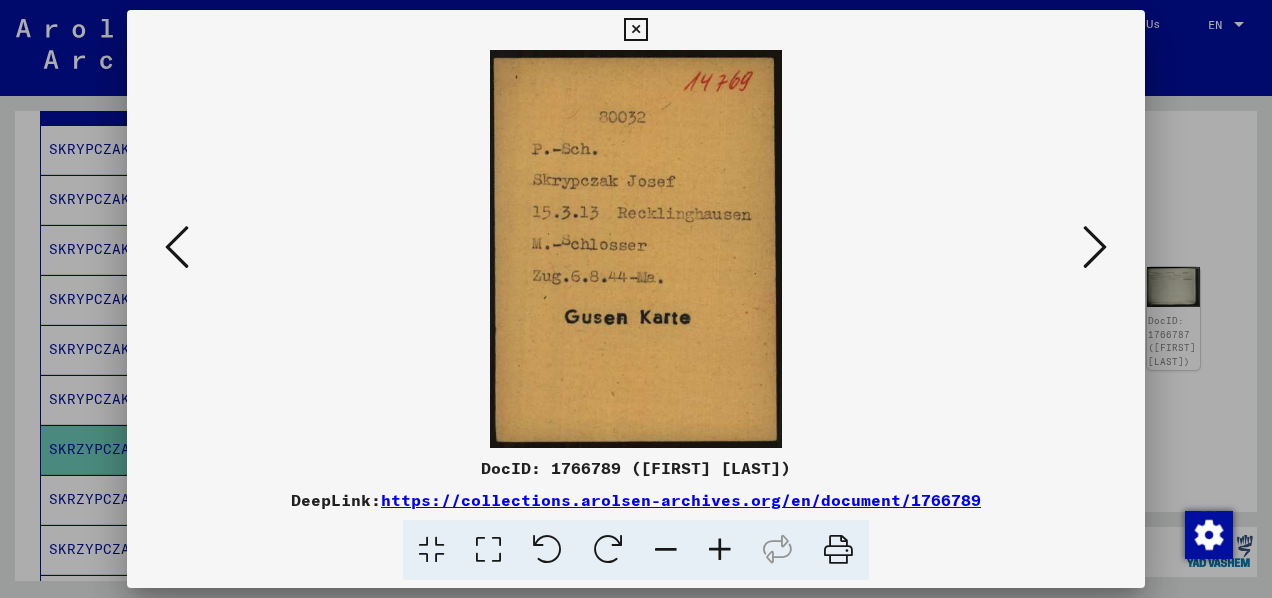 click at bounding box center [1095, 247] 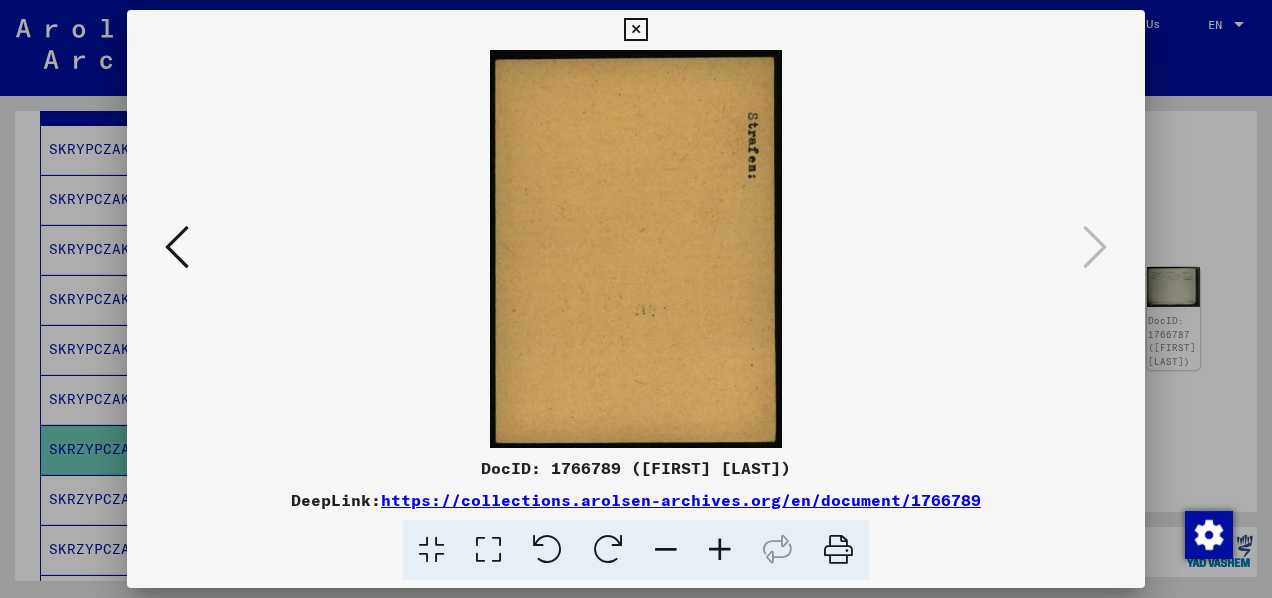 click at bounding box center [635, 30] 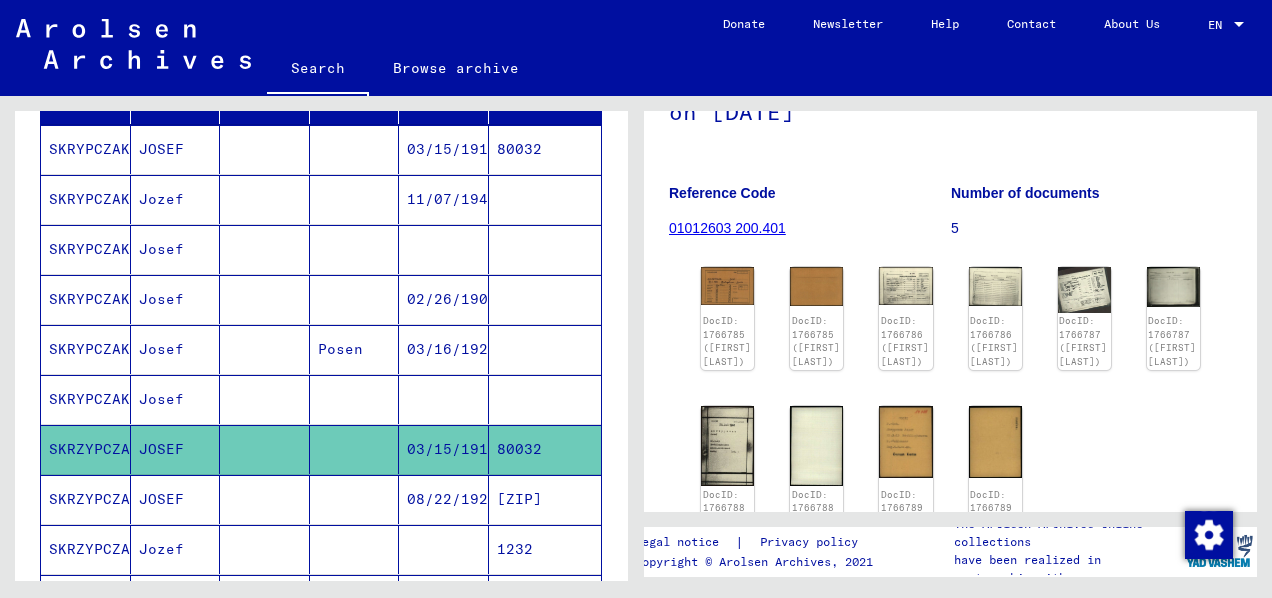 click 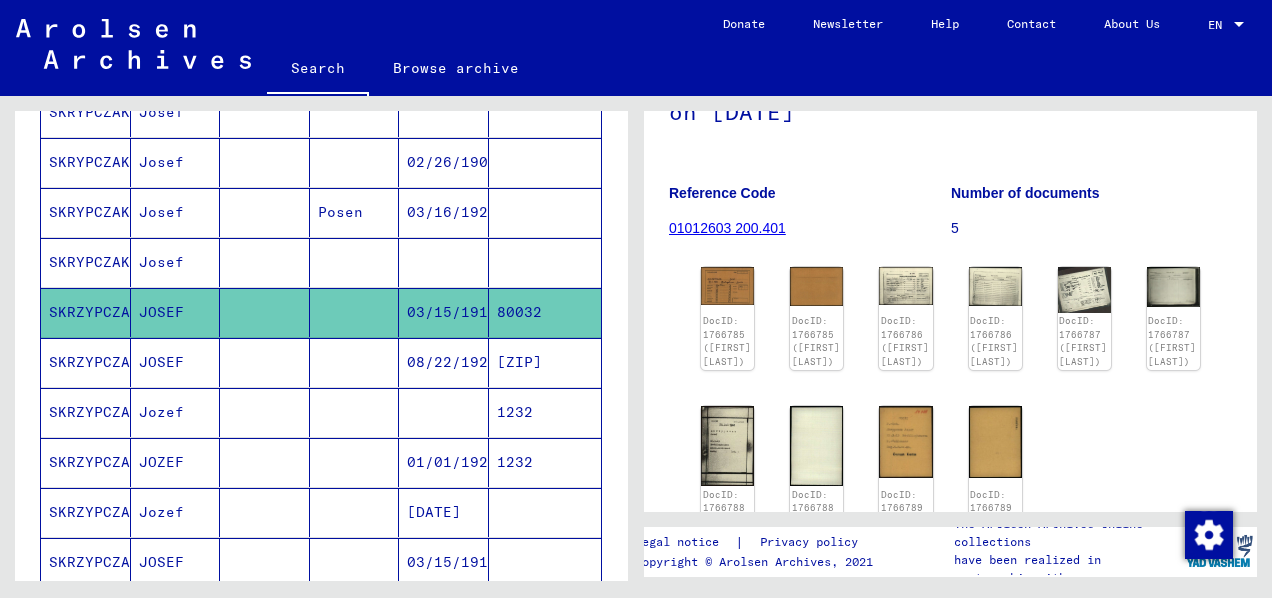 scroll, scrollTop: 425, scrollLeft: 0, axis: vertical 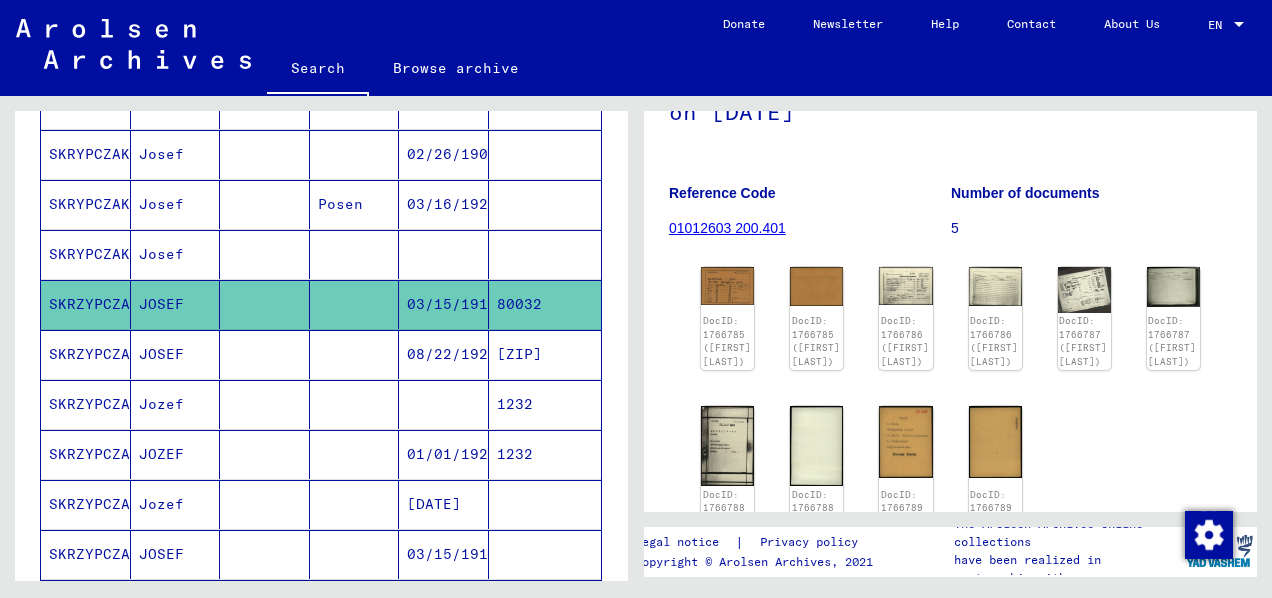 click 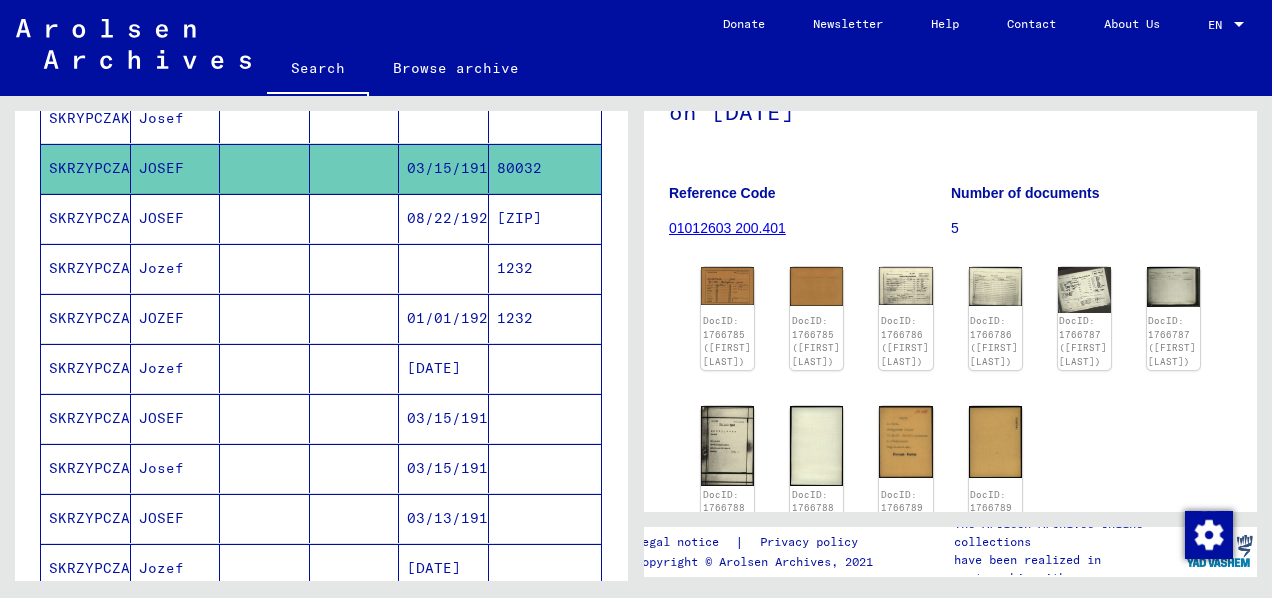 scroll, scrollTop: 565, scrollLeft: 0, axis: vertical 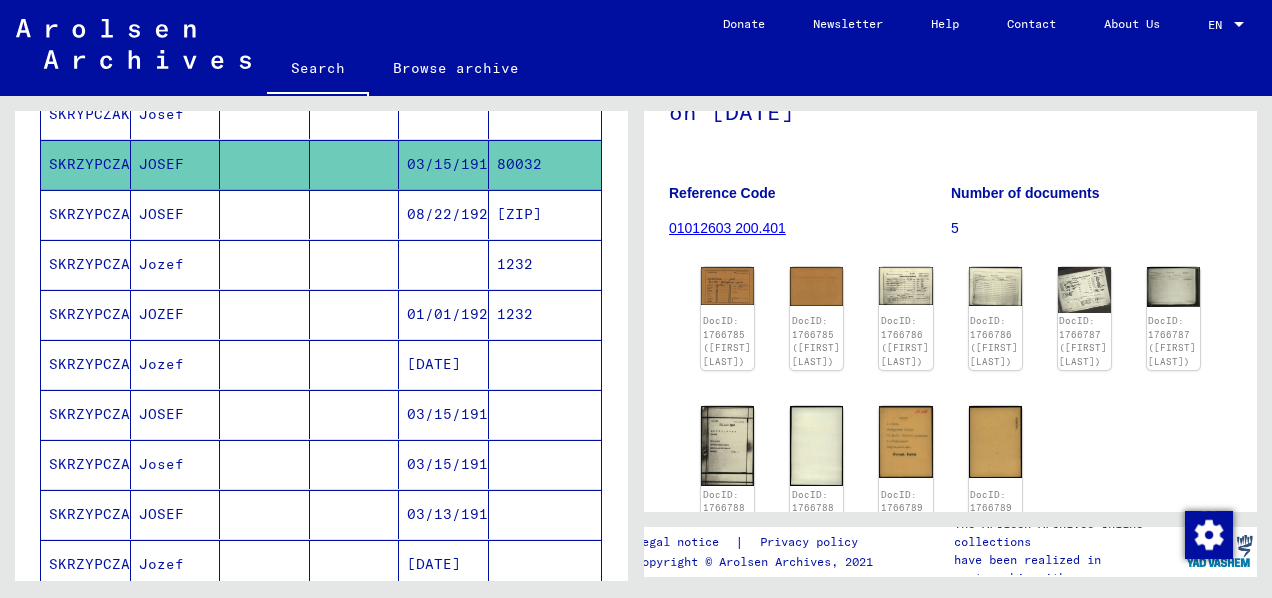 click on "SKRZYPCZAK" at bounding box center (86, 514) 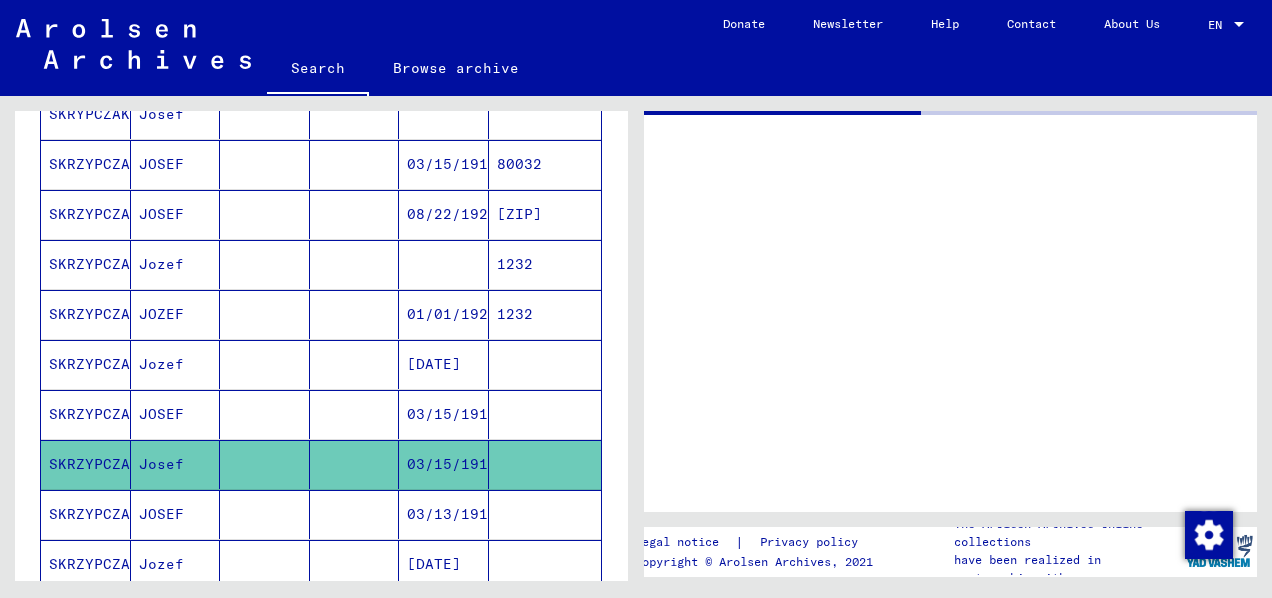 scroll, scrollTop: 0, scrollLeft: 0, axis: both 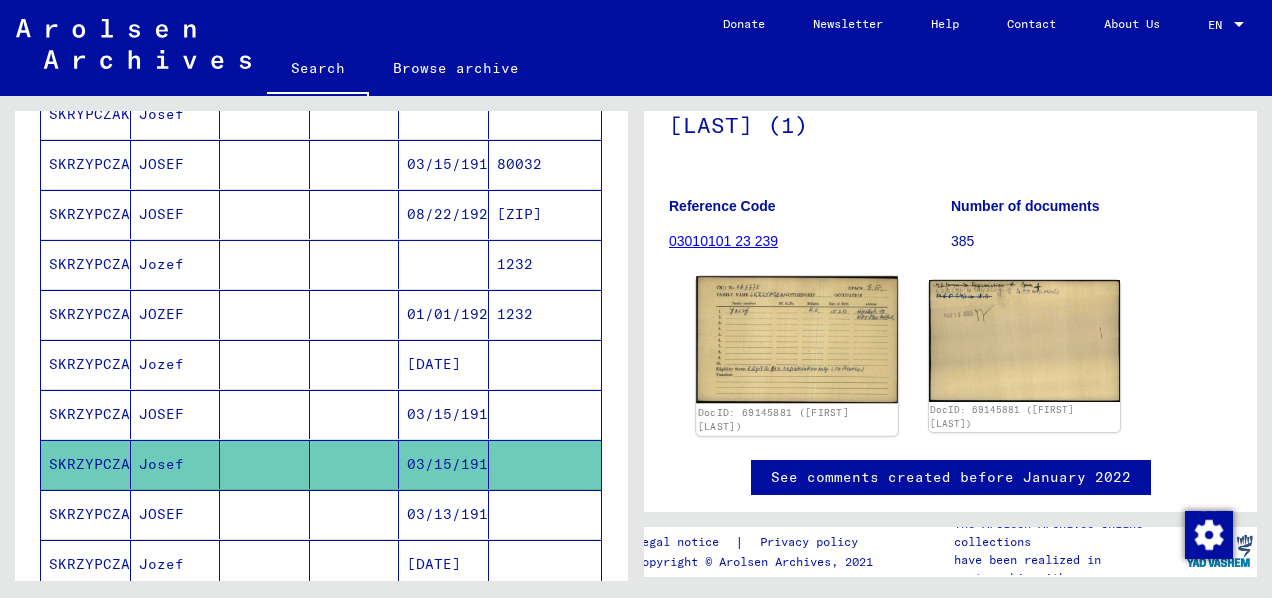 click 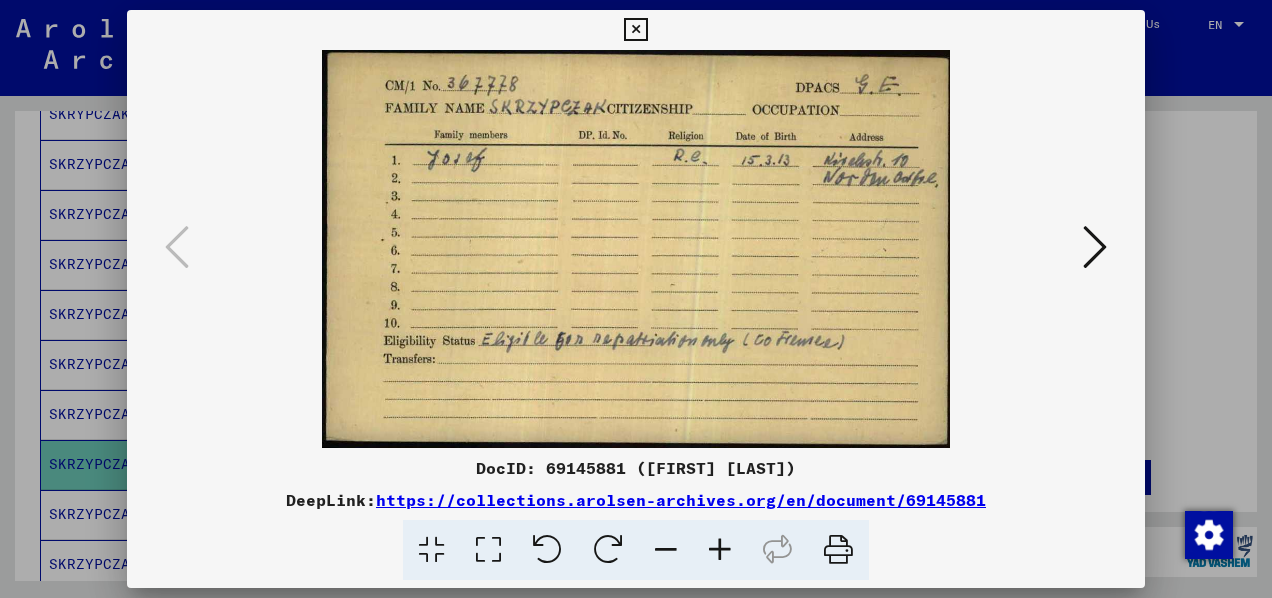 click at bounding box center (1095, 247) 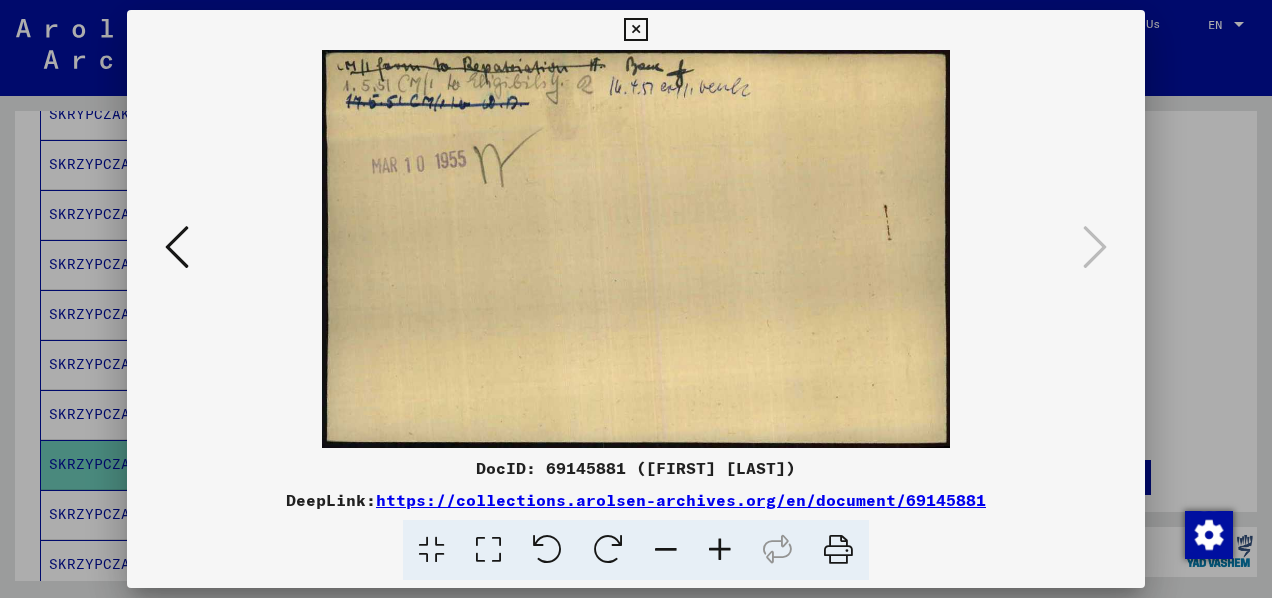 click at bounding box center [635, 30] 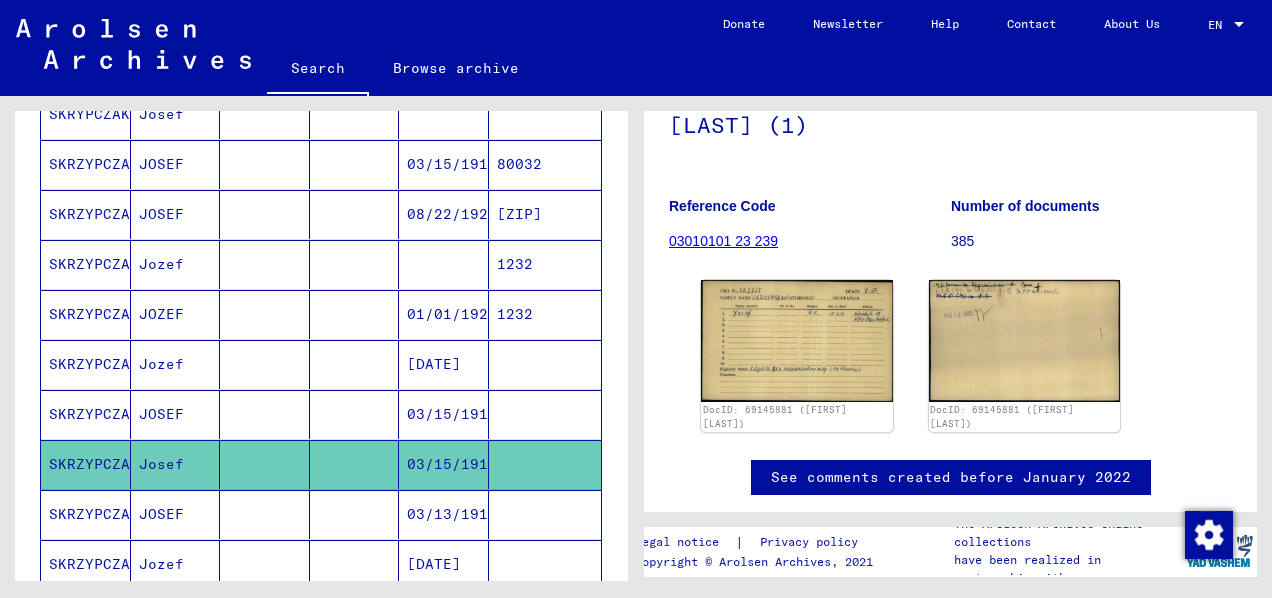 click 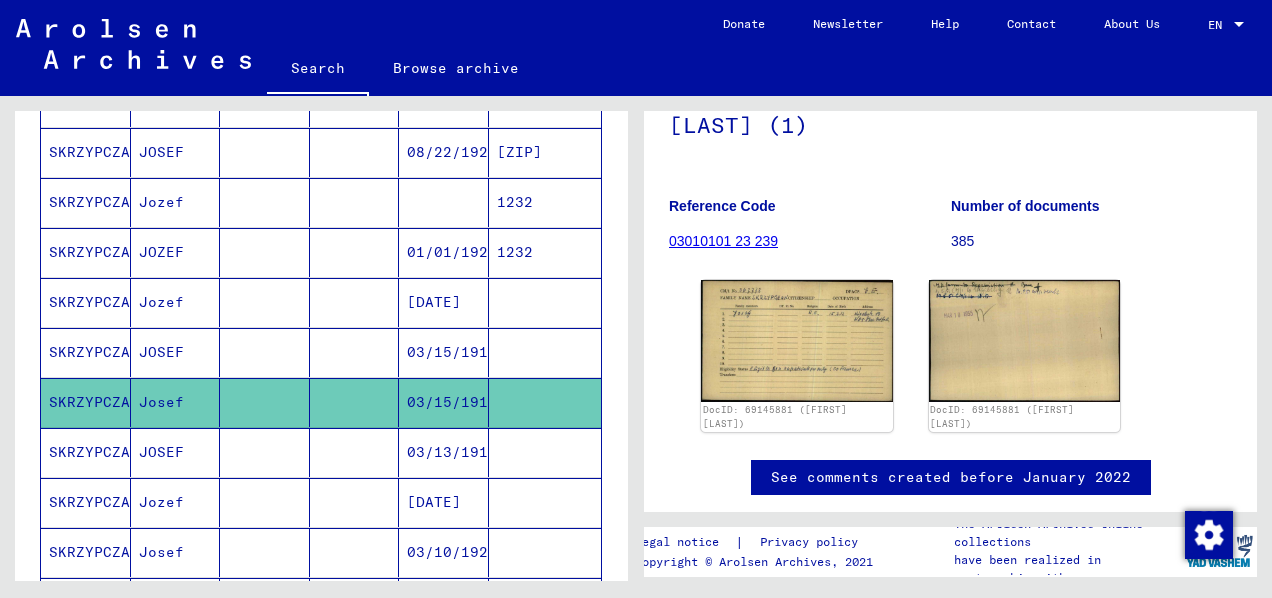 click on "SKRZYPCZAK" at bounding box center (86, 502) 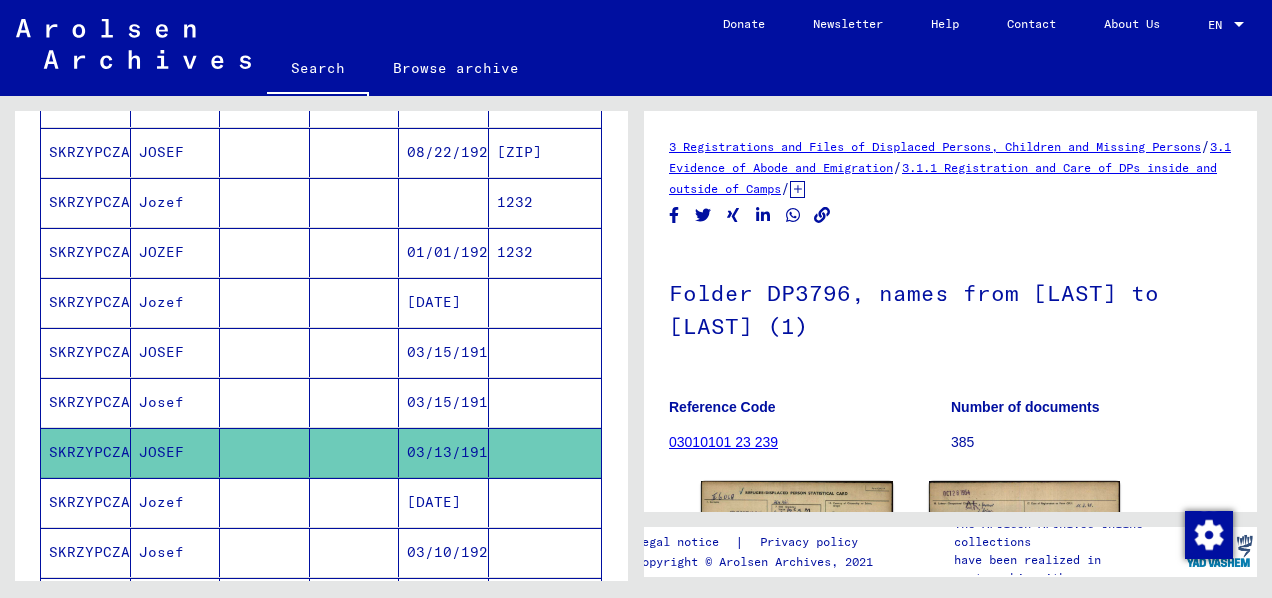 scroll, scrollTop: 0, scrollLeft: 0, axis: both 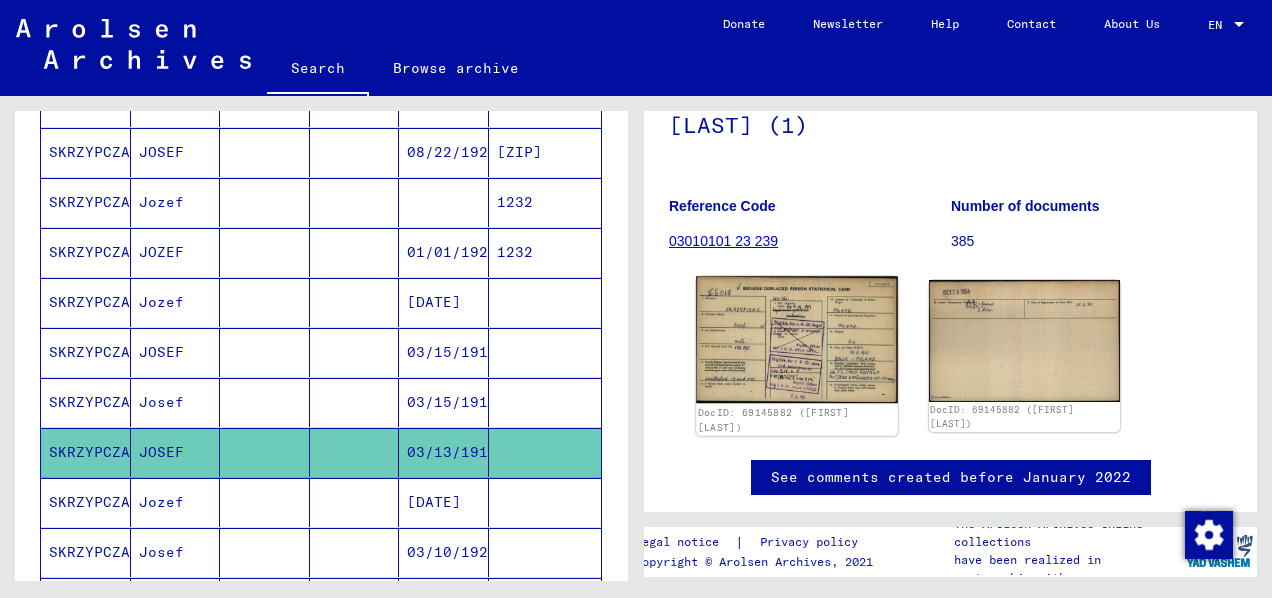 click 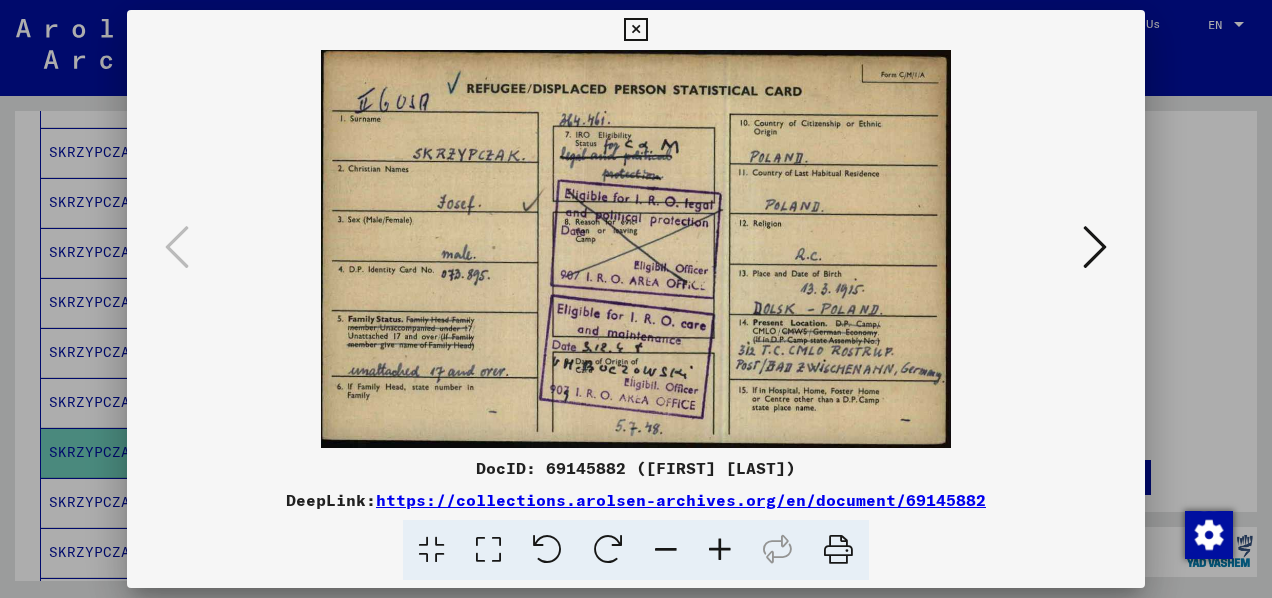 click at bounding box center [1095, 247] 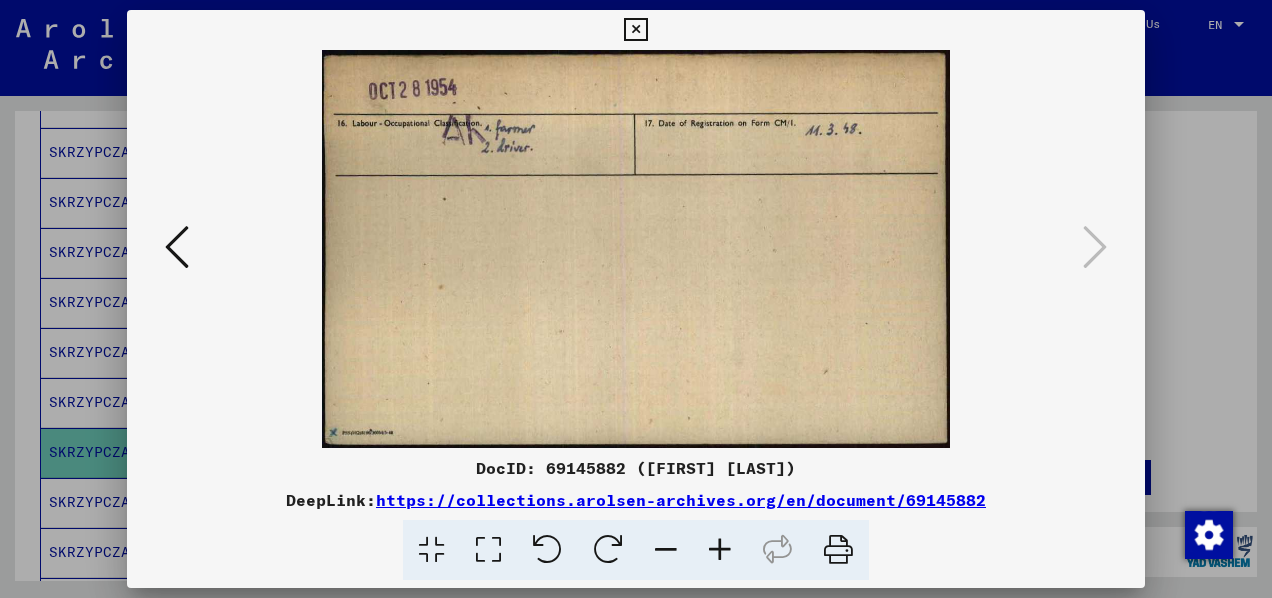 click at bounding box center (635, 30) 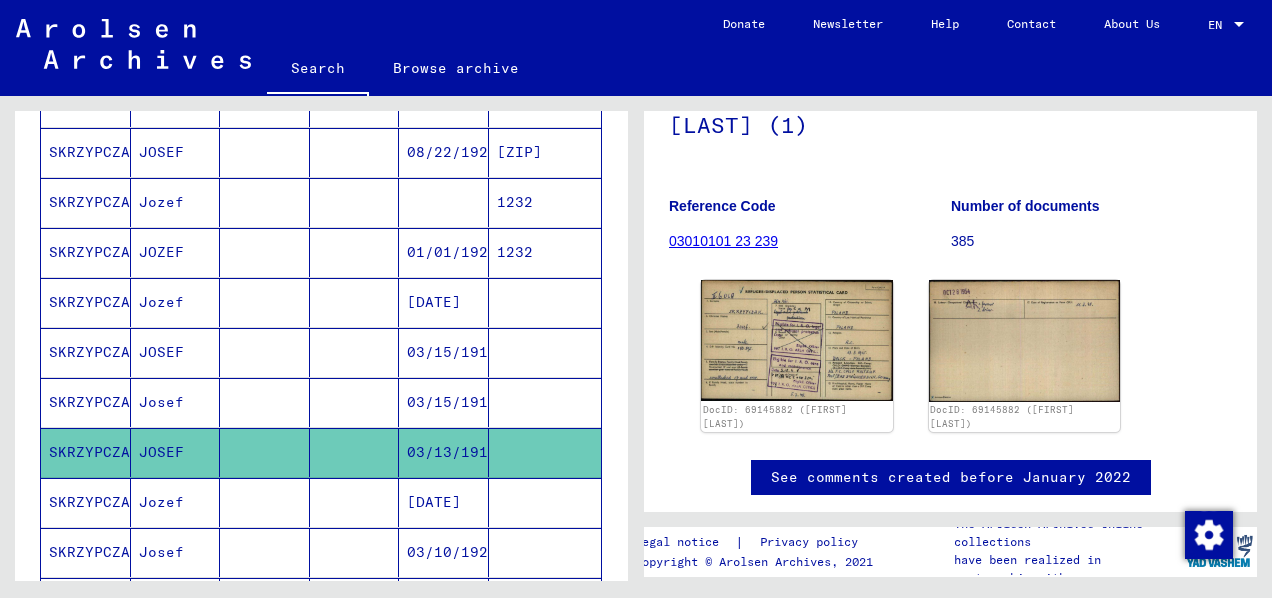 click 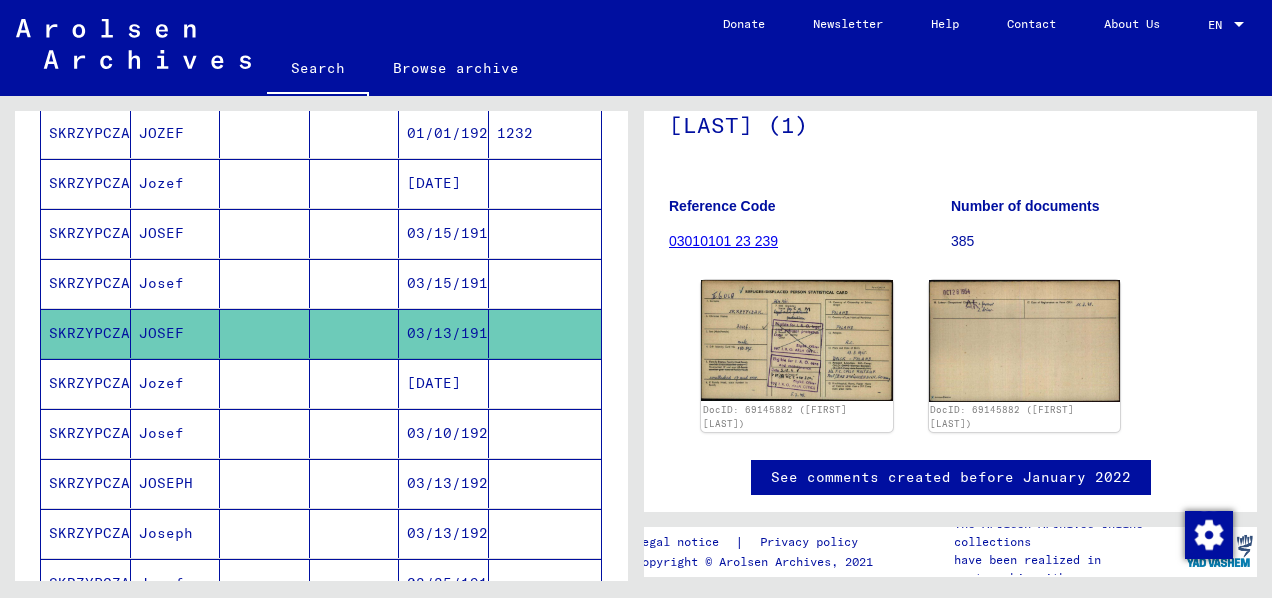scroll, scrollTop: 796, scrollLeft: 0, axis: vertical 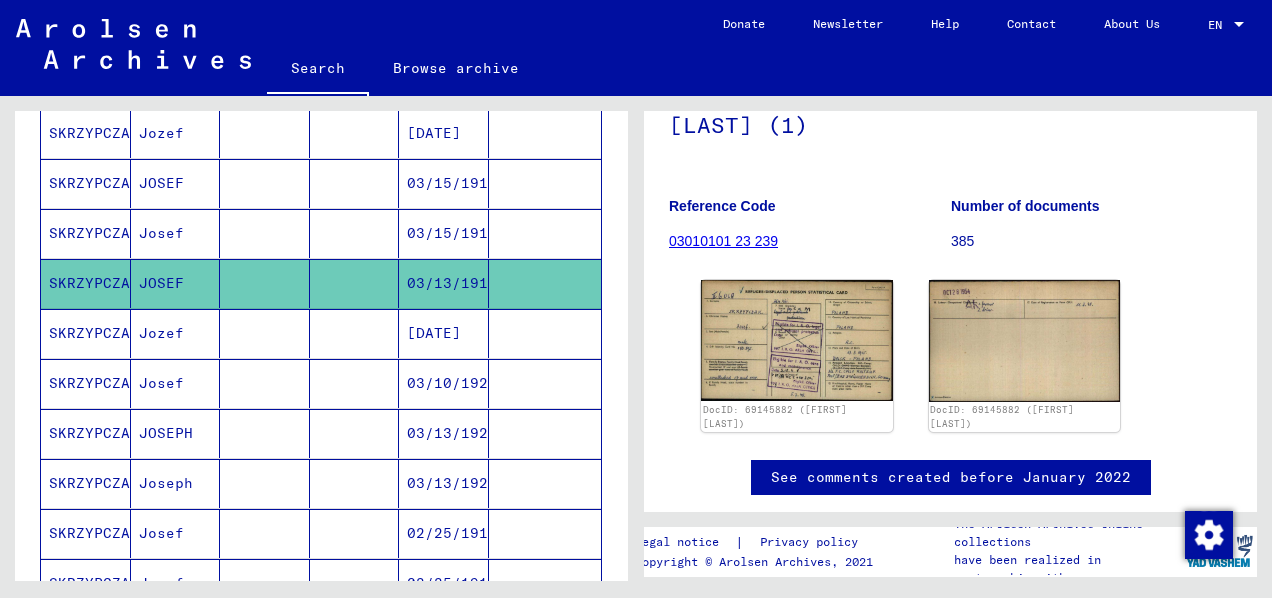 click on "SKRZYPCZAK" at bounding box center (86, 483) 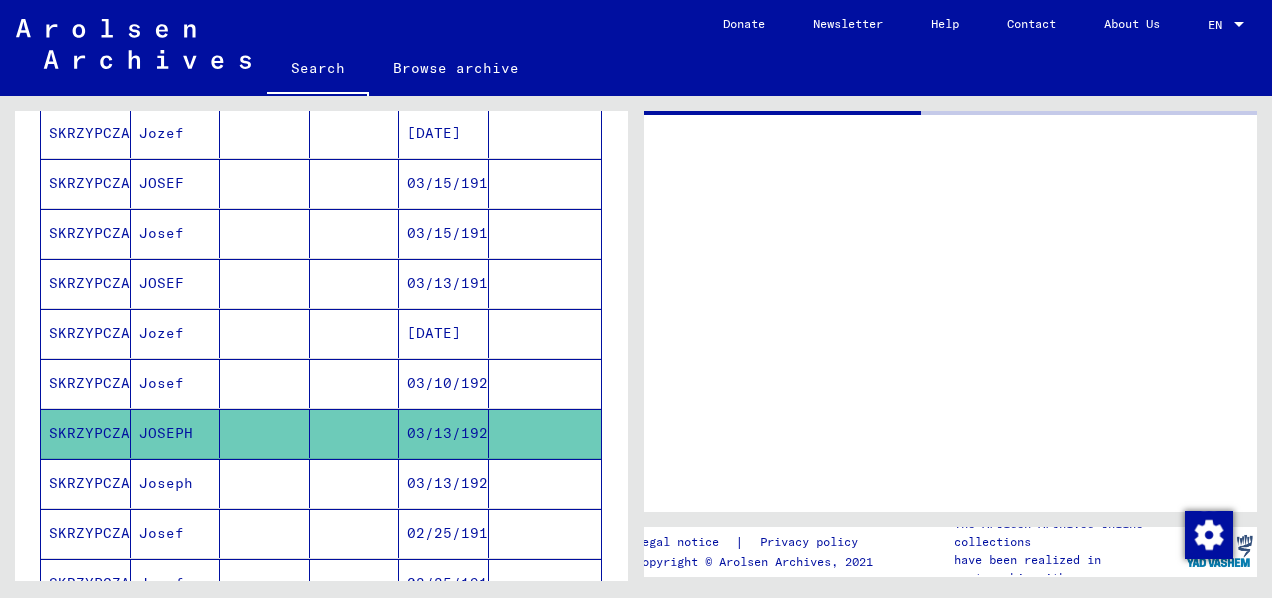 scroll, scrollTop: 0, scrollLeft: 0, axis: both 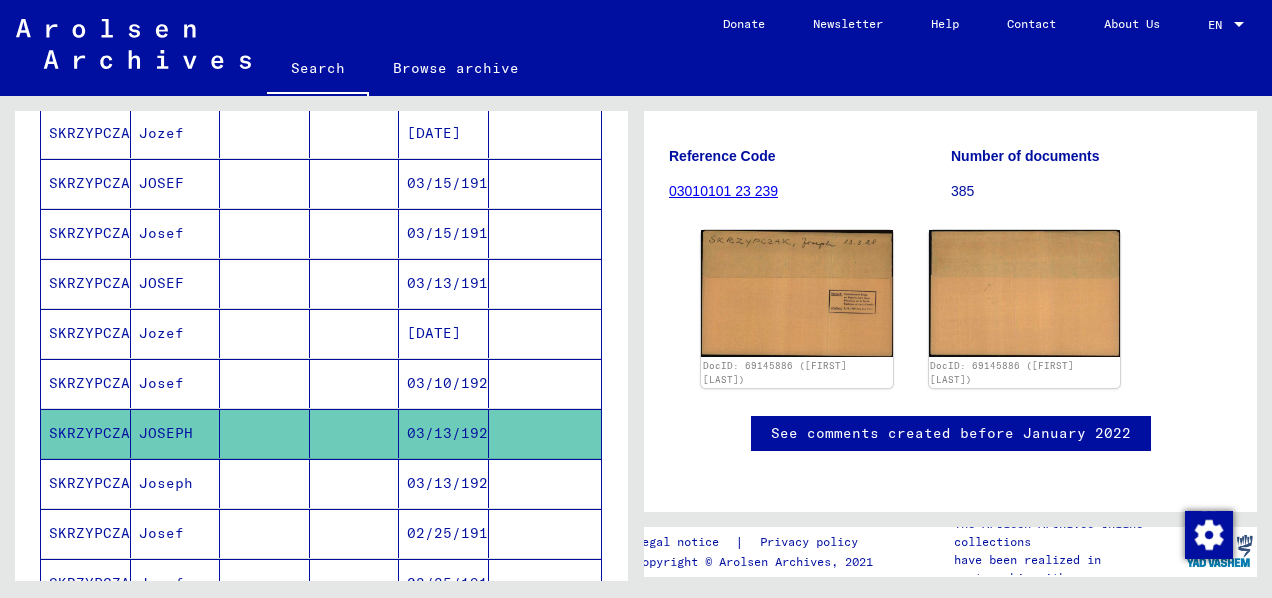 click on "SKRZYPCZAK" at bounding box center (86, 533) 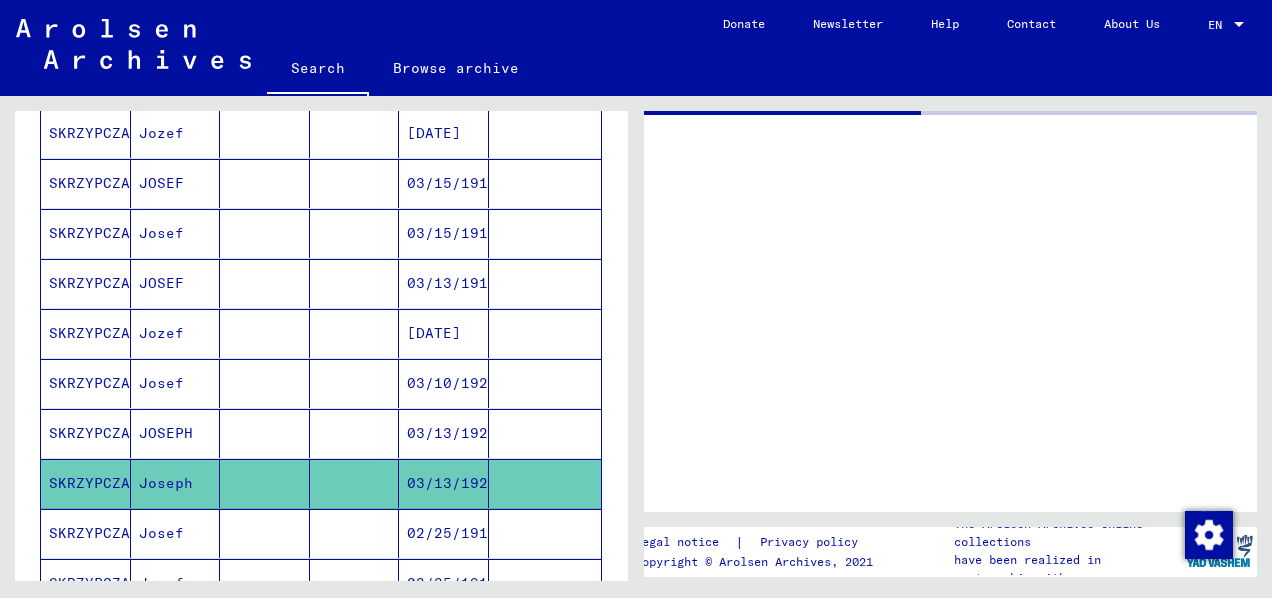 scroll, scrollTop: 0, scrollLeft: 0, axis: both 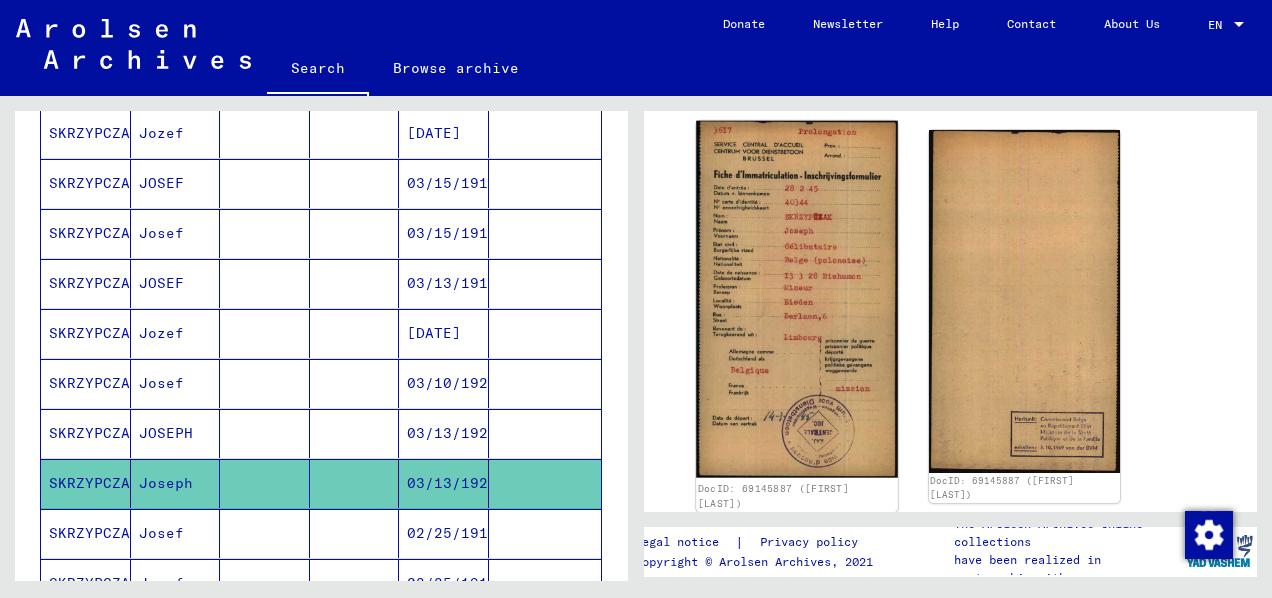 click 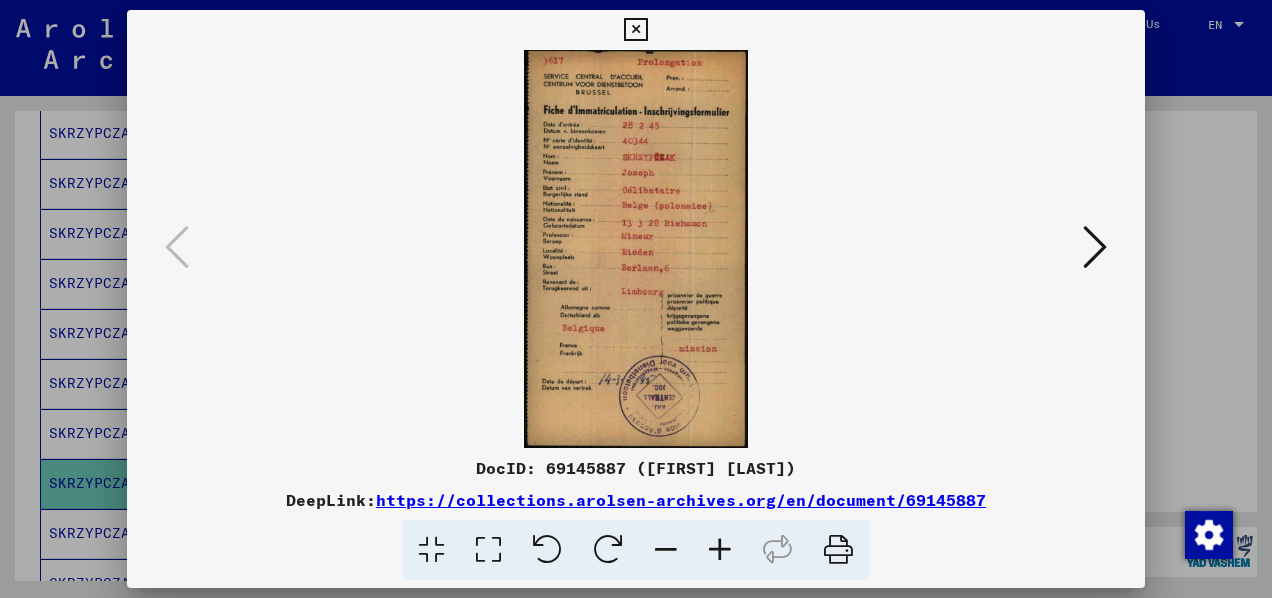 click at bounding box center [720, 550] 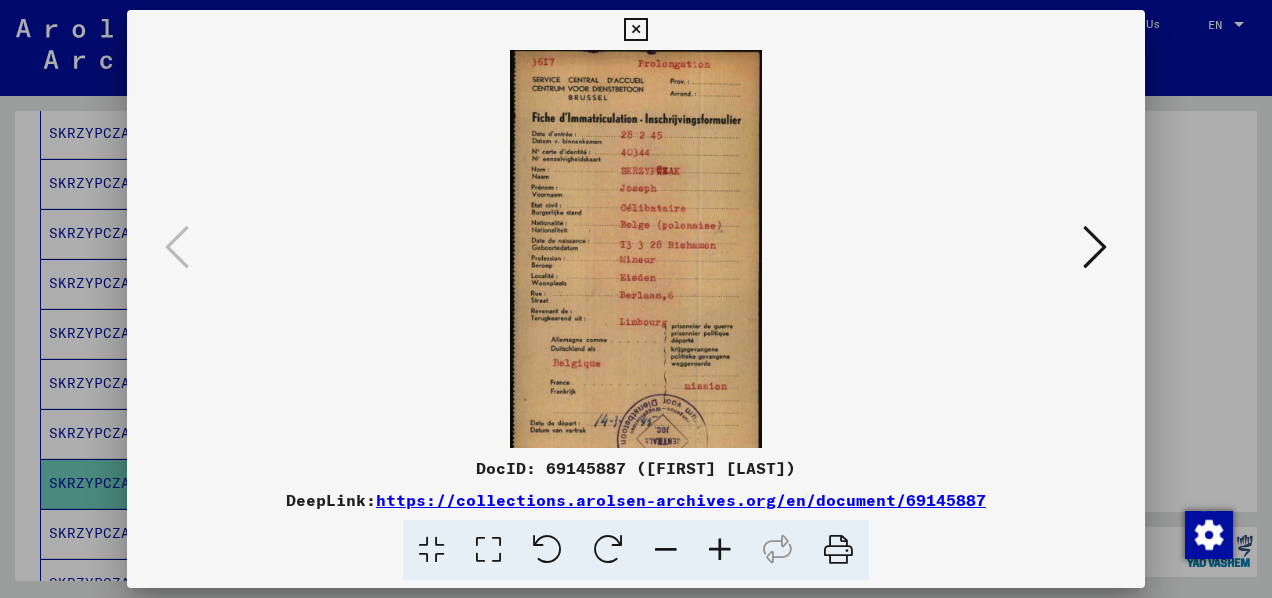 click at bounding box center [720, 550] 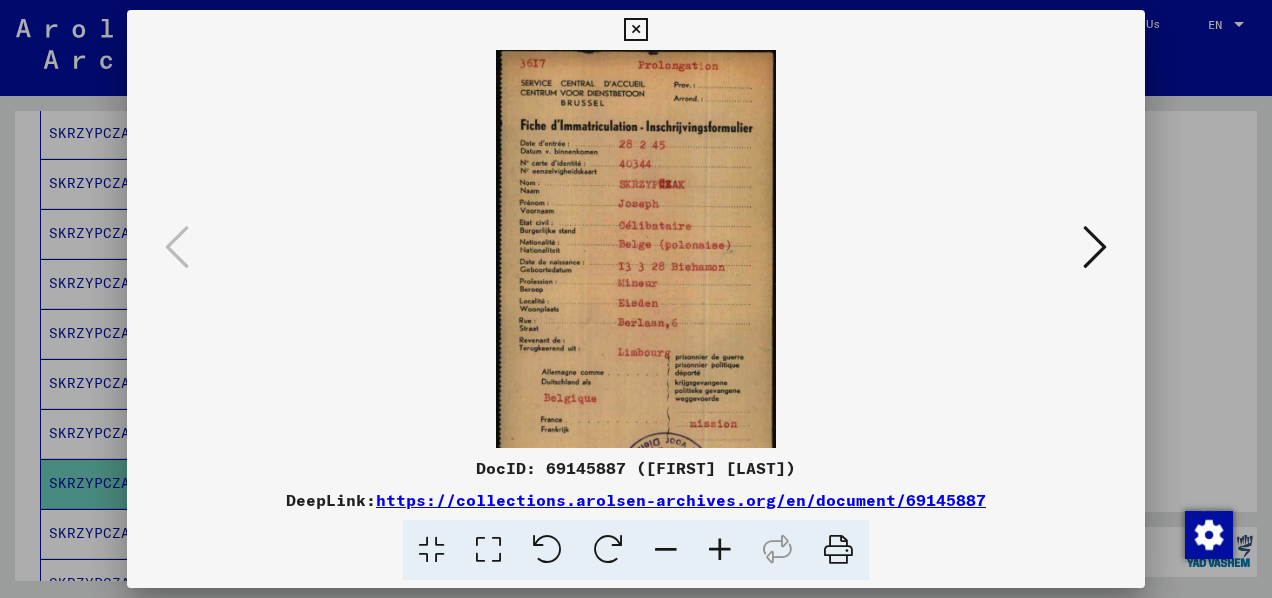 click at bounding box center [720, 550] 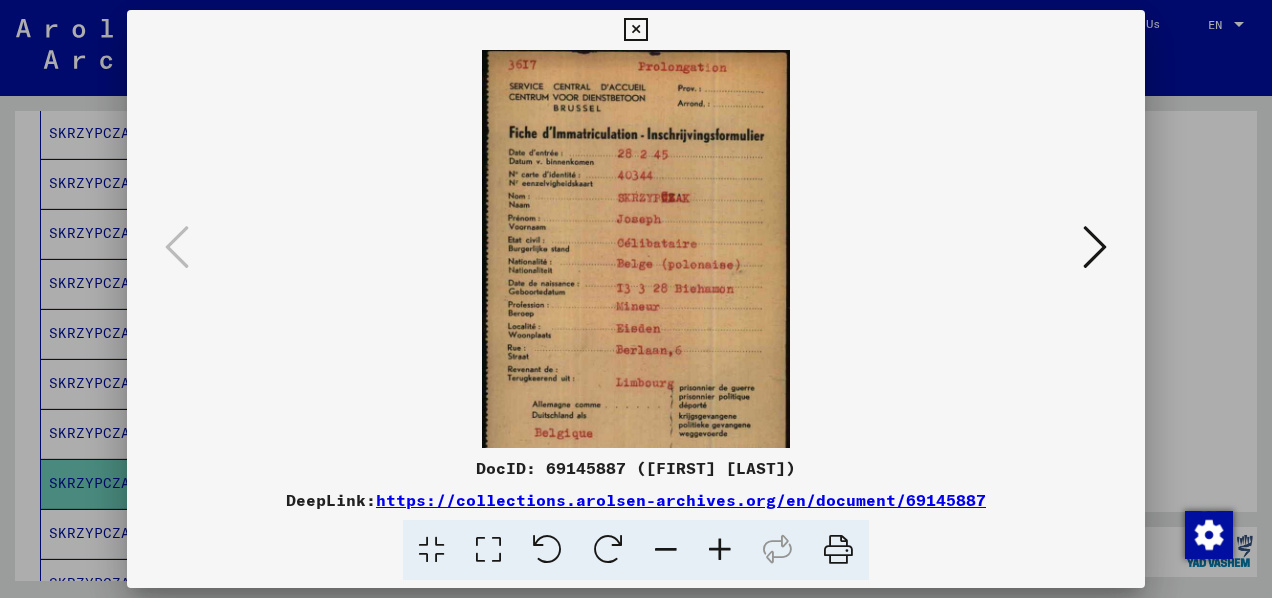 click at bounding box center [720, 550] 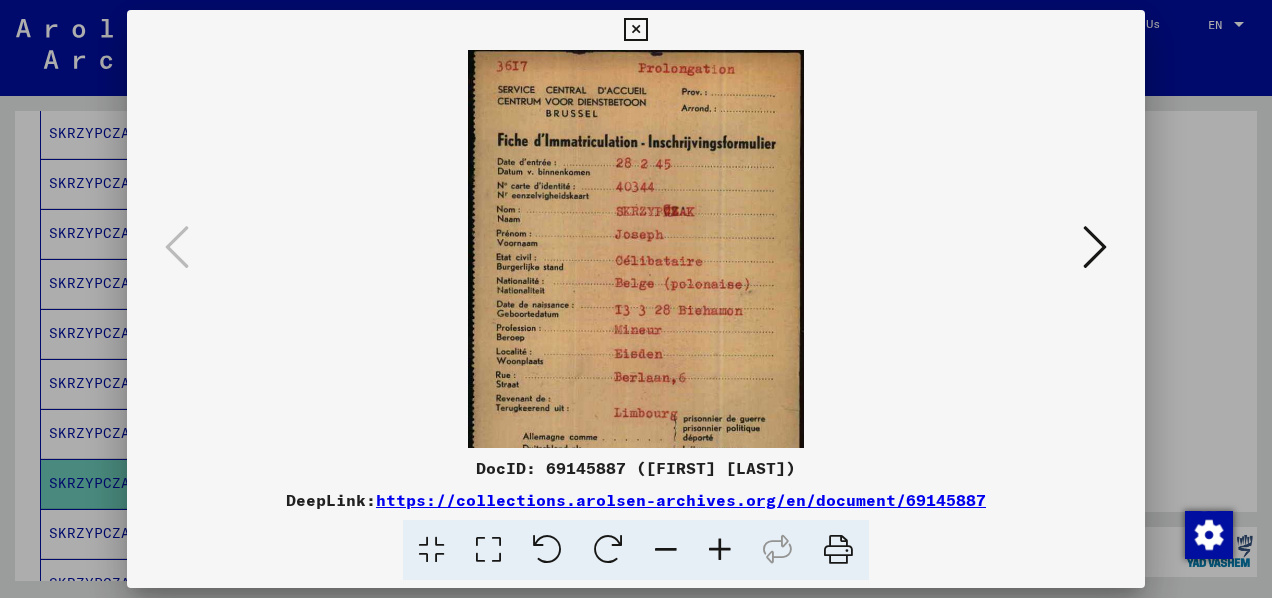 click at bounding box center (720, 550) 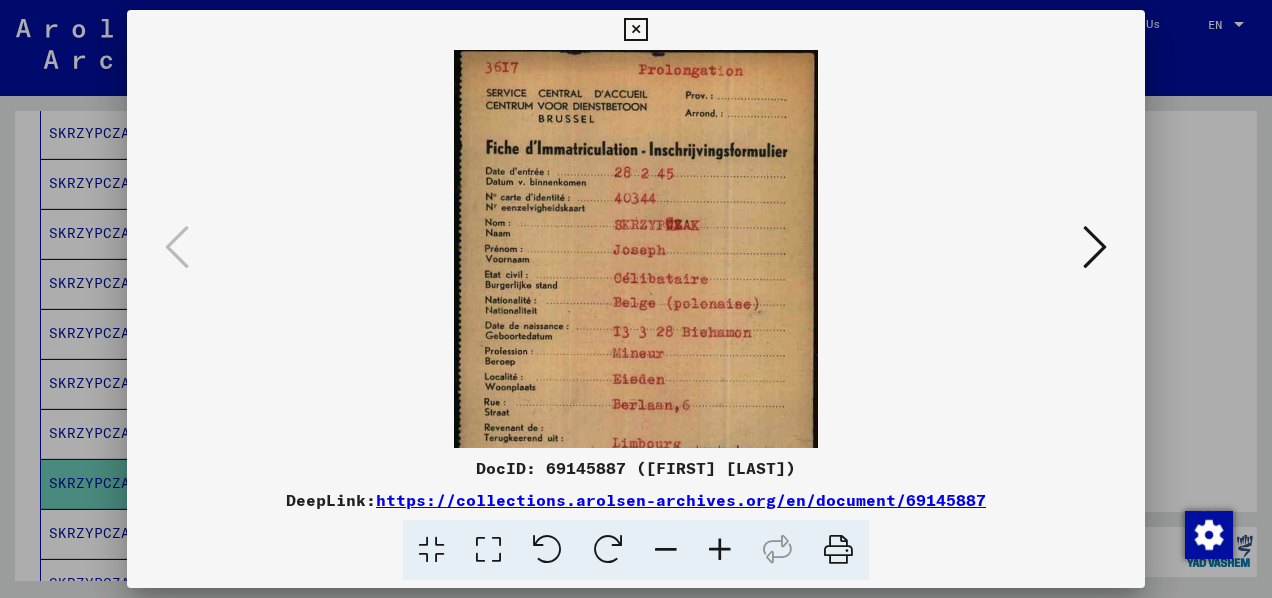 click at bounding box center (720, 550) 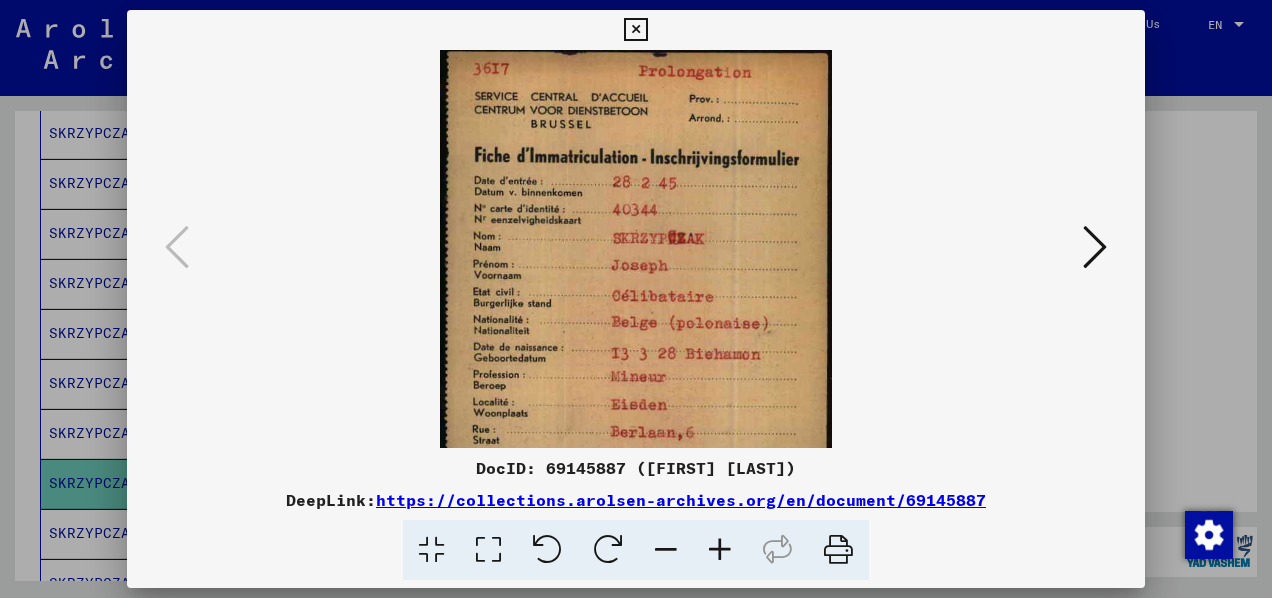 click at bounding box center (720, 550) 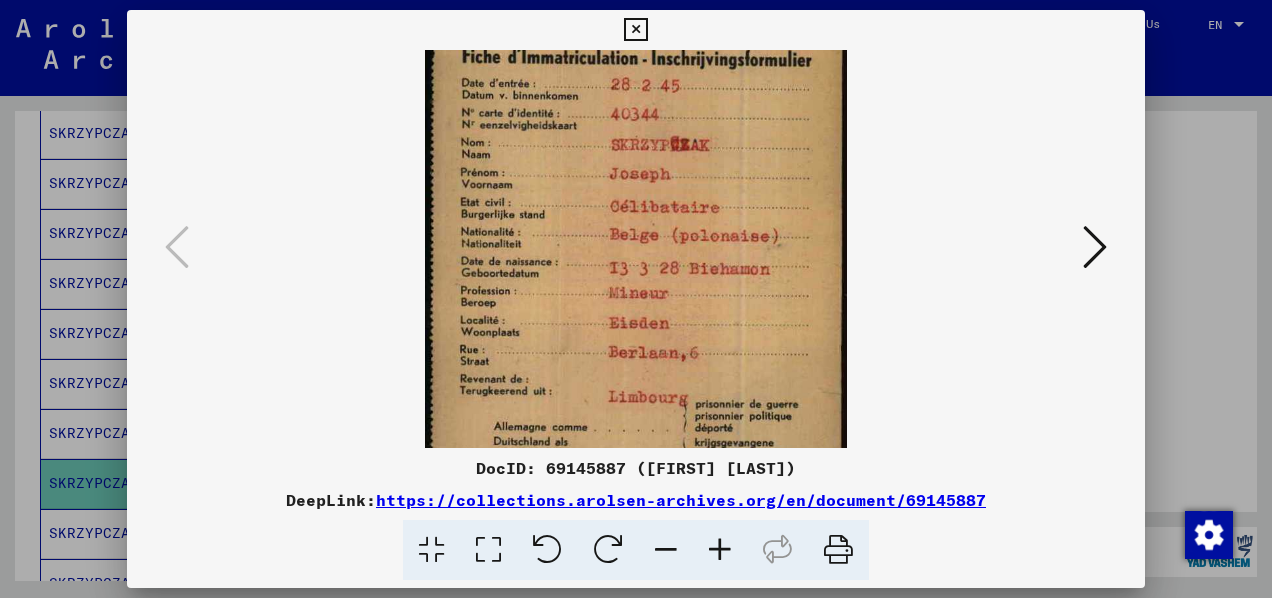 drag, startPoint x: 805, startPoint y: 351, endPoint x: 815, endPoint y: 229, distance: 122.40915 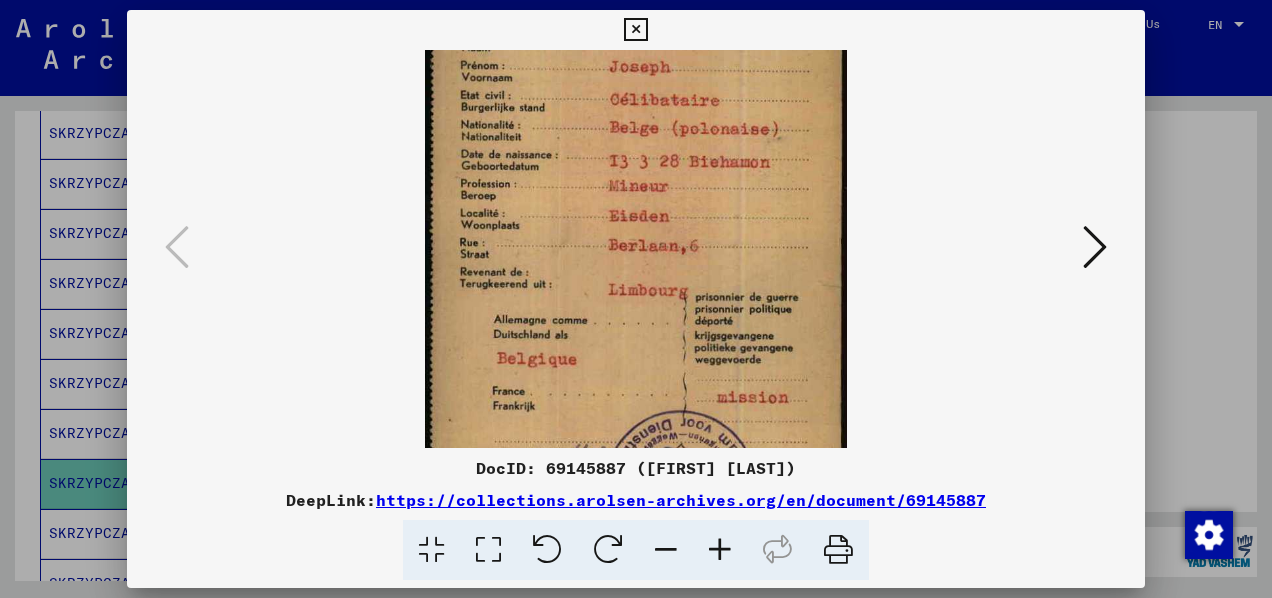 drag, startPoint x: 816, startPoint y: 249, endPoint x: 802, endPoint y: 152, distance: 98.005104 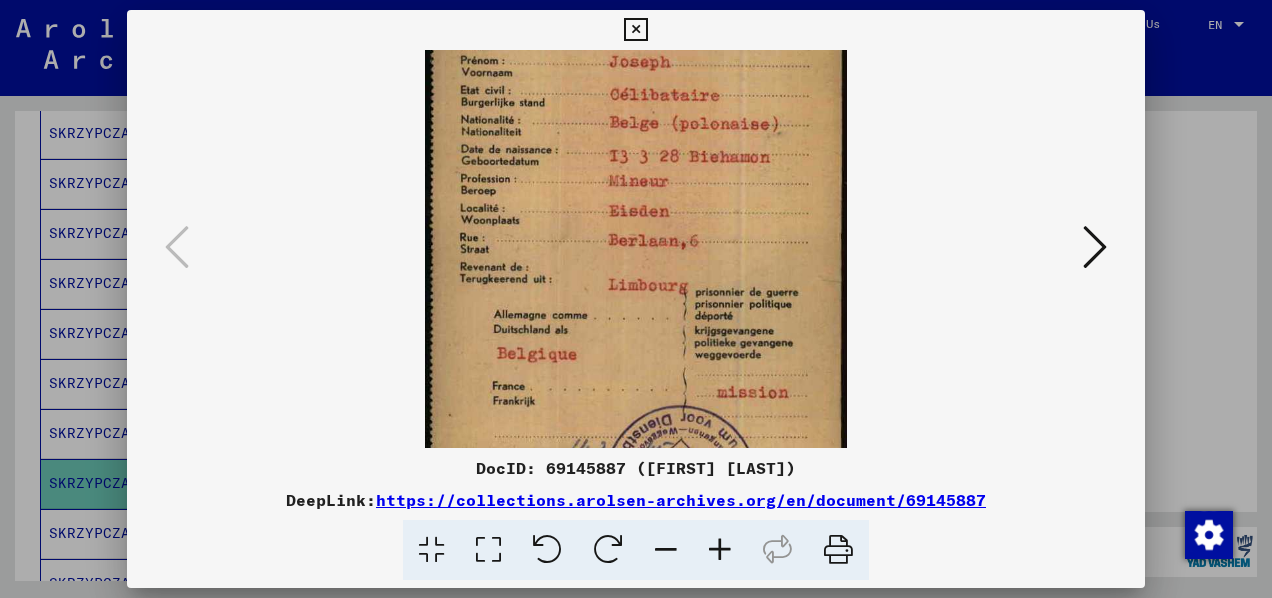 scroll, scrollTop: 350, scrollLeft: 0, axis: vertical 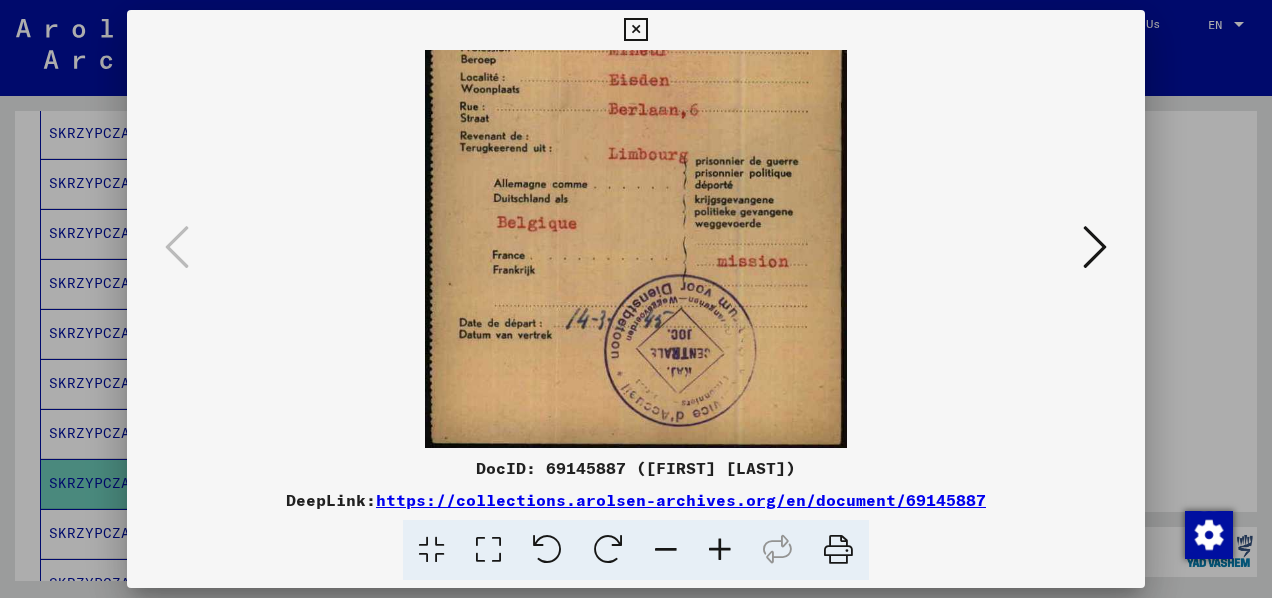 drag, startPoint x: 802, startPoint y: 212, endPoint x: 768, endPoint y: 17, distance: 197.94191 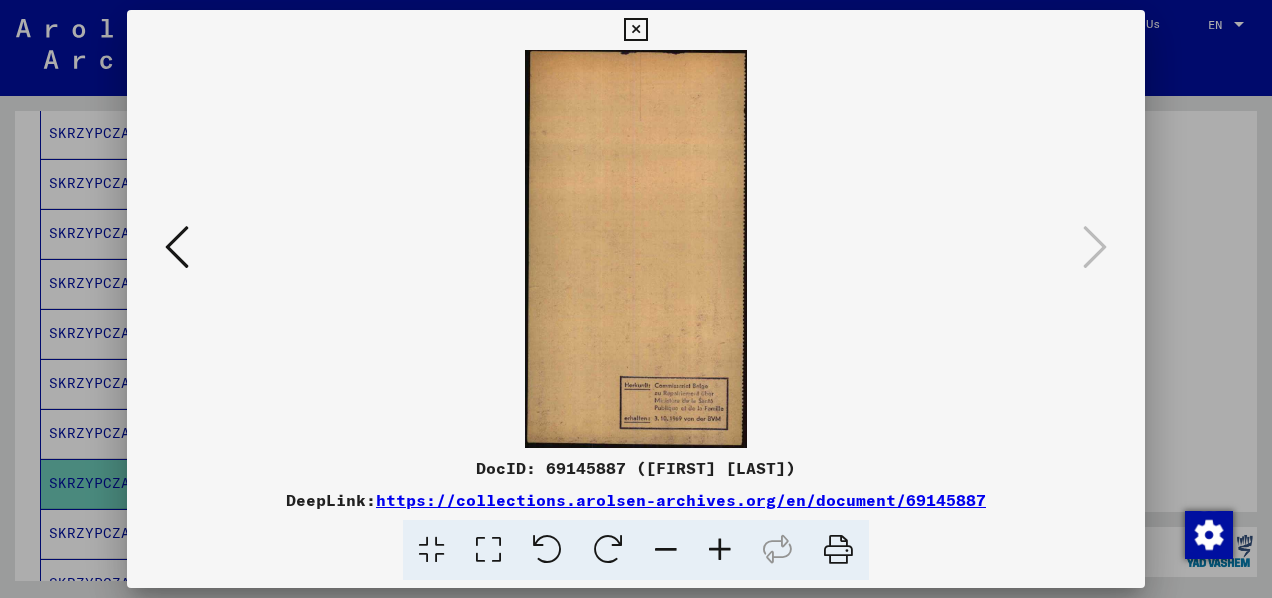 scroll, scrollTop: 0, scrollLeft: 0, axis: both 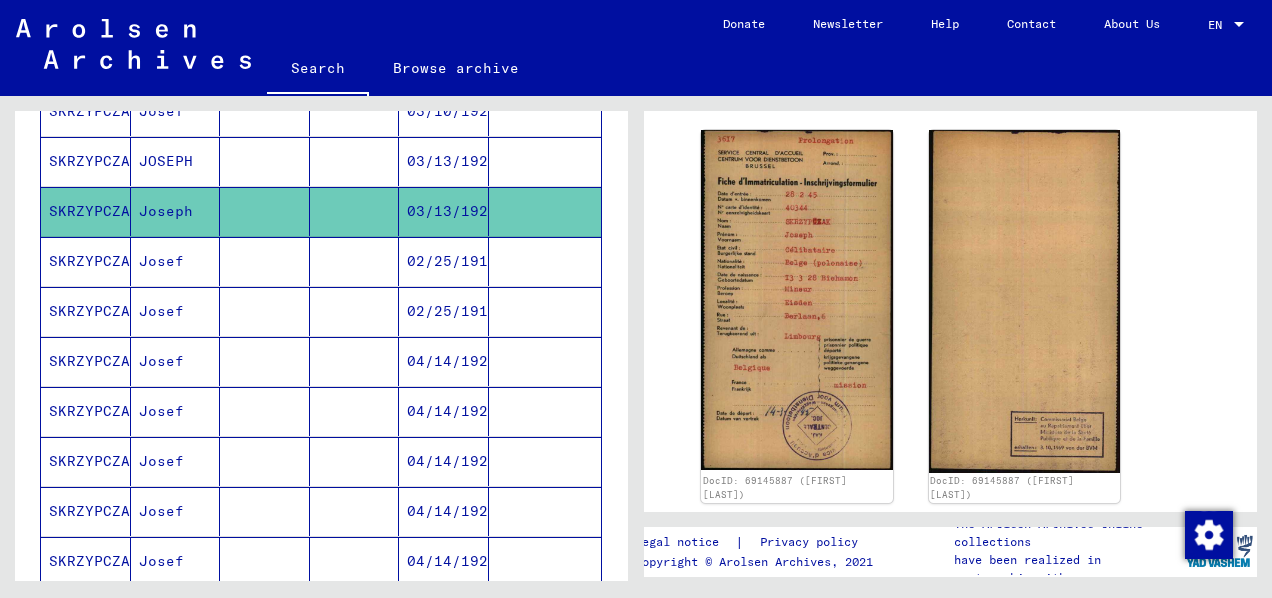 click on "SKRZYPCZAK" at bounding box center [86, 311] 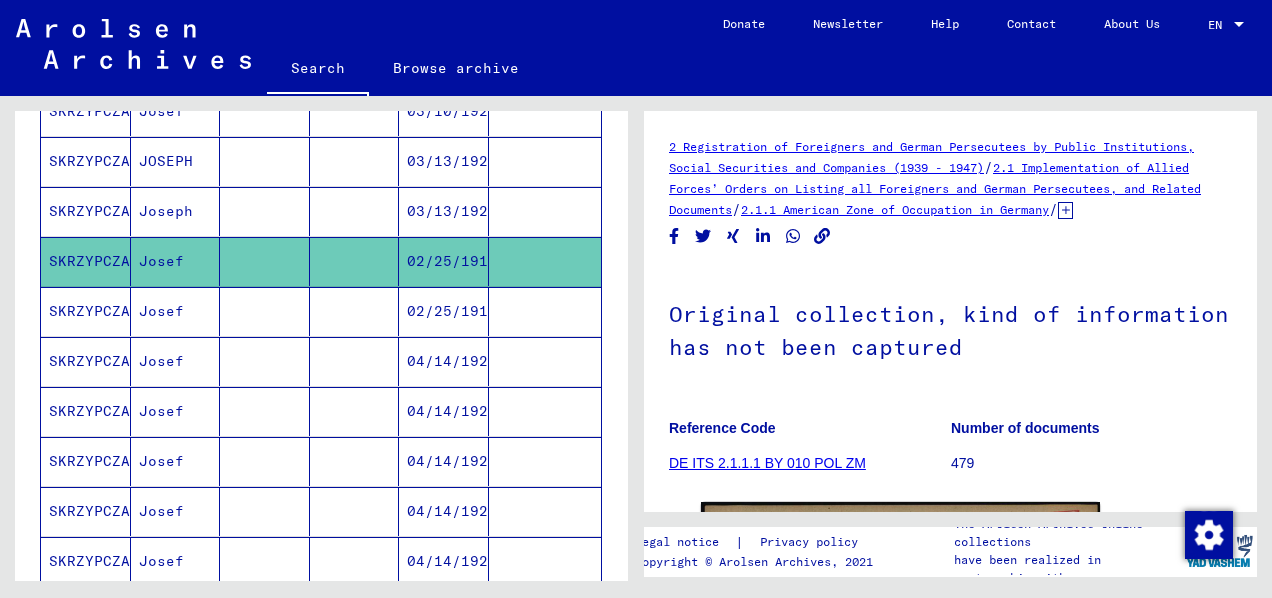 scroll, scrollTop: 0, scrollLeft: 0, axis: both 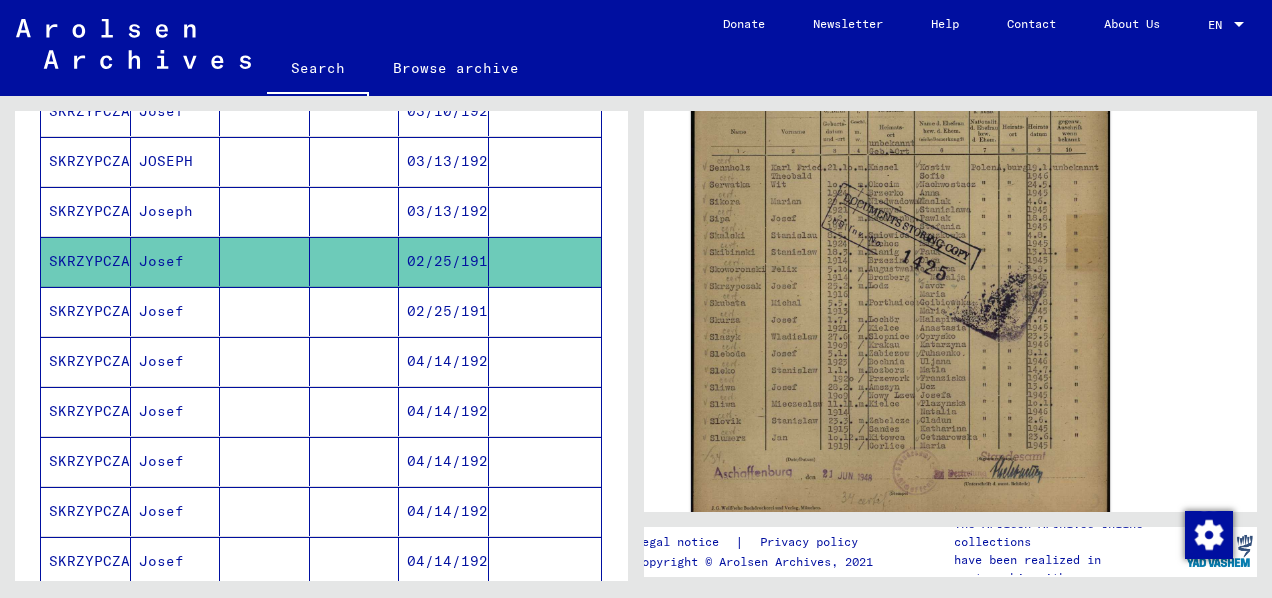 click 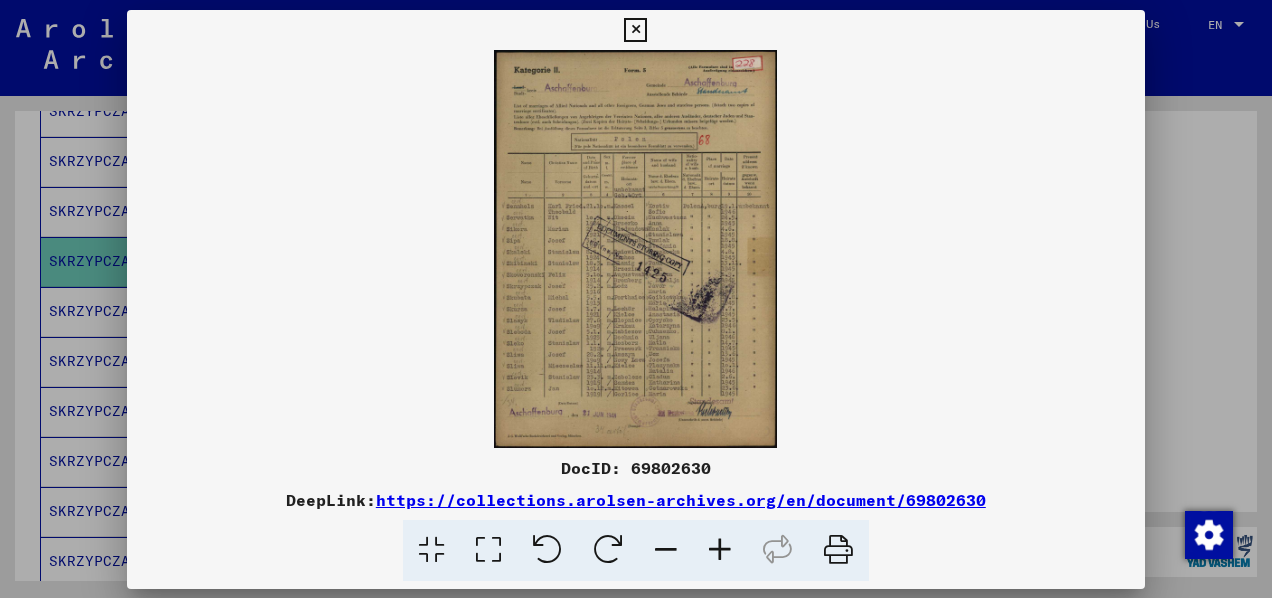 scroll, scrollTop: 550, scrollLeft: 0, axis: vertical 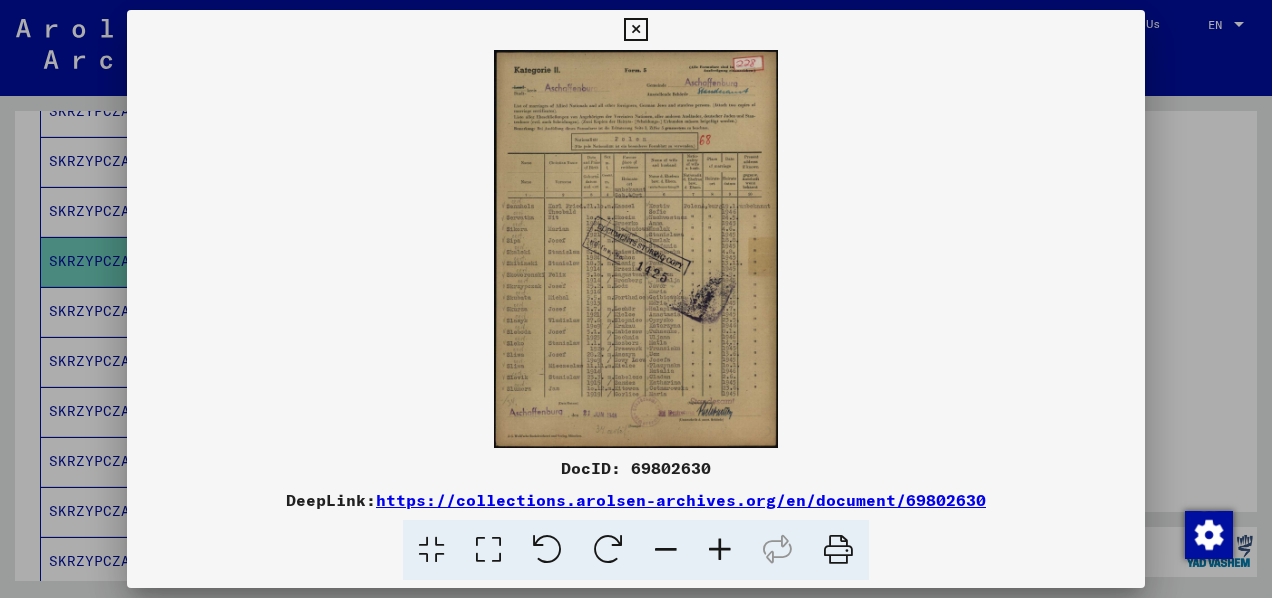 click at bounding box center (720, 550) 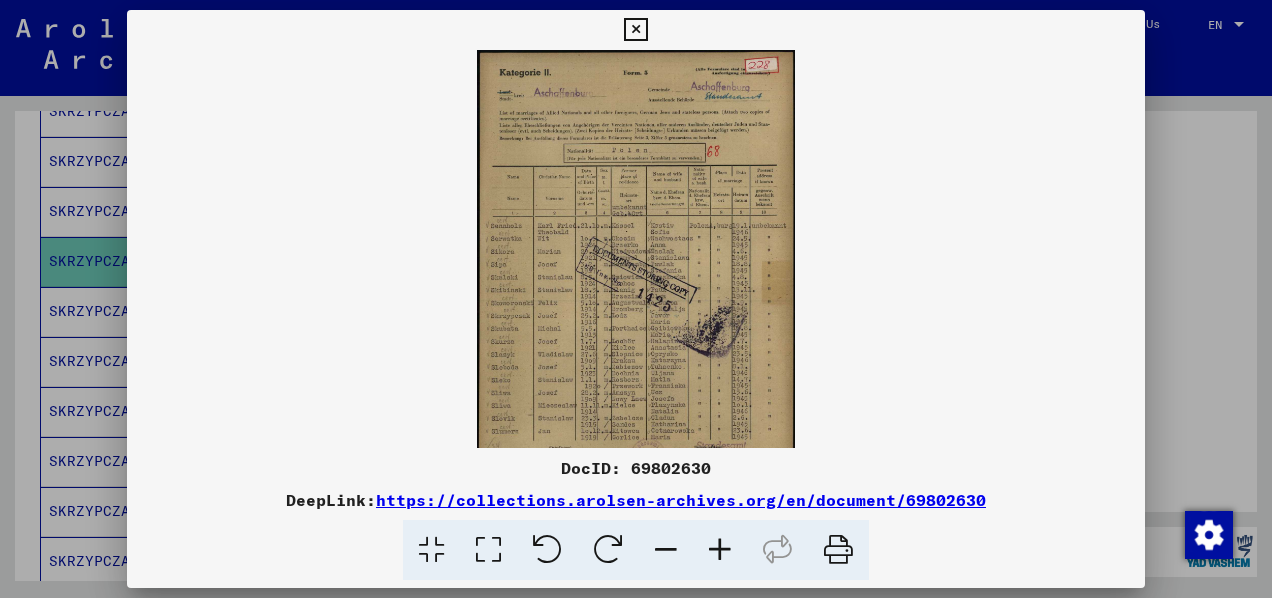 click at bounding box center (720, 550) 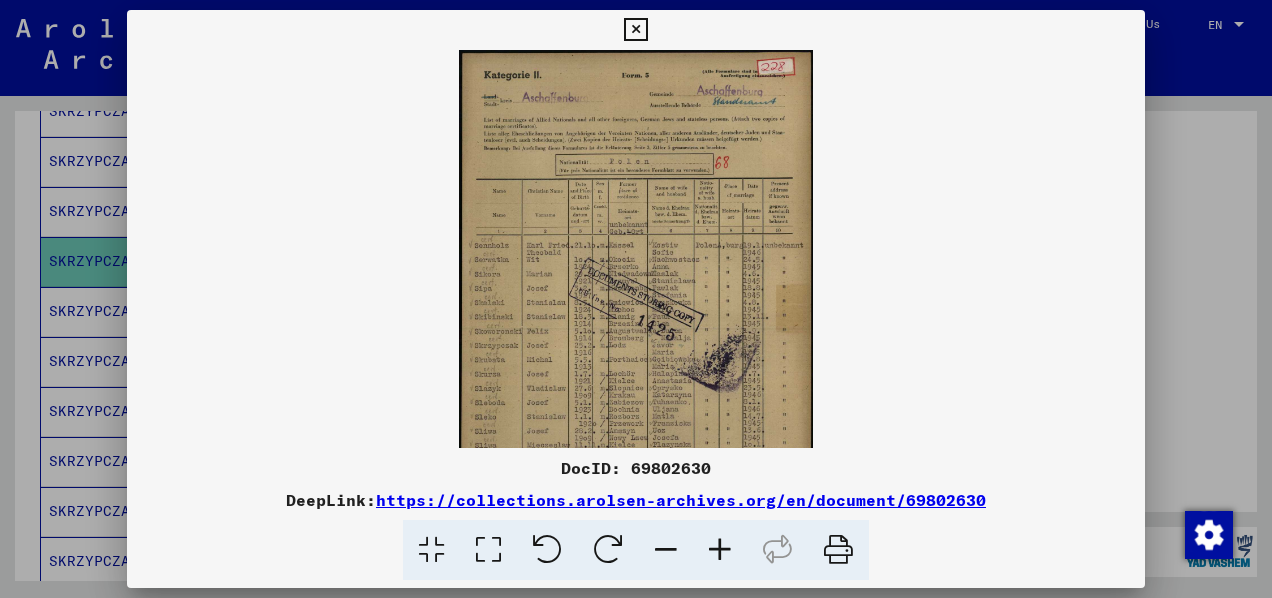 click at bounding box center (720, 550) 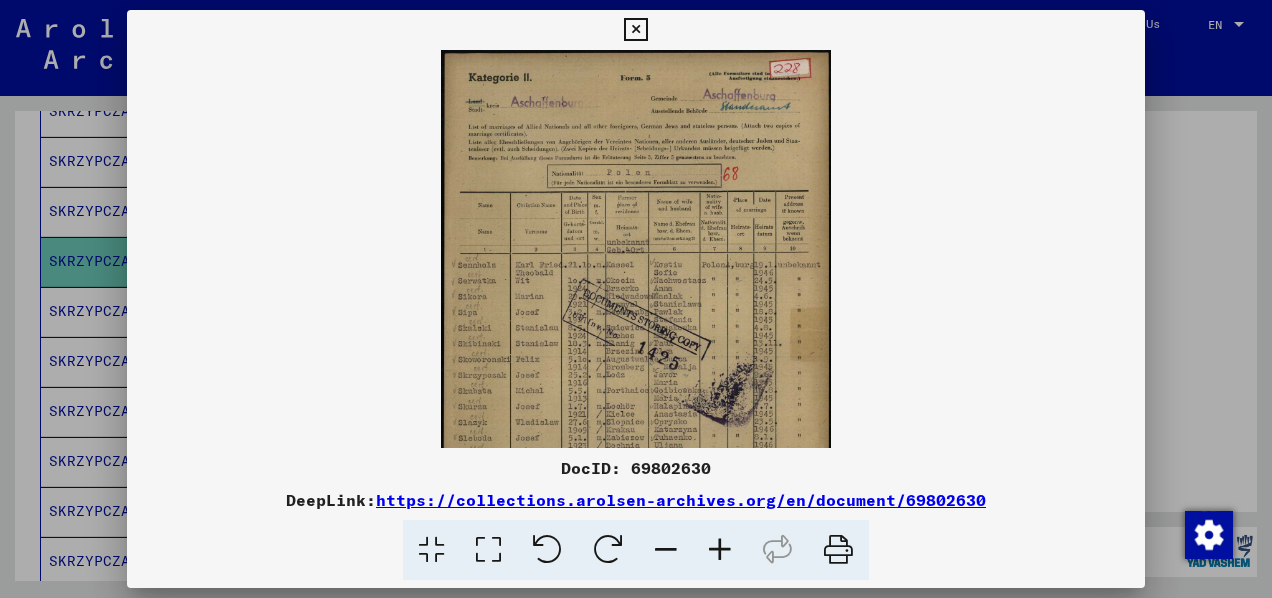 click at bounding box center [720, 550] 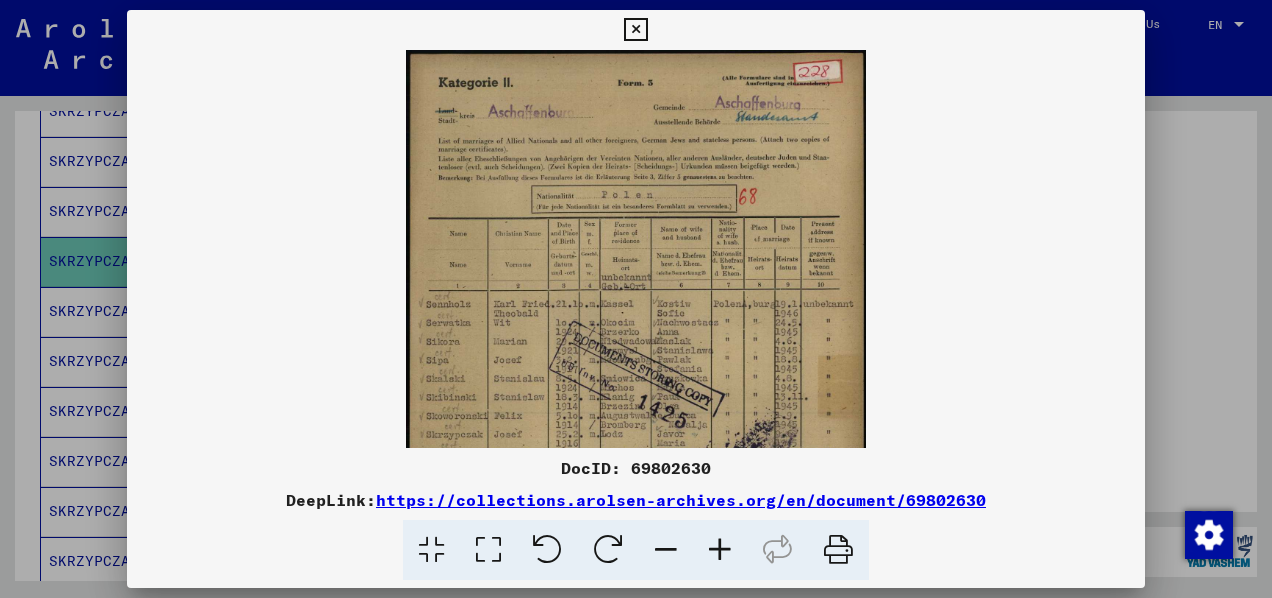 click at bounding box center (720, 550) 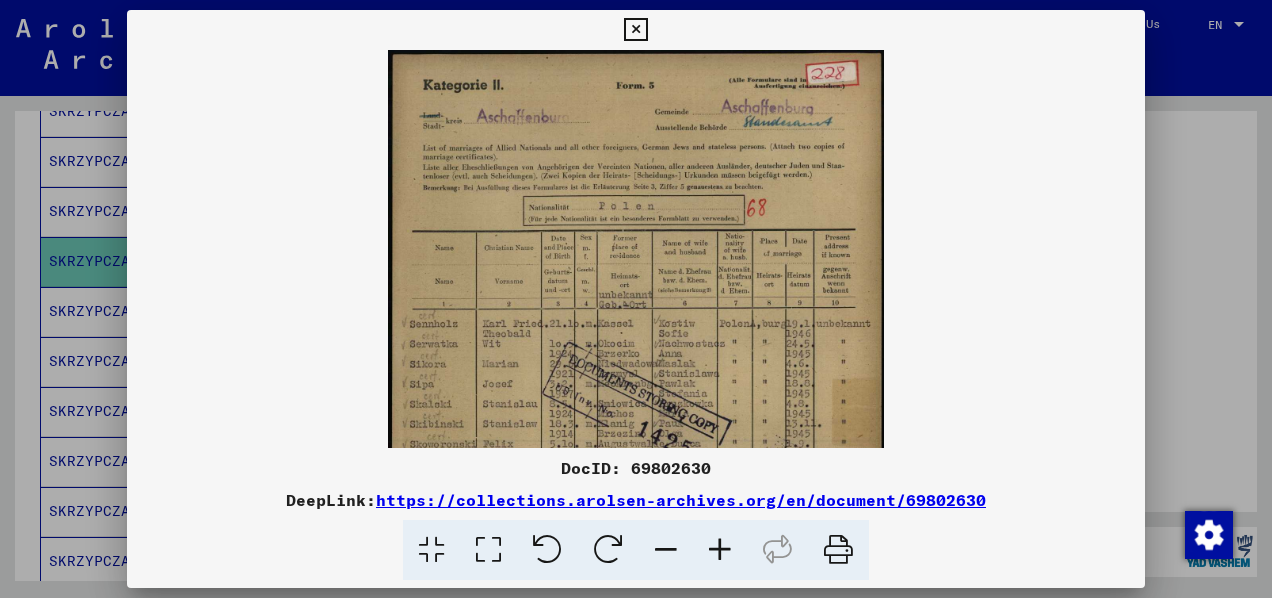 click at bounding box center [720, 550] 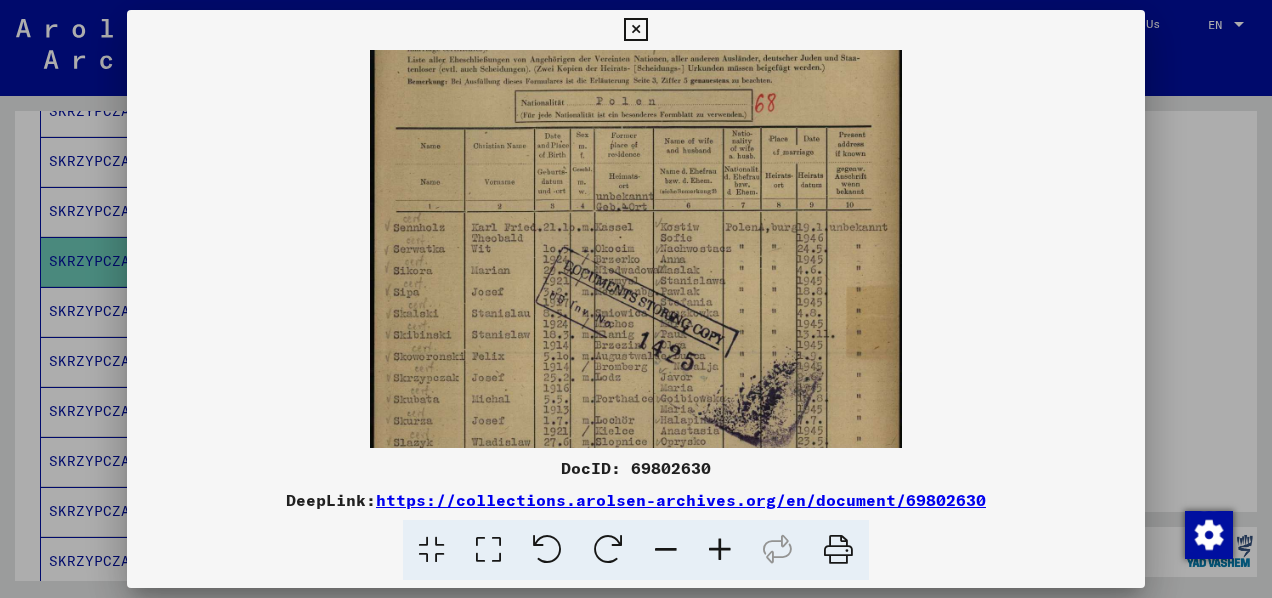 drag, startPoint x: 719, startPoint y: 342, endPoint x: 729, endPoint y: 174, distance: 168.29736 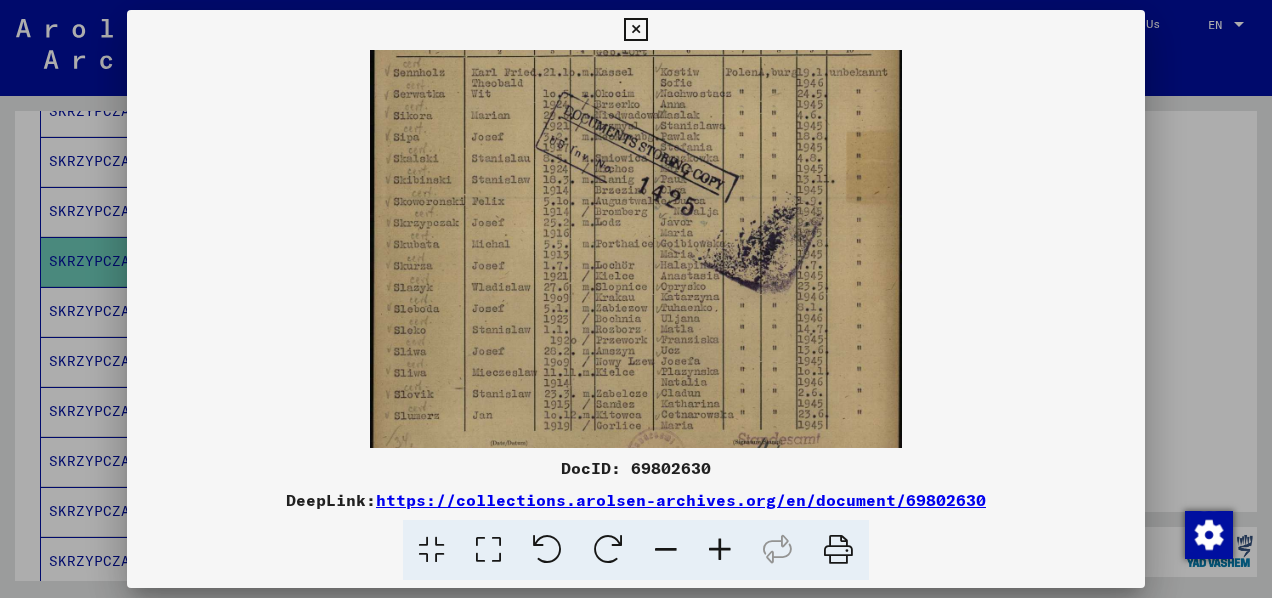 drag, startPoint x: 736, startPoint y: 221, endPoint x: 747, endPoint y: 114, distance: 107.563934 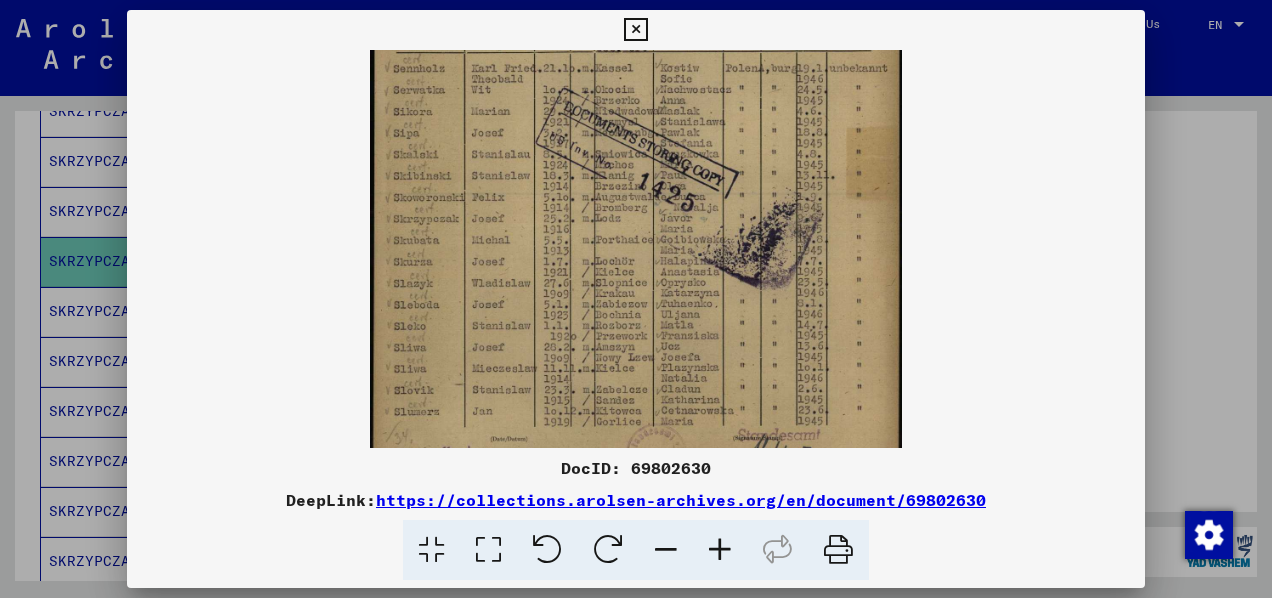 click at bounding box center (635, 30) 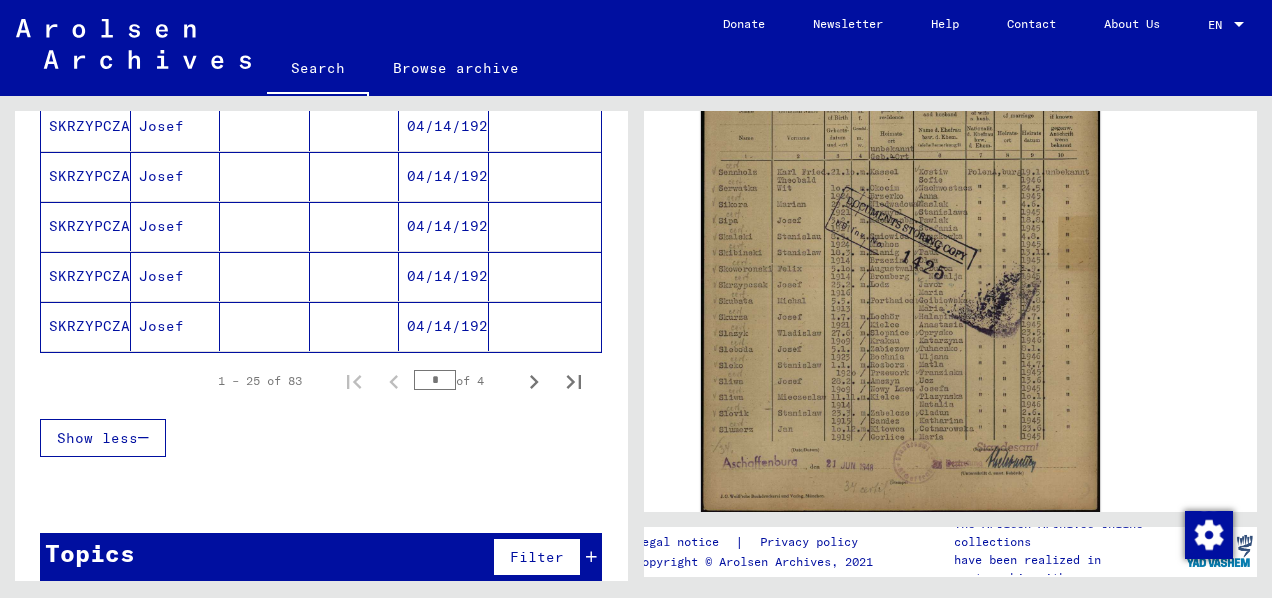 scroll, scrollTop: 1328, scrollLeft: 0, axis: vertical 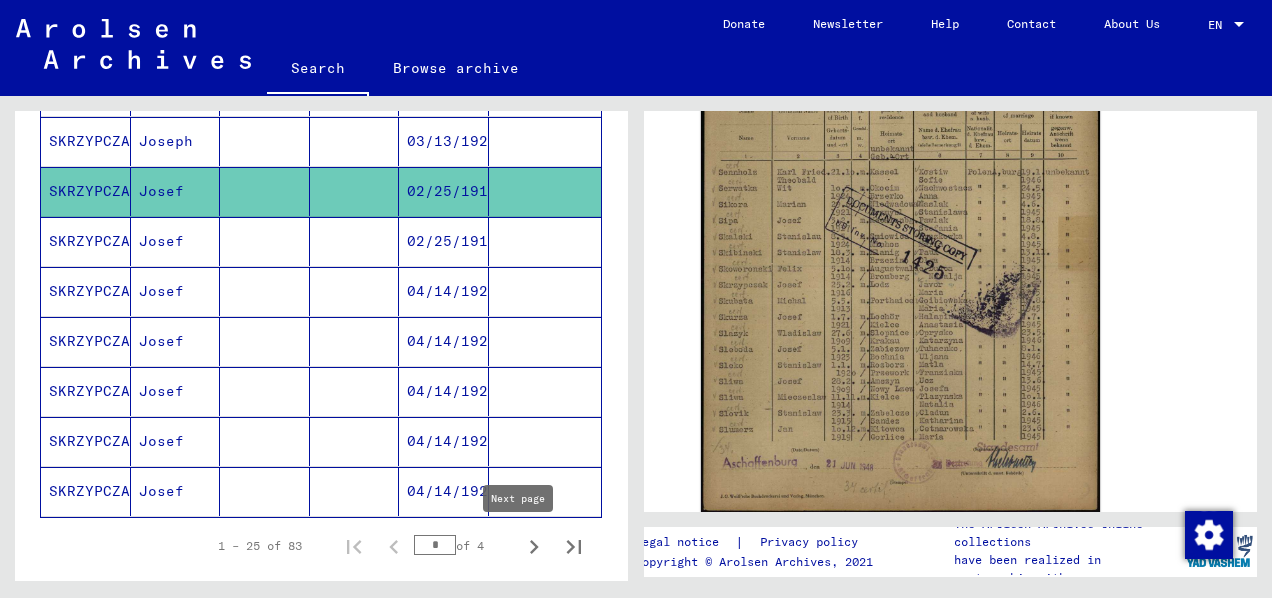 click 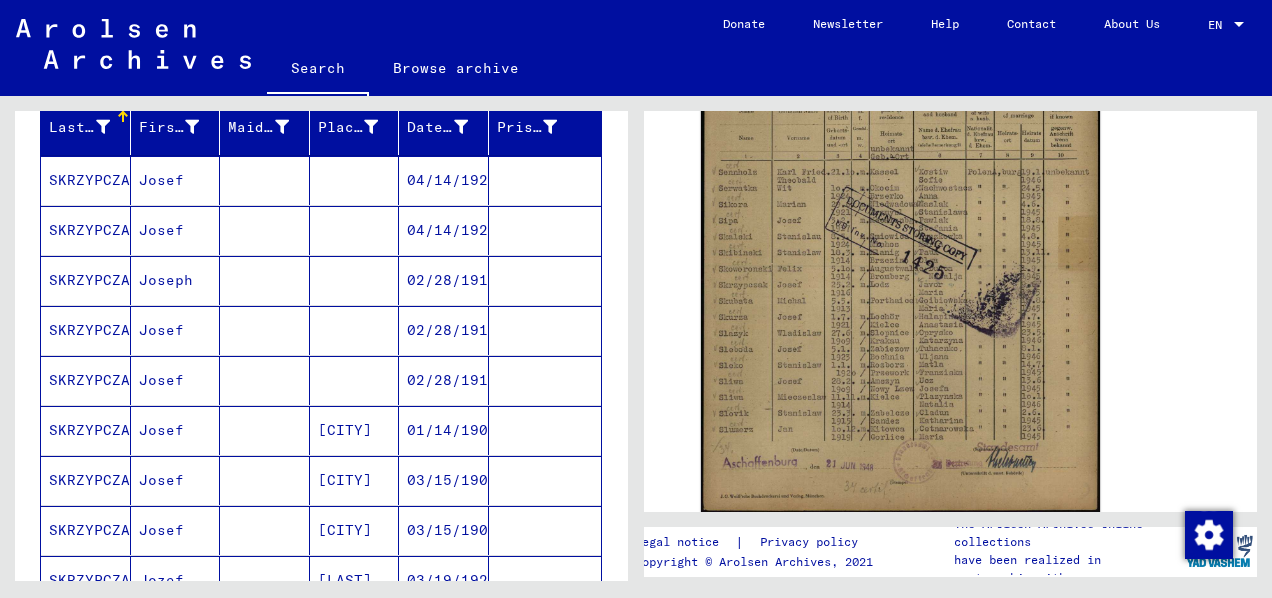 scroll, scrollTop: 0, scrollLeft: 0, axis: both 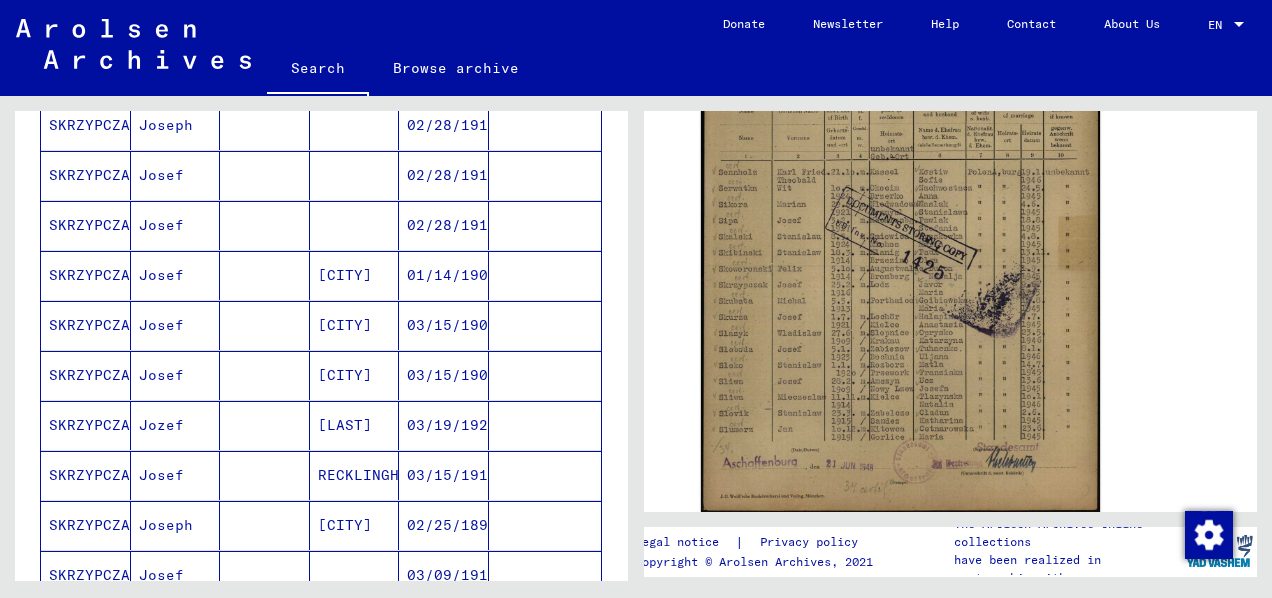 click on "SKRZYPCZAK" at bounding box center [86, 375] 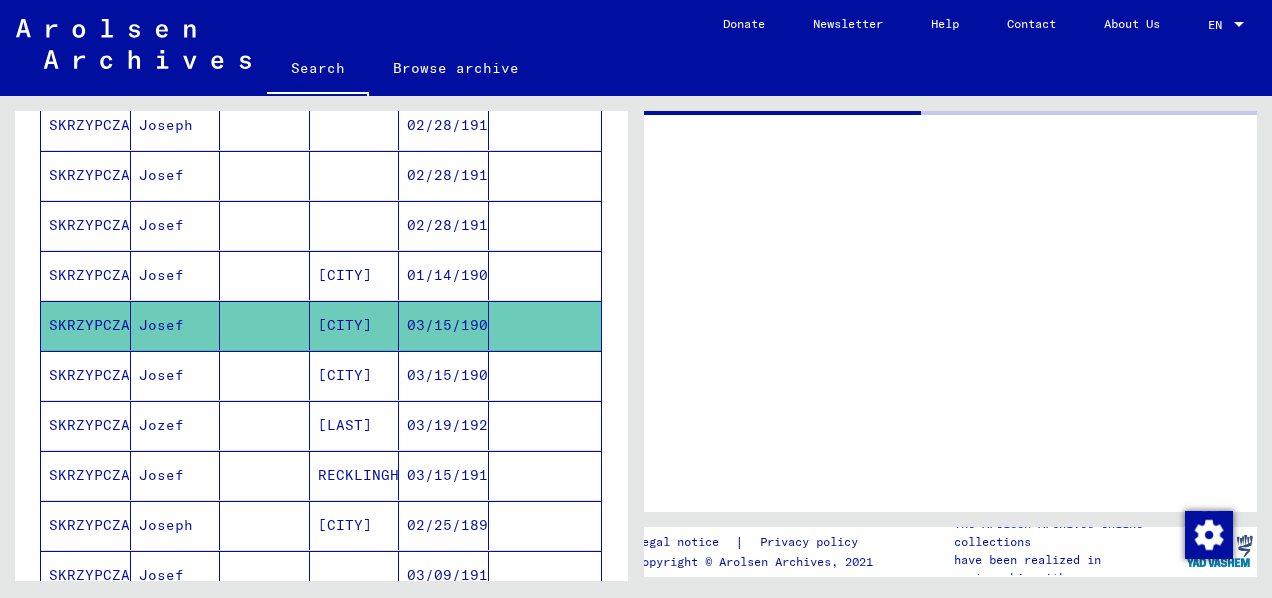 scroll, scrollTop: 0, scrollLeft: 0, axis: both 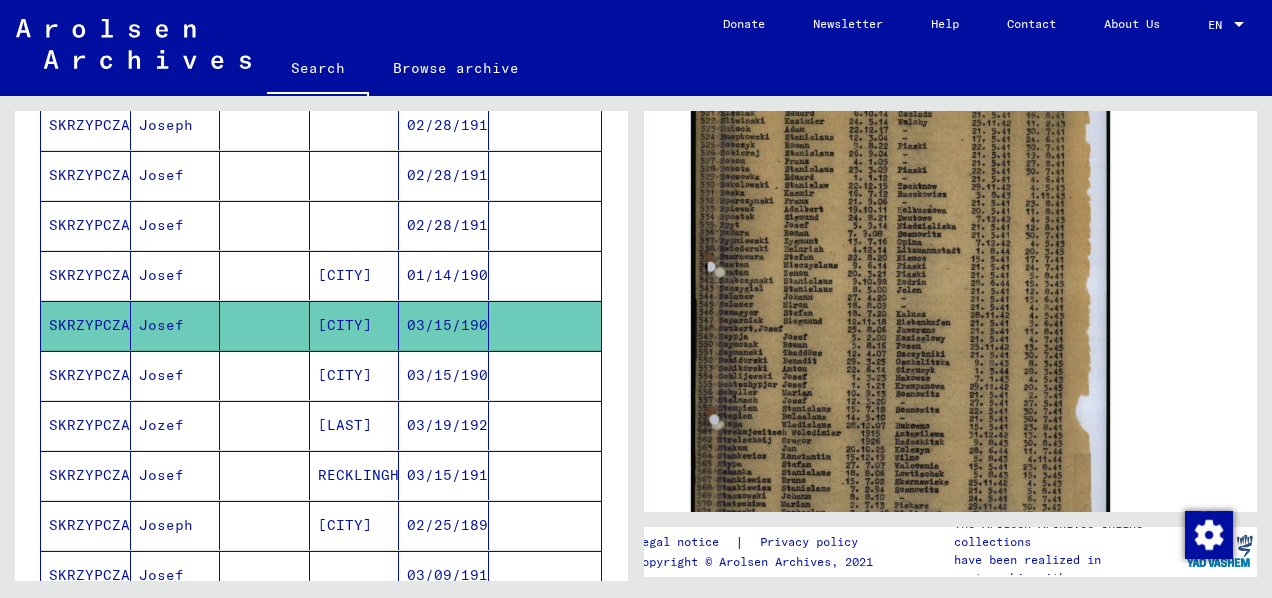 click 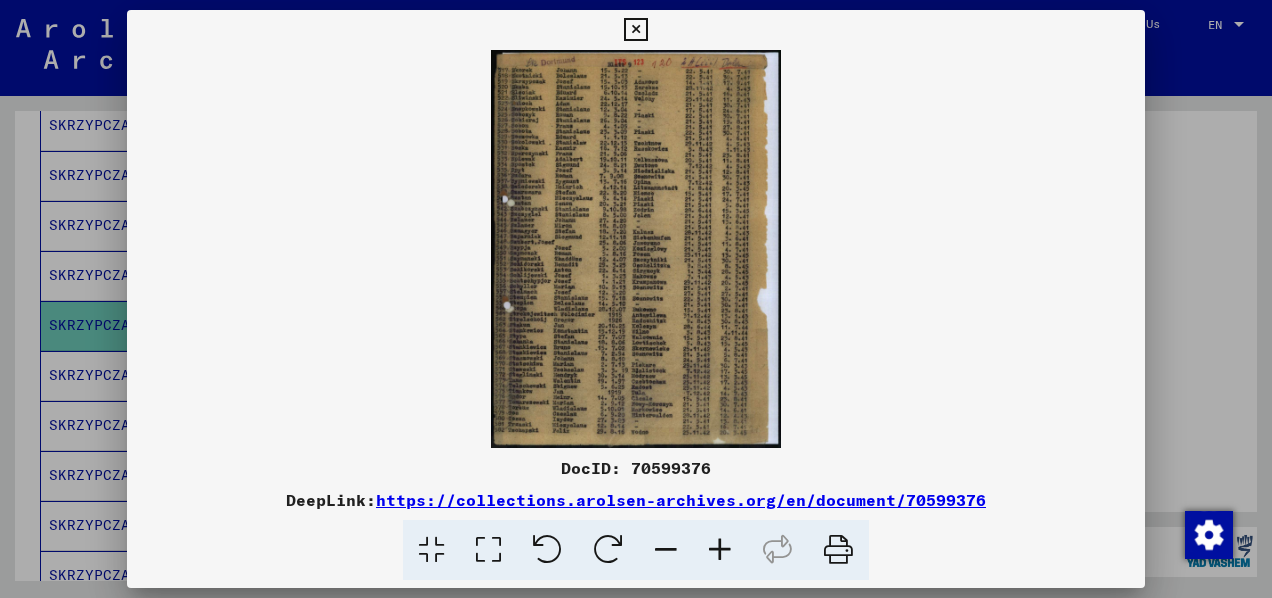 click at bounding box center (720, 550) 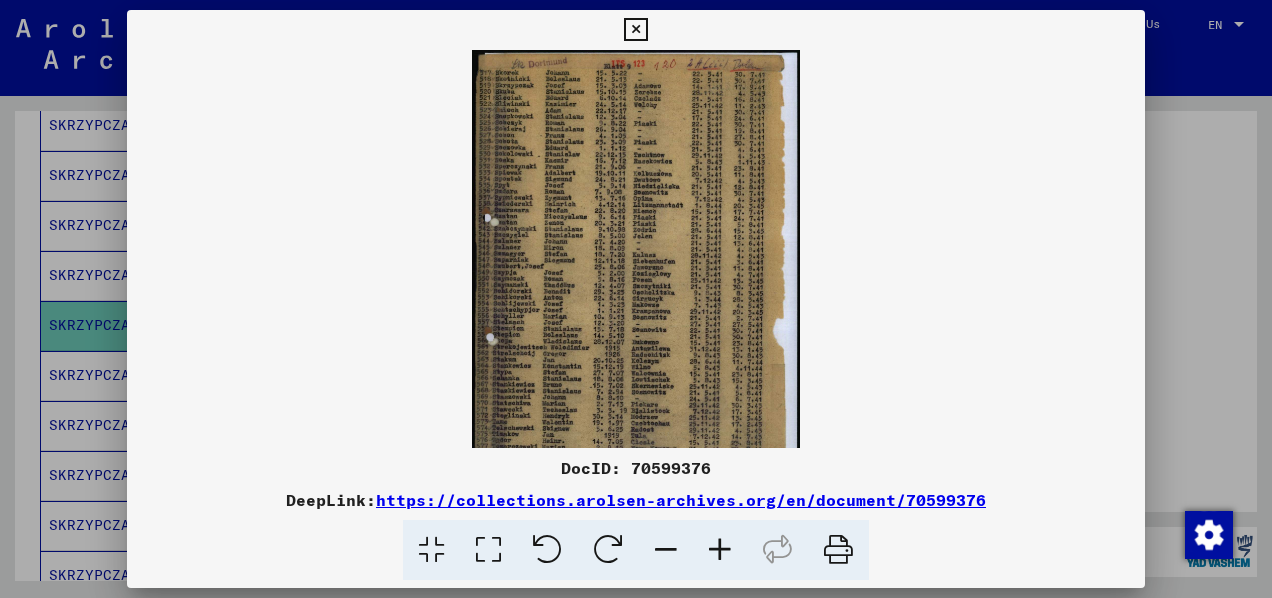 click at bounding box center [720, 550] 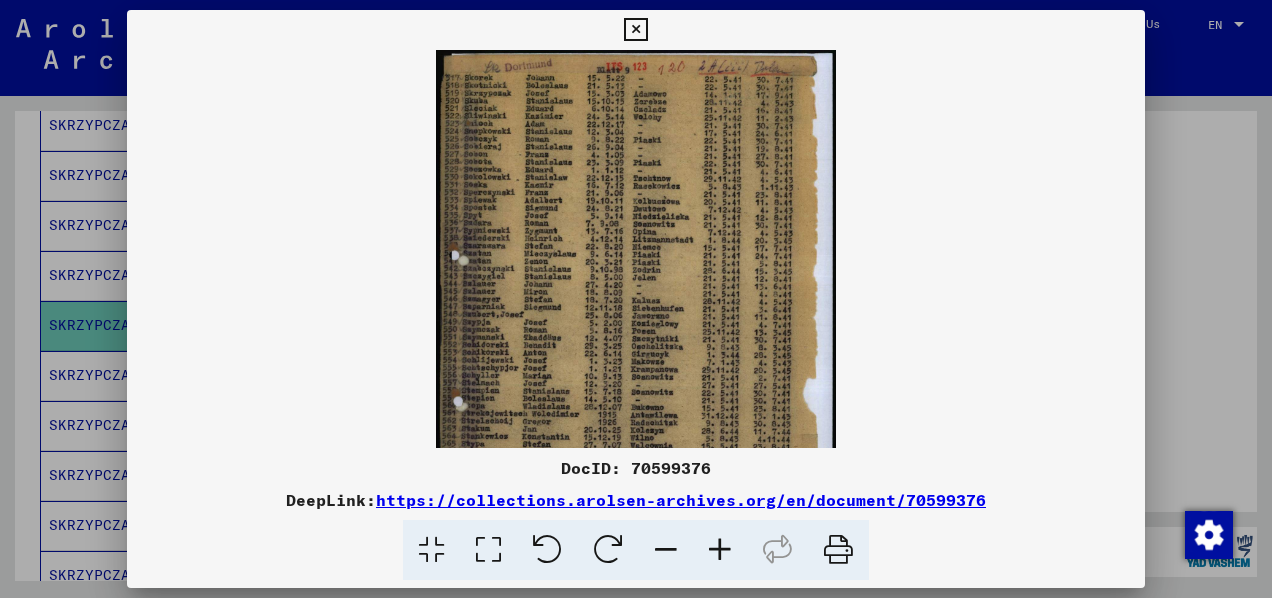 click at bounding box center (720, 550) 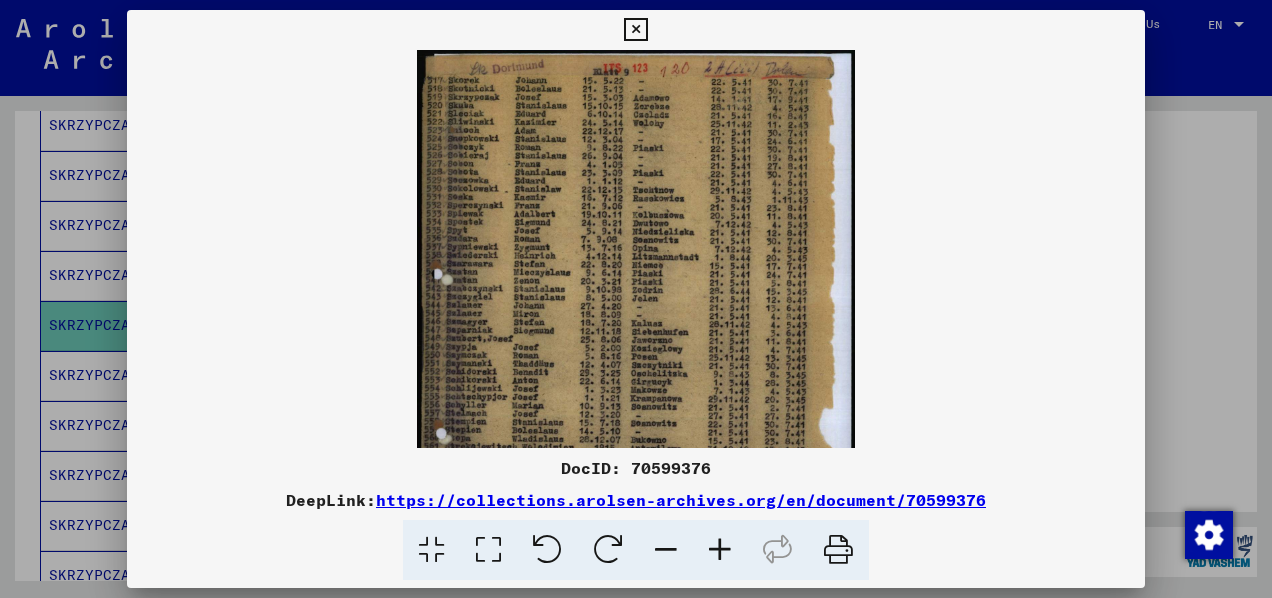 click at bounding box center (720, 550) 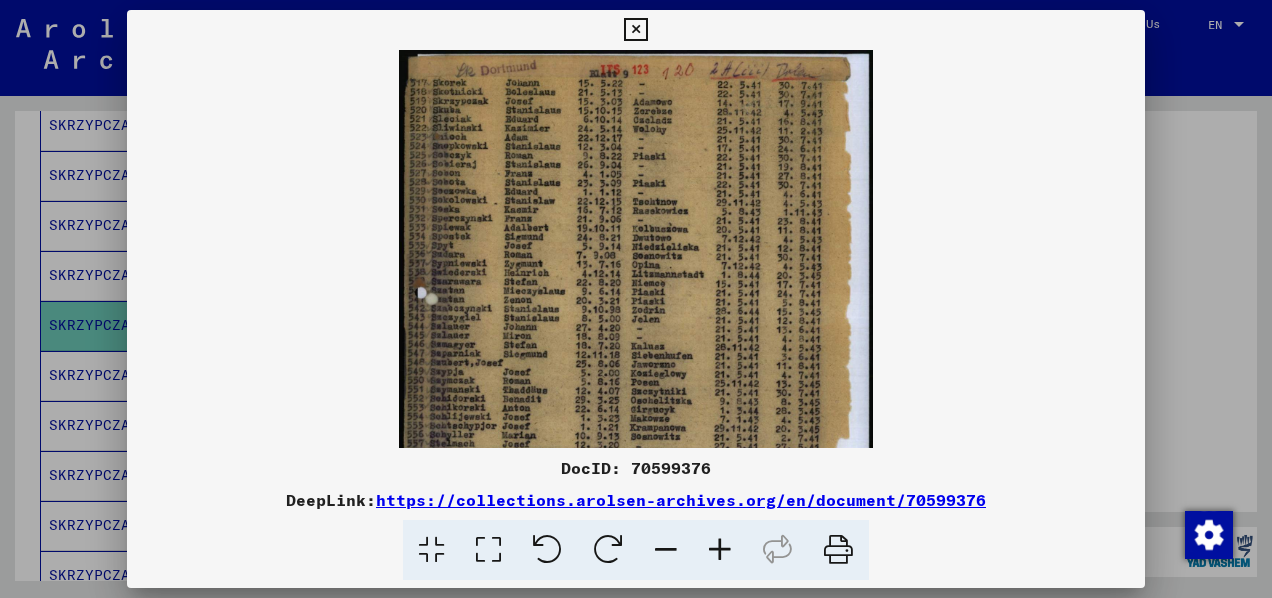 click at bounding box center (720, 550) 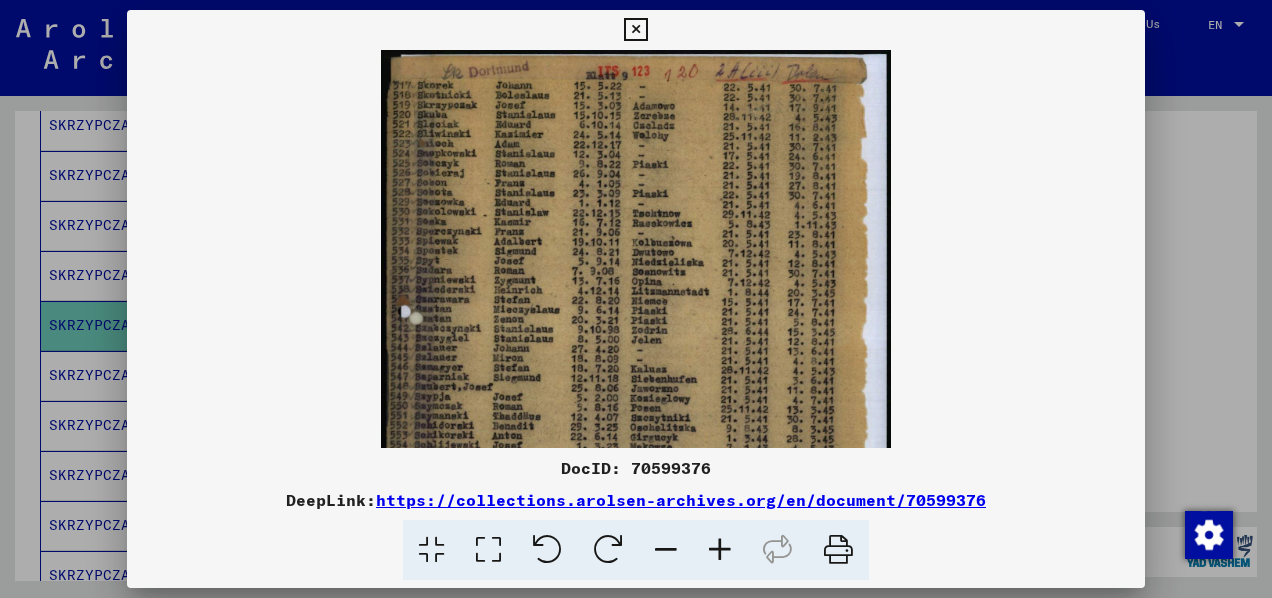 click at bounding box center [720, 550] 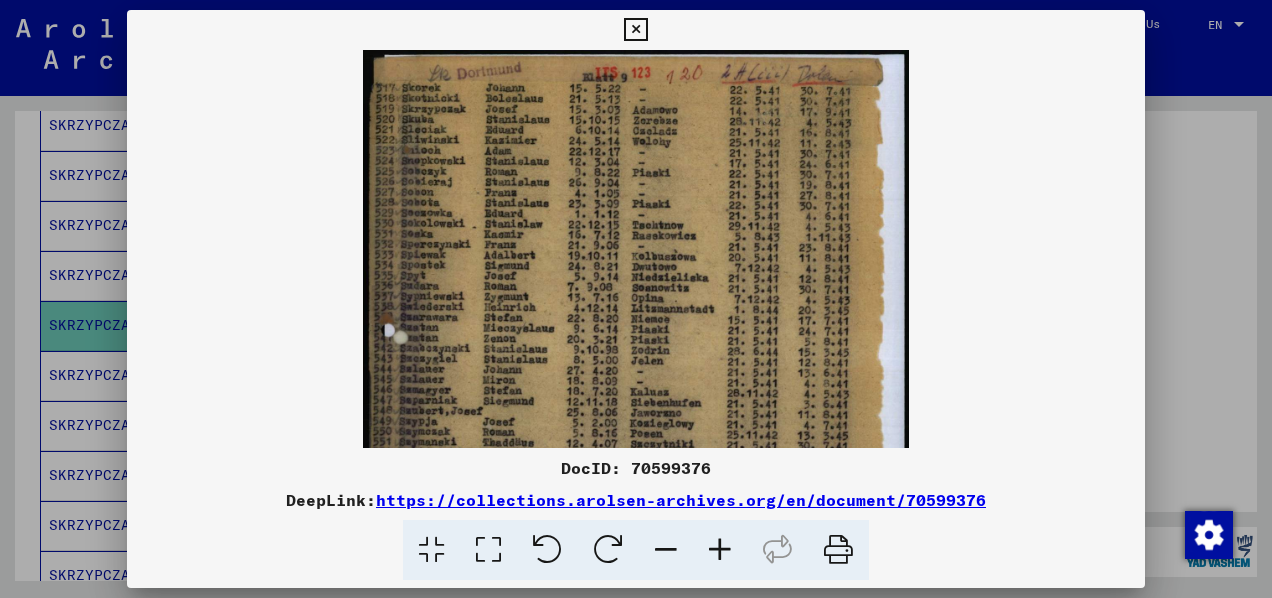 click at bounding box center [720, 550] 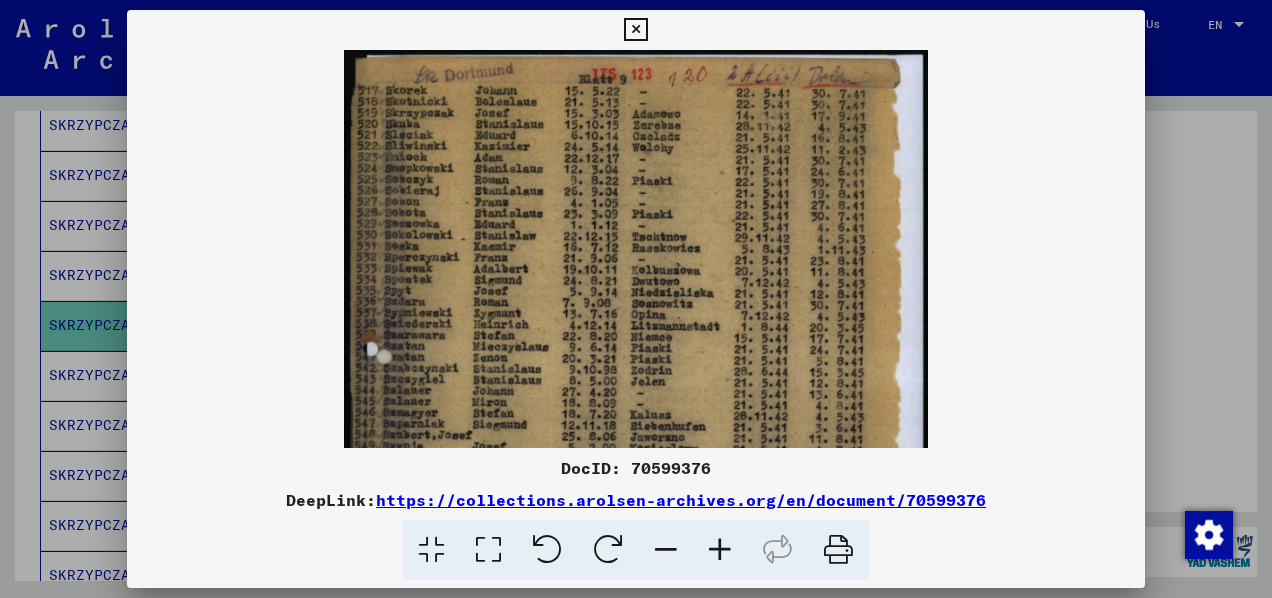 click at bounding box center [720, 550] 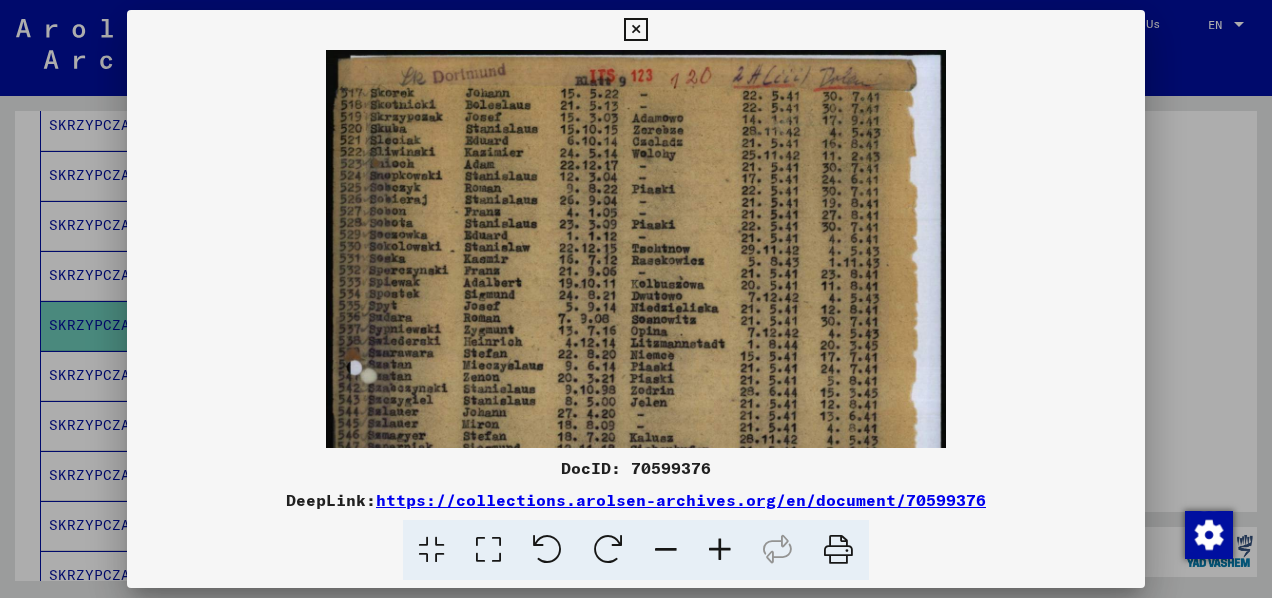 scroll, scrollTop: 121, scrollLeft: 0, axis: vertical 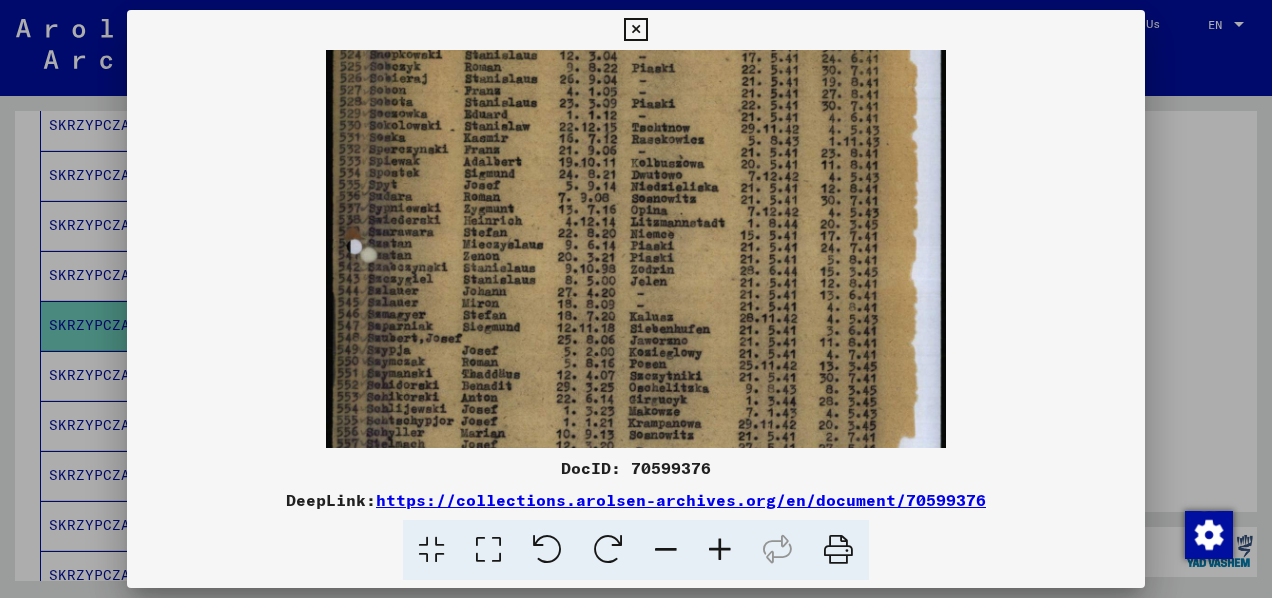 drag, startPoint x: 726, startPoint y: 382, endPoint x: 722, endPoint y: 261, distance: 121.0661 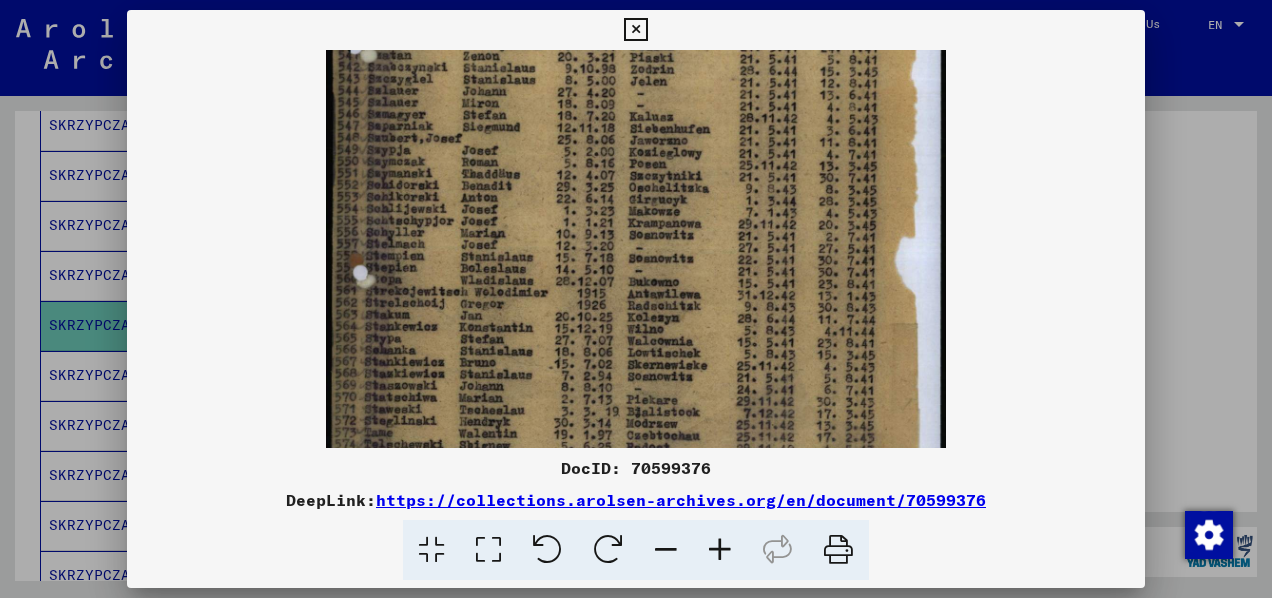 drag, startPoint x: 698, startPoint y: 306, endPoint x: 700, endPoint y: 75, distance: 231.00865 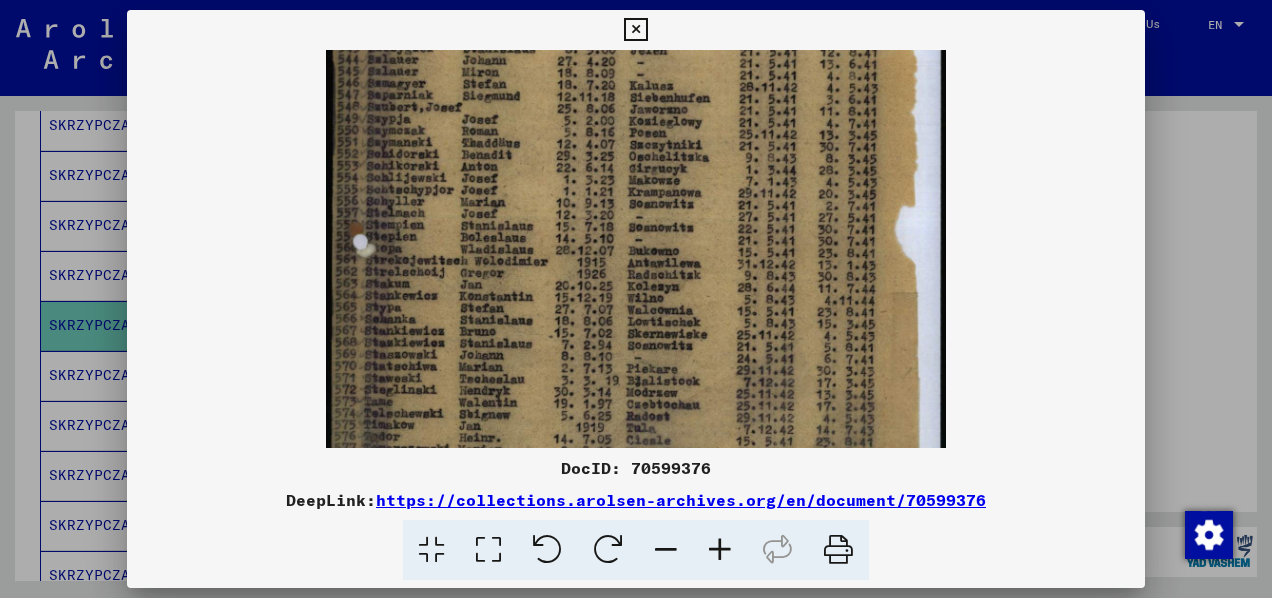 drag, startPoint x: 1134, startPoint y: 21, endPoint x: 872, endPoint y: 28, distance: 262.0935 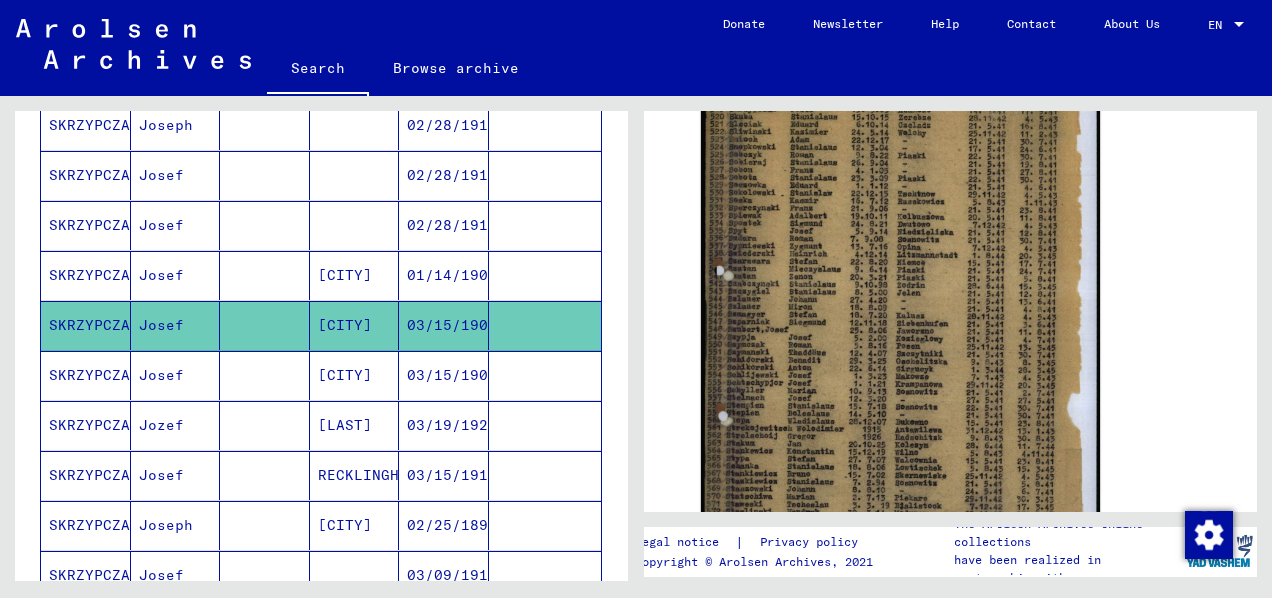click on "SKRZYPCZAK" at bounding box center [86, 425] 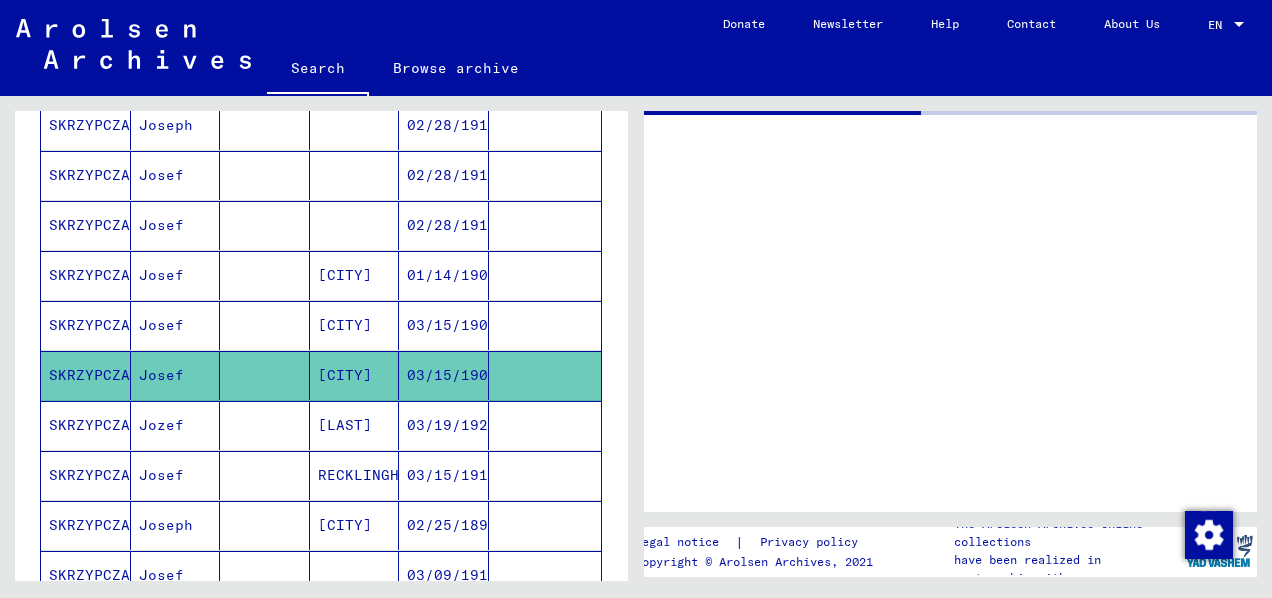scroll, scrollTop: 0, scrollLeft: 0, axis: both 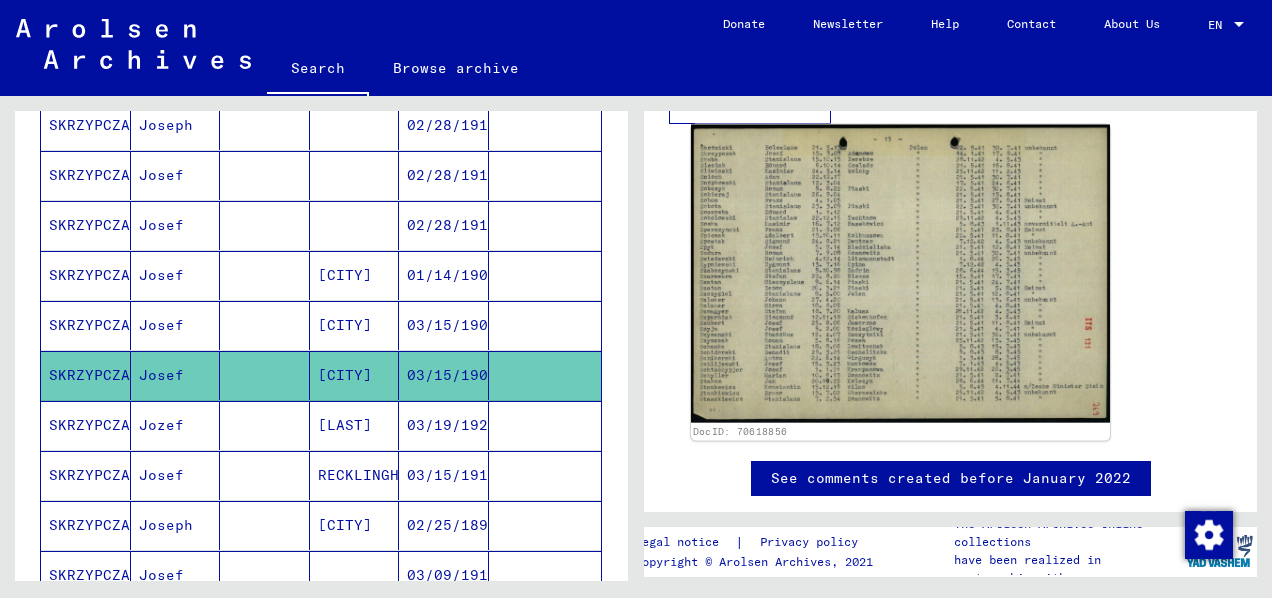 click 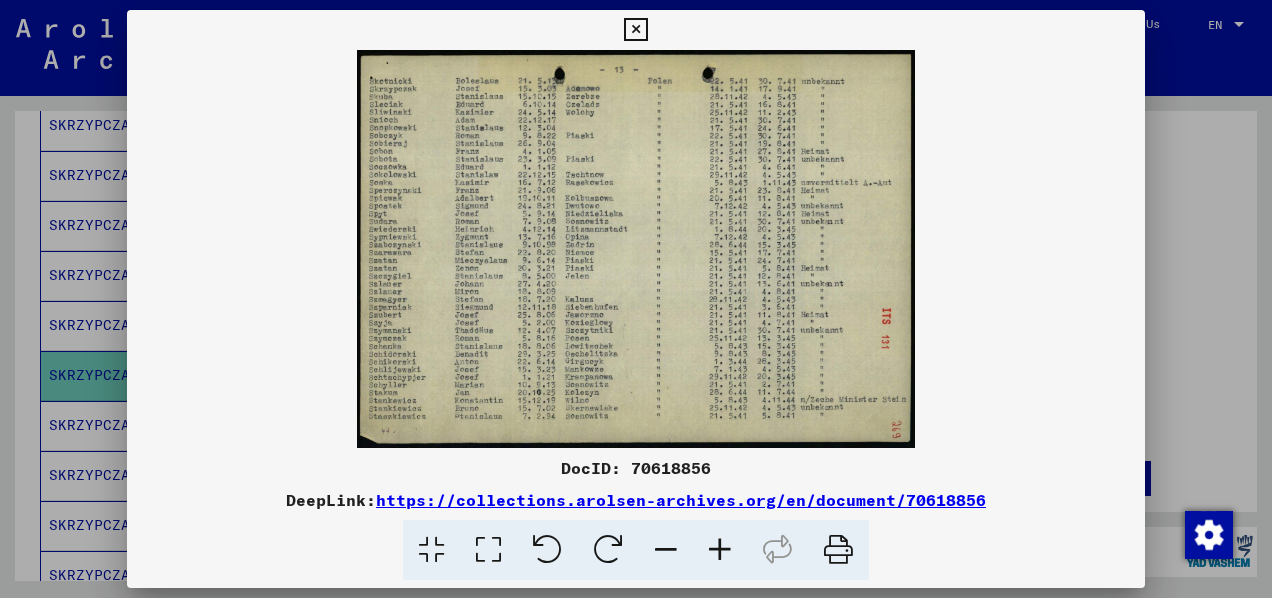 click at bounding box center (720, 550) 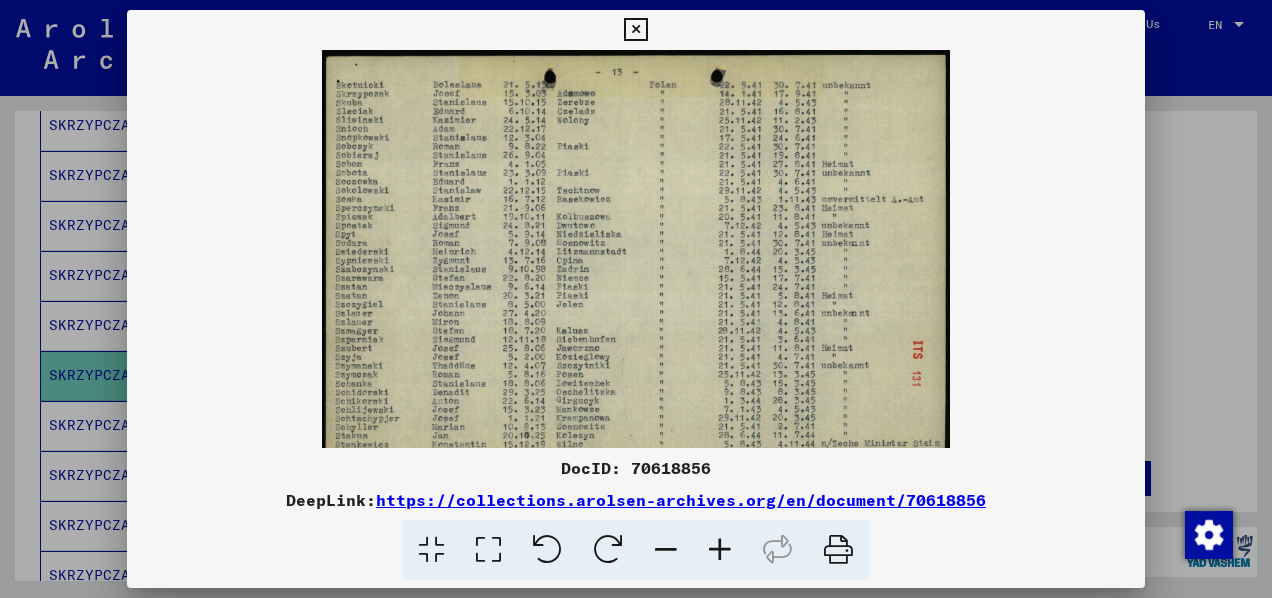 click at bounding box center (720, 550) 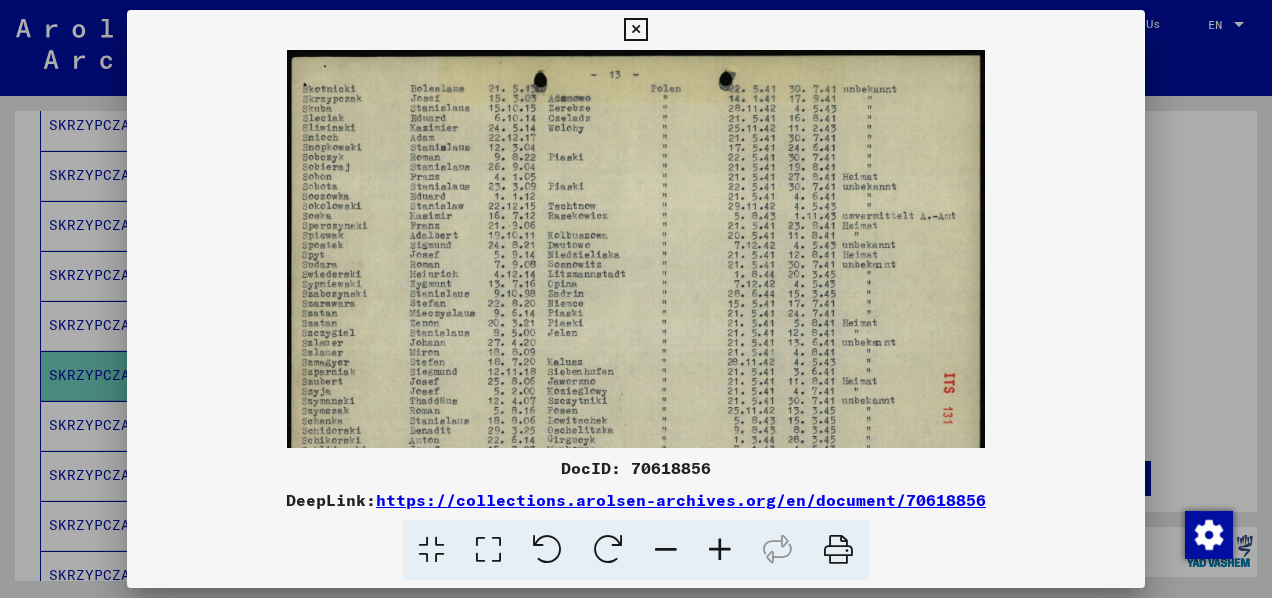 click at bounding box center [720, 550] 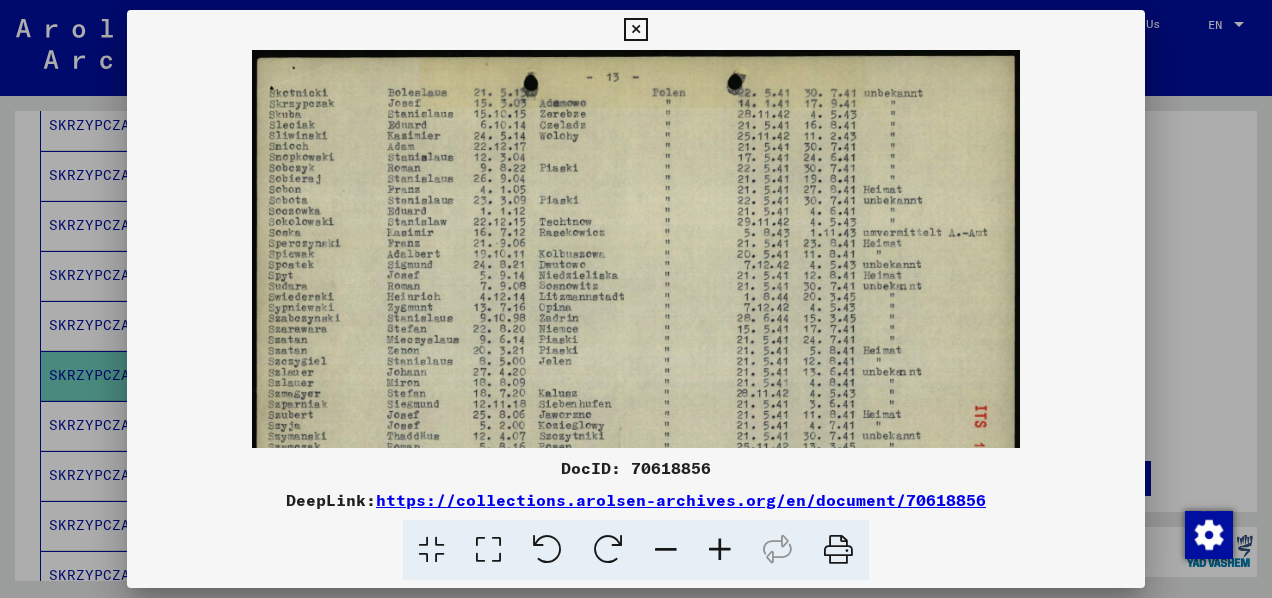 click at bounding box center (720, 550) 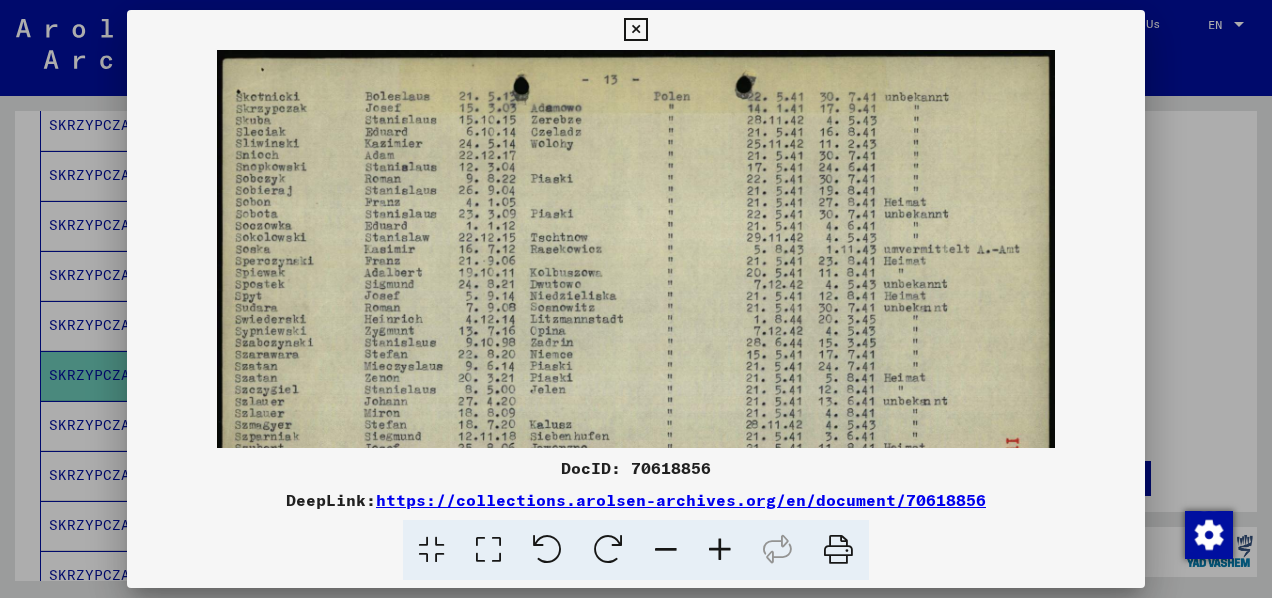 click at bounding box center (720, 550) 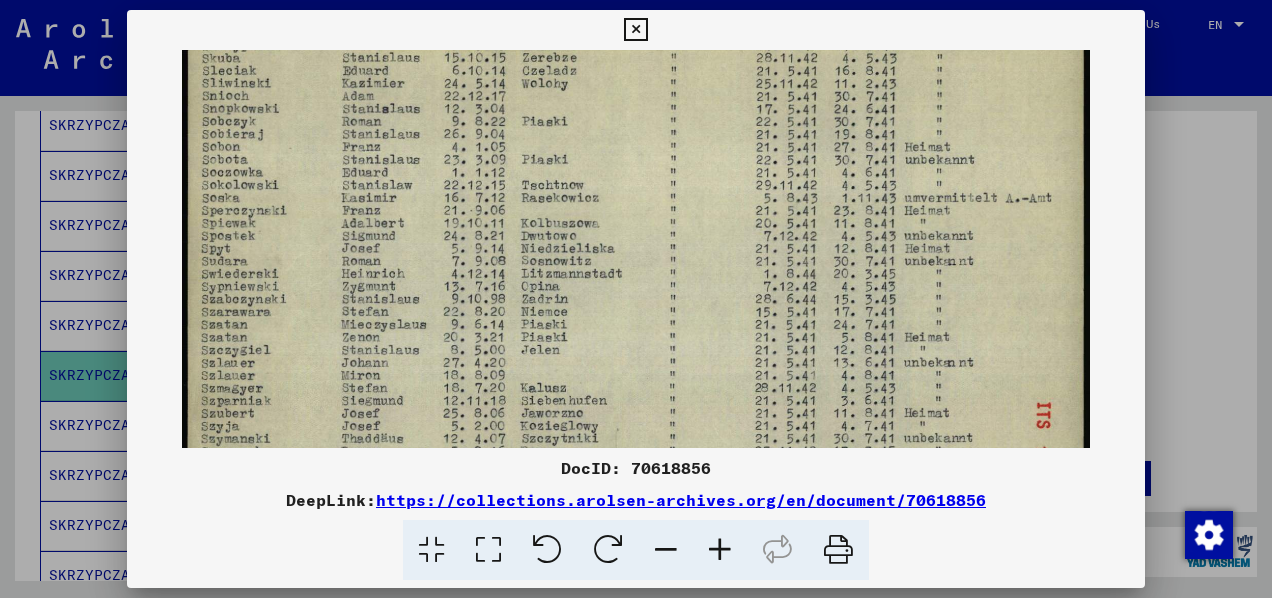 drag, startPoint x: 627, startPoint y: 446, endPoint x: 645, endPoint y: 384, distance: 64.56005 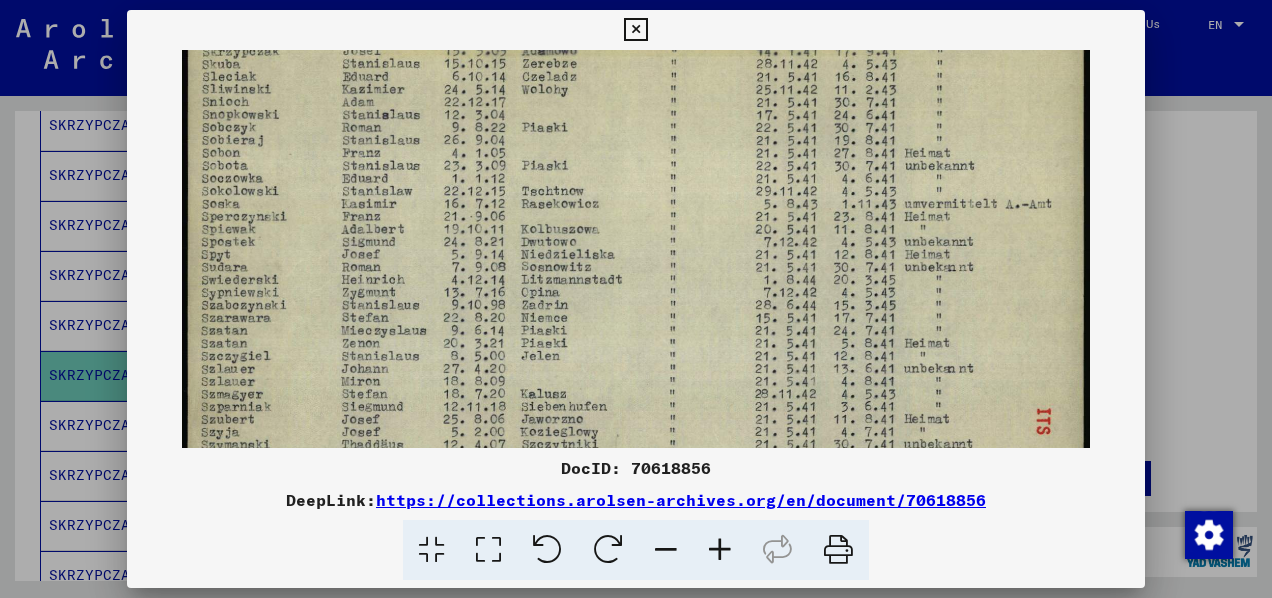 drag, startPoint x: 645, startPoint y: 384, endPoint x: 1119, endPoint y: 143, distance: 531.749 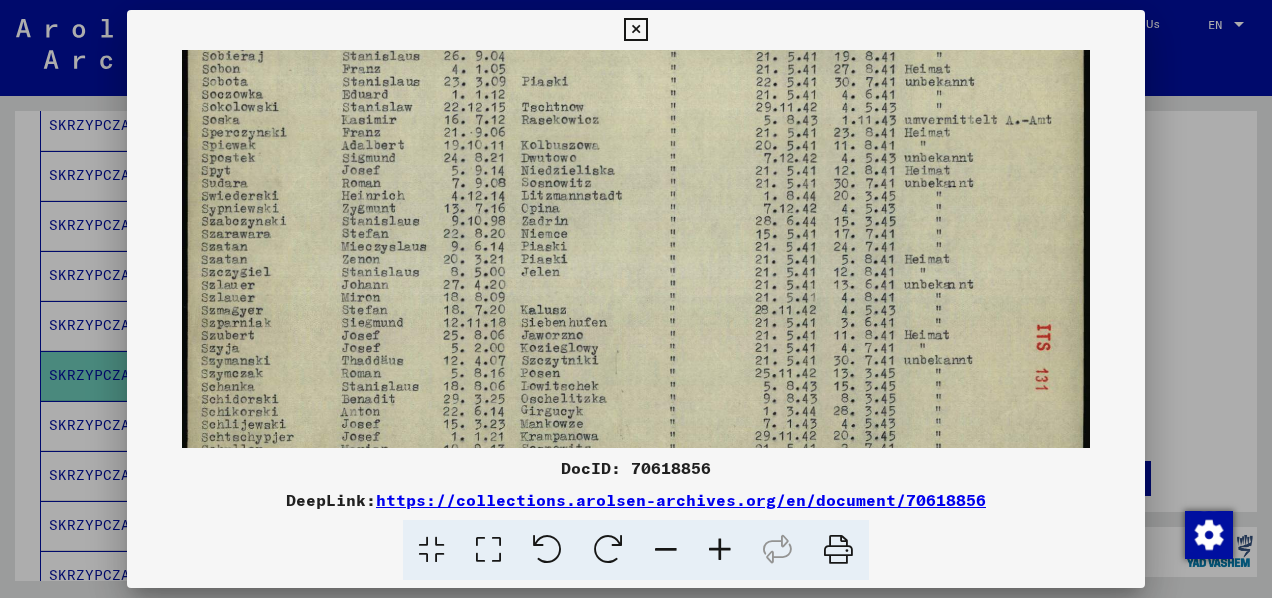 drag, startPoint x: 1137, startPoint y: 233, endPoint x: 1152, endPoint y: 113, distance: 120.93387 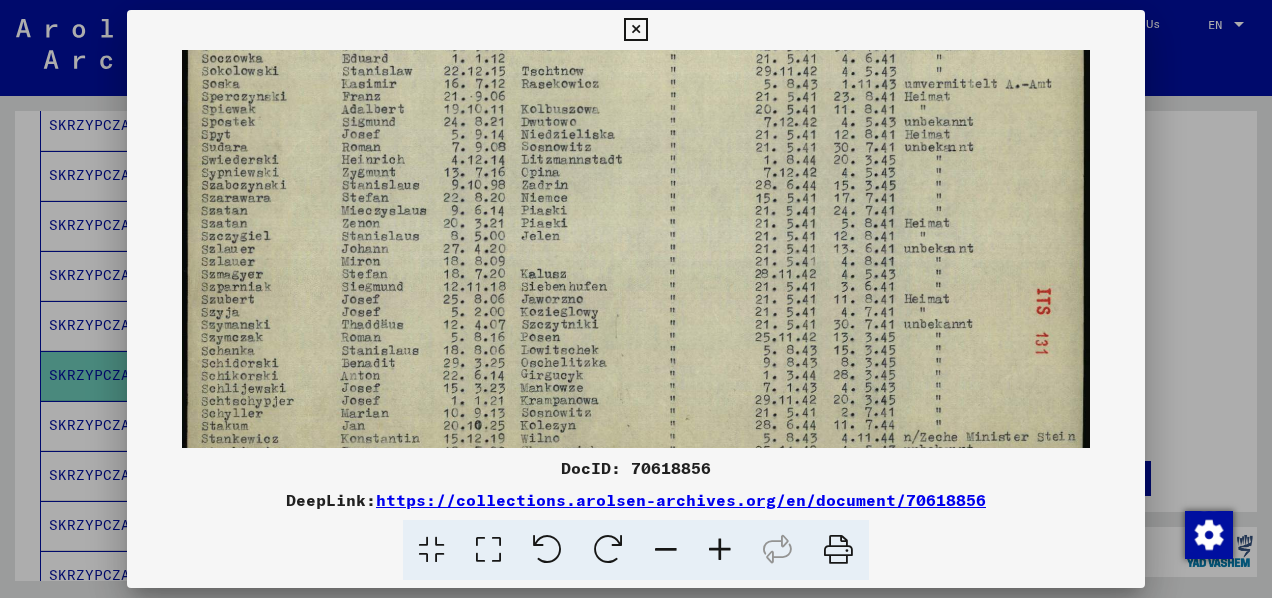 drag, startPoint x: 1152, startPoint y: 113, endPoint x: 1238, endPoint y: 159, distance: 97.52948 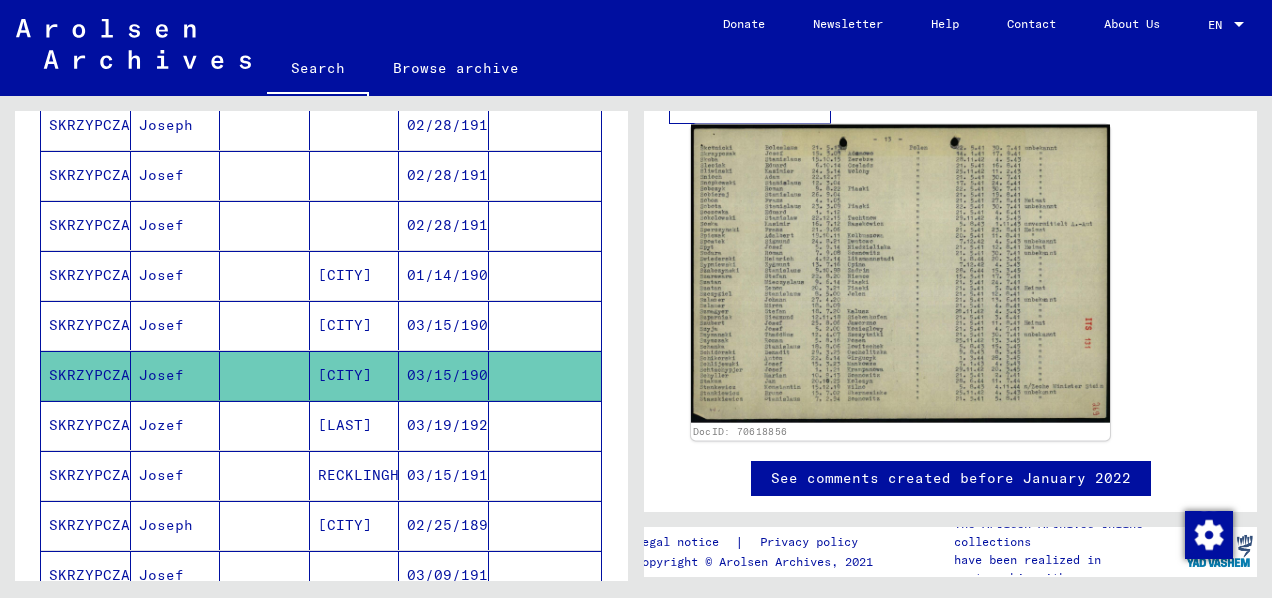click 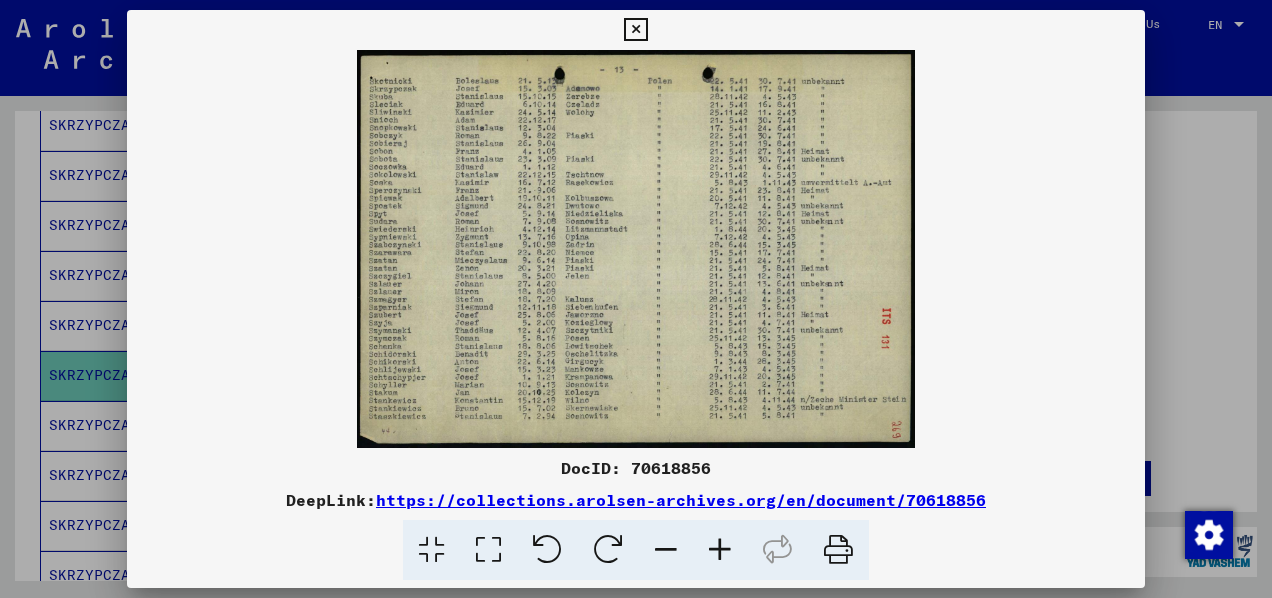 click at bounding box center [720, 550] 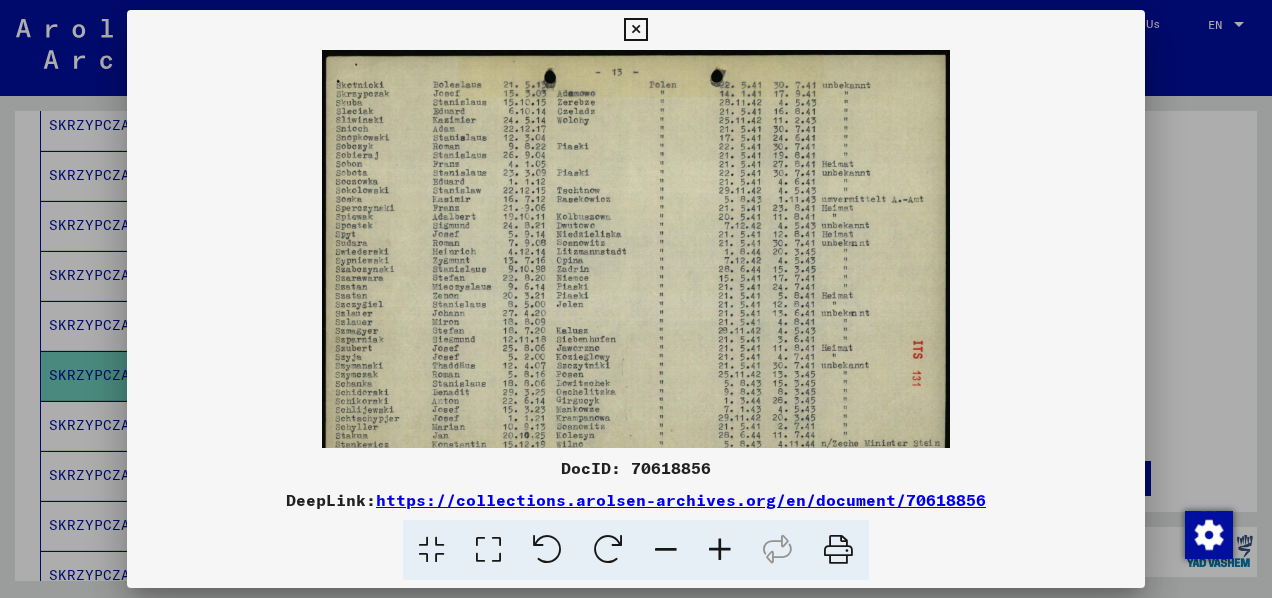 click at bounding box center [720, 550] 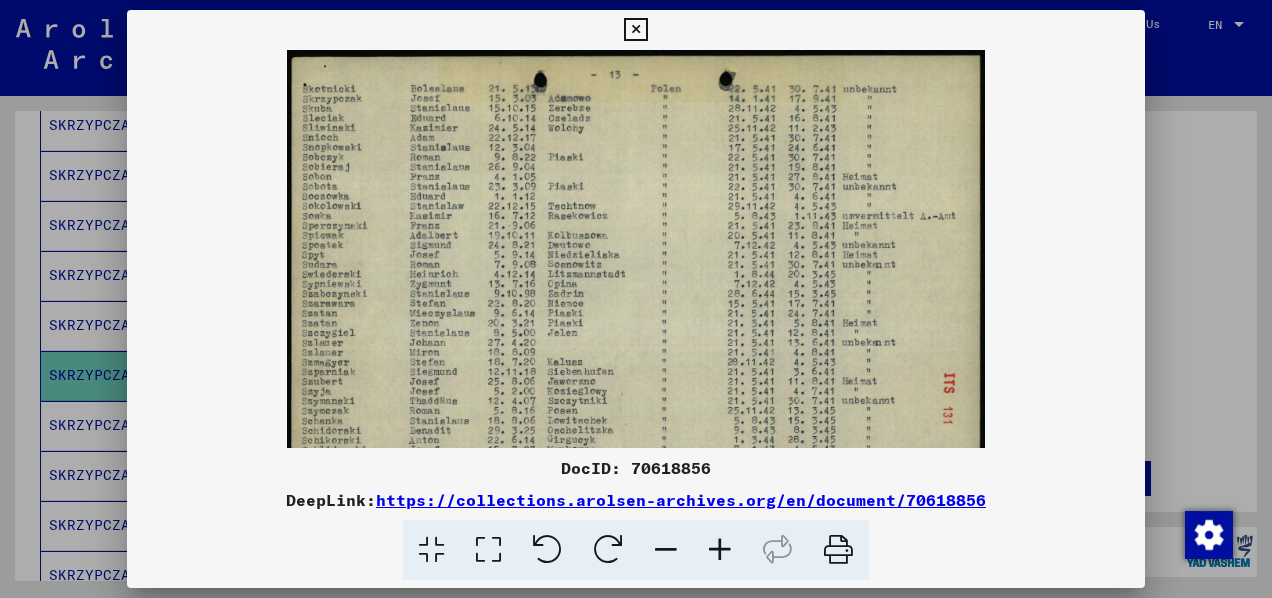 click at bounding box center (720, 550) 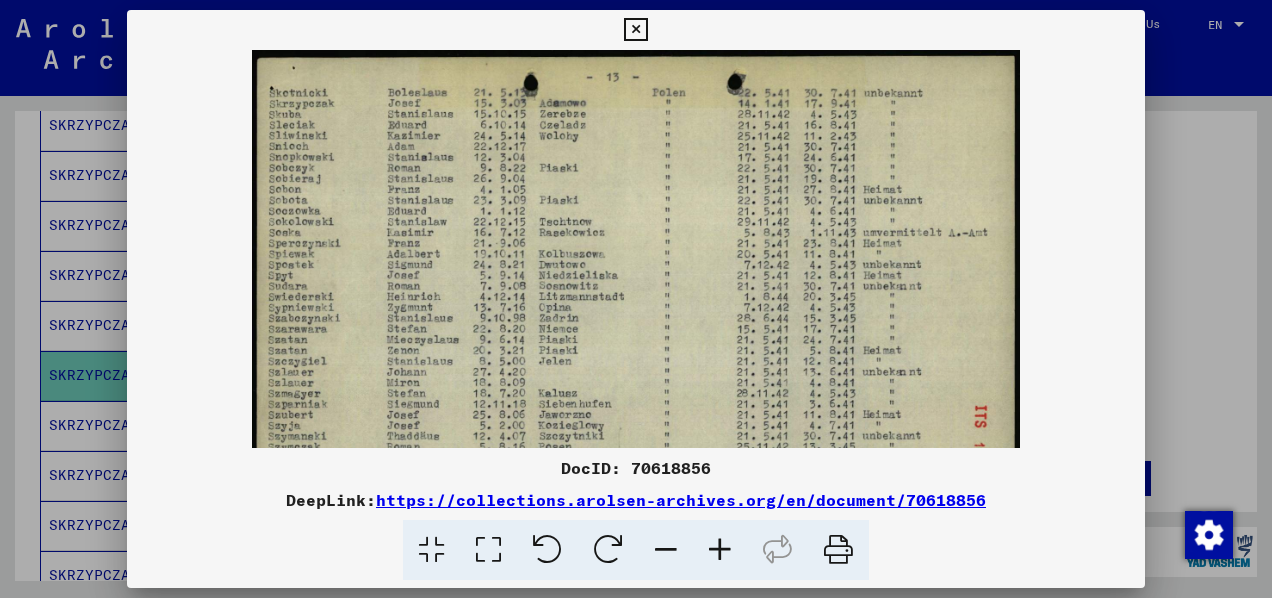 click at bounding box center [720, 550] 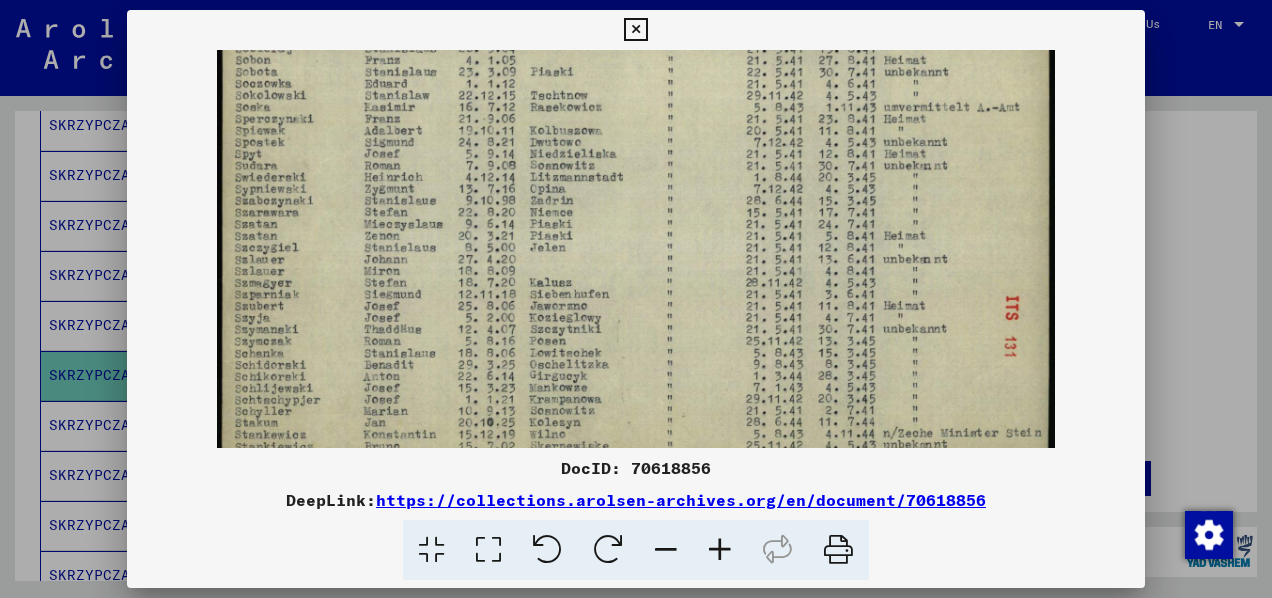 drag, startPoint x: 638, startPoint y: 363, endPoint x: 652, endPoint y: 205, distance: 158.61903 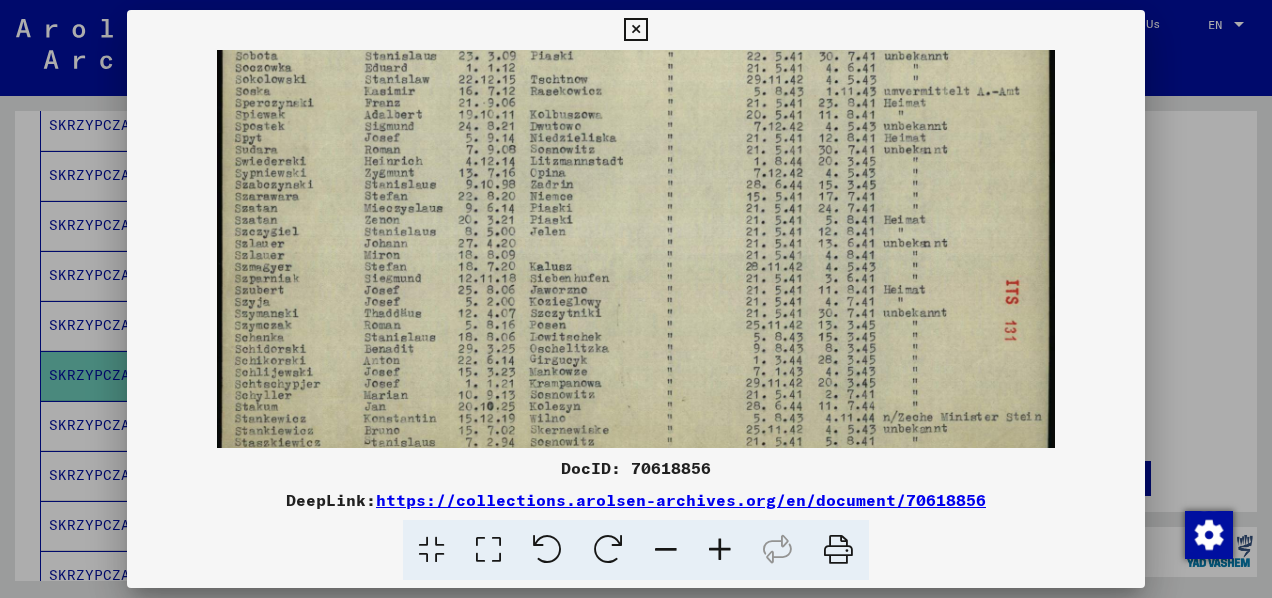 drag, startPoint x: 652, startPoint y: 205, endPoint x: 1200, endPoint y: 157, distance: 550.09814 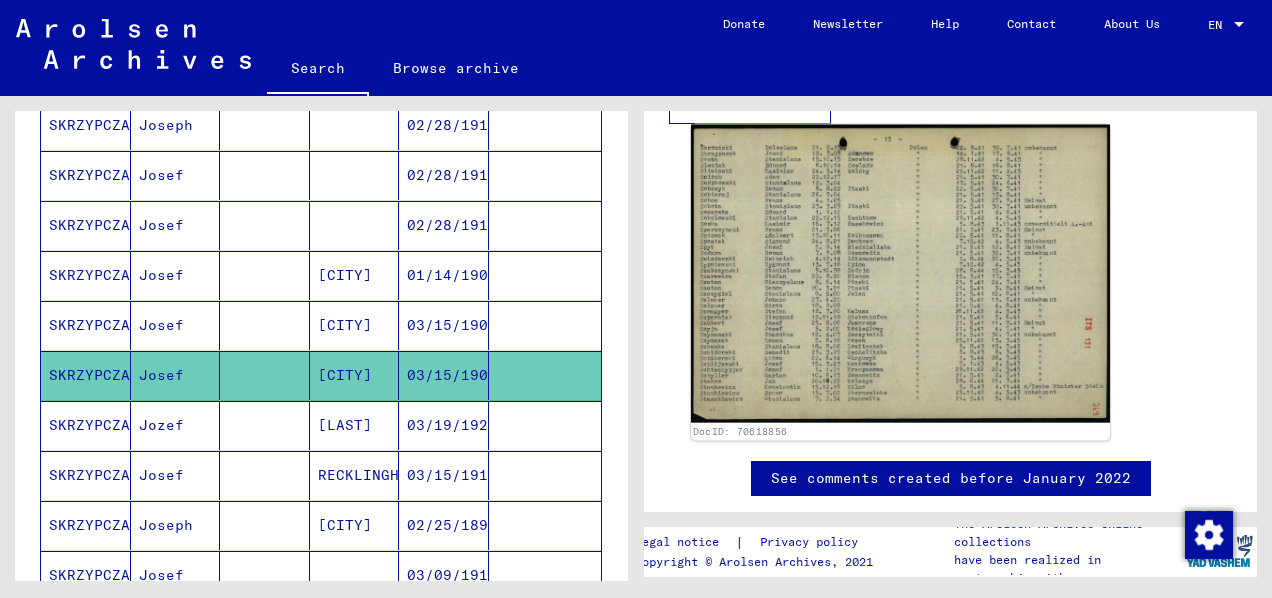 click 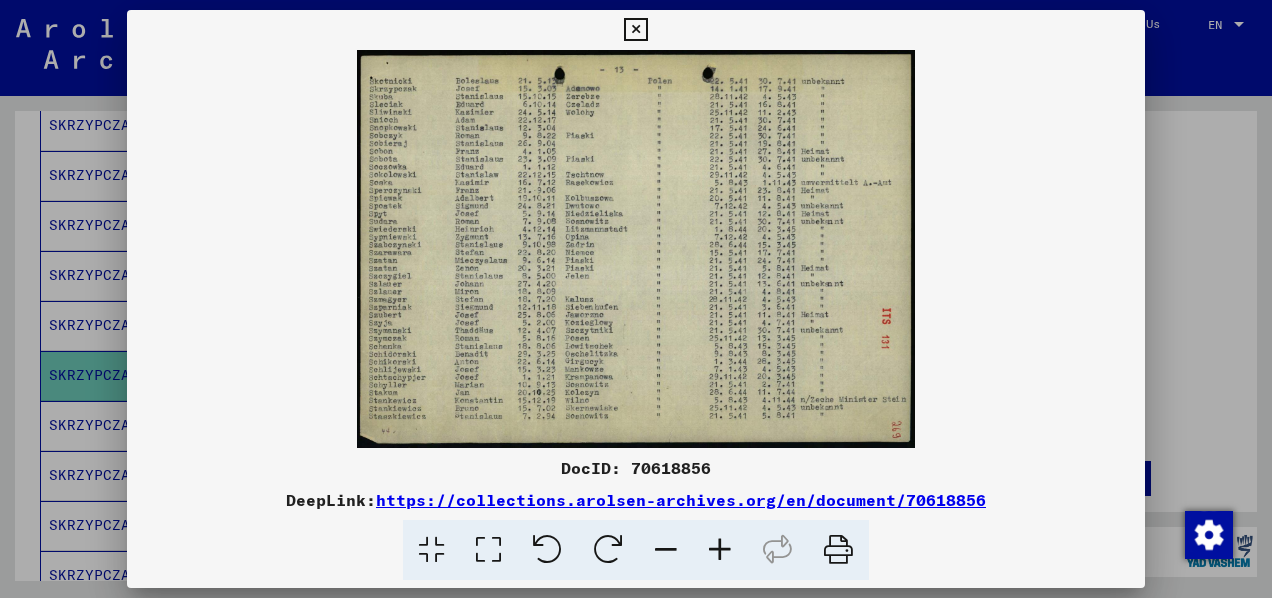 click at bounding box center [720, 550] 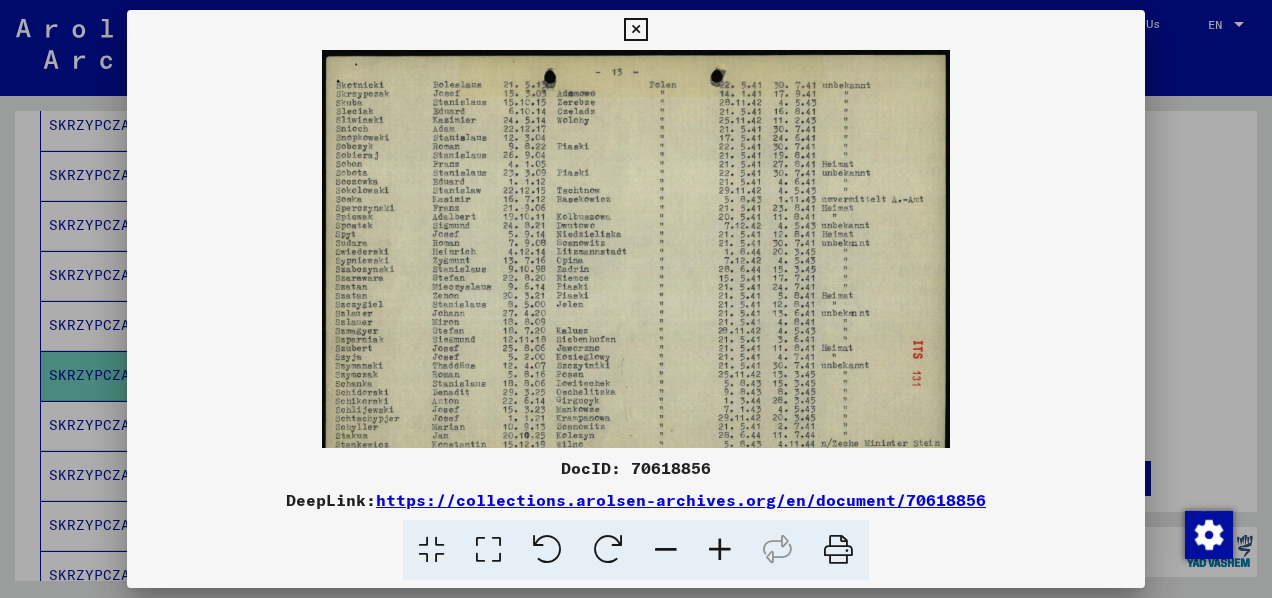 click at bounding box center [720, 550] 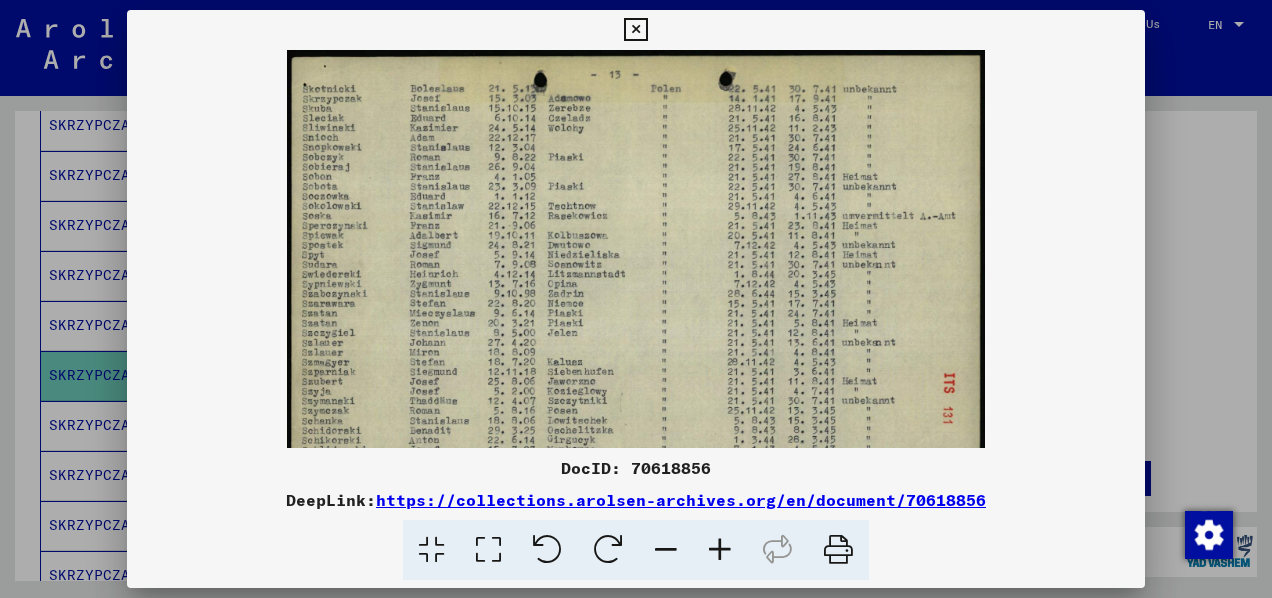 click at bounding box center (720, 550) 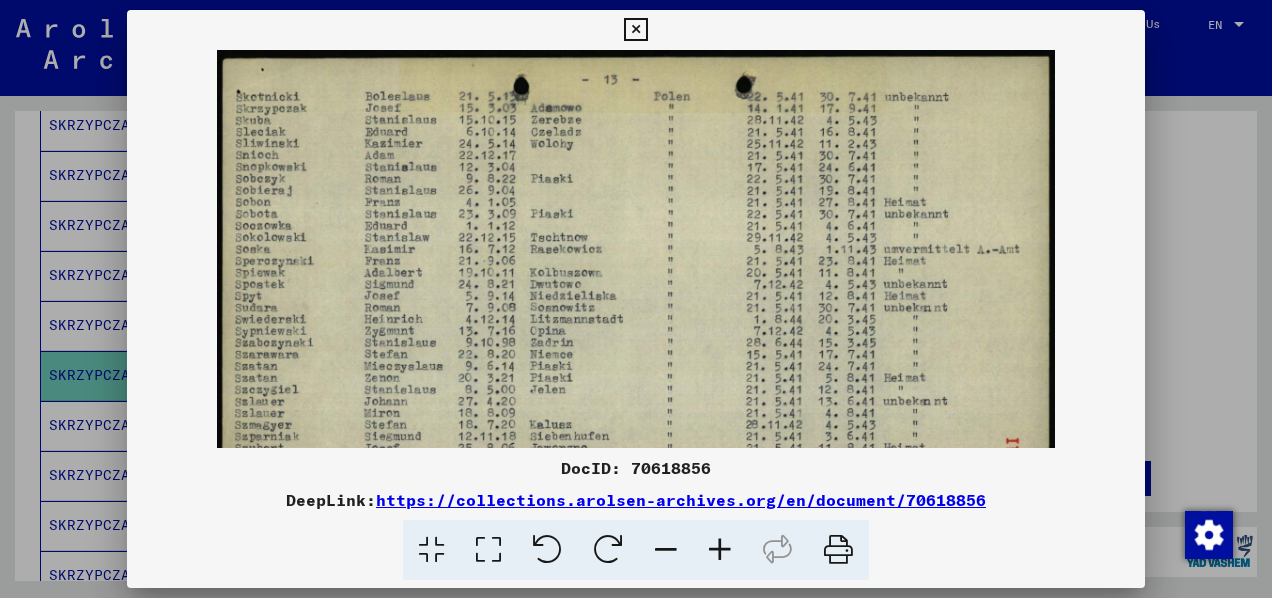 click at bounding box center [720, 550] 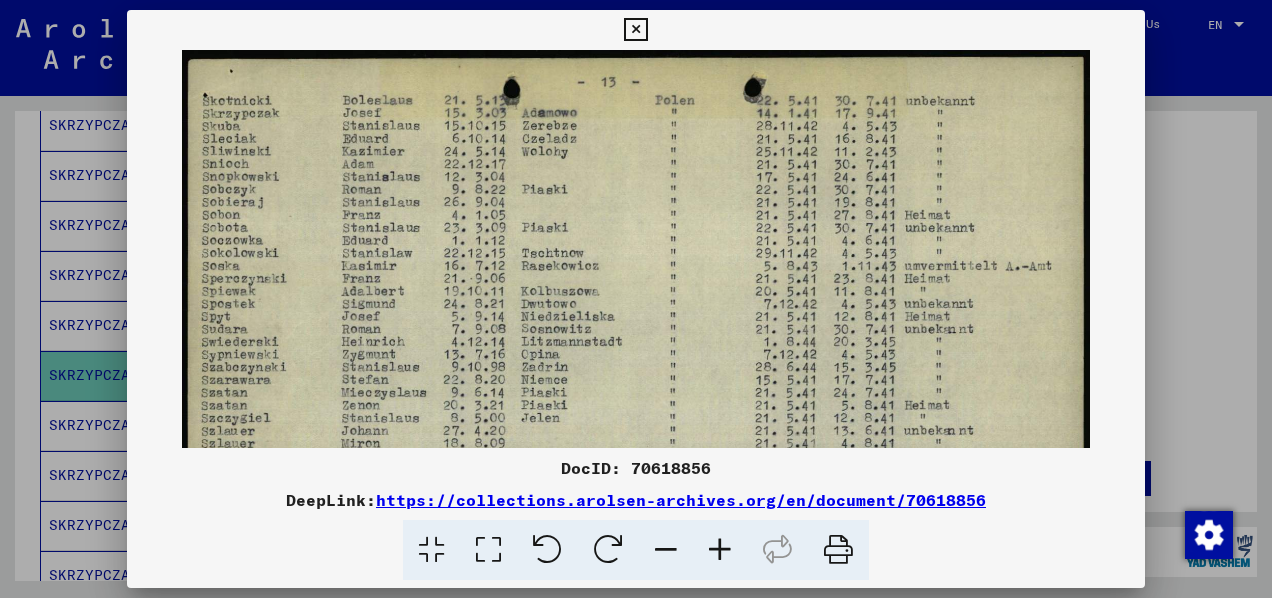 click at bounding box center (720, 550) 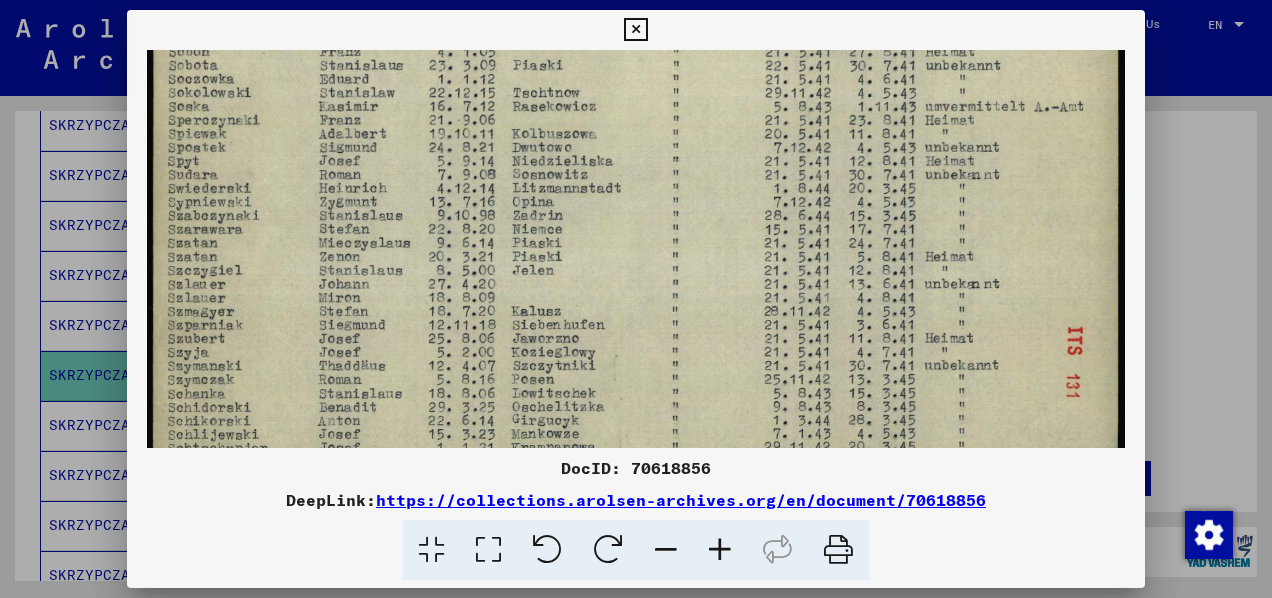 drag, startPoint x: 609, startPoint y: 420, endPoint x: 612, endPoint y: 233, distance: 187.02406 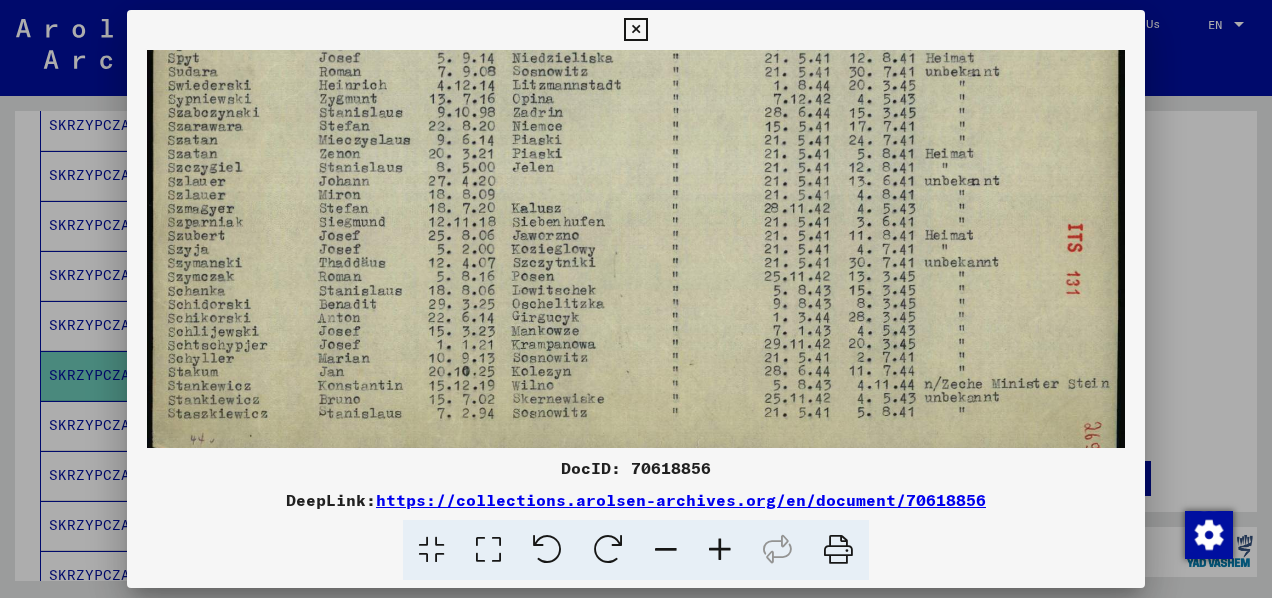 scroll, scrollTop: 300, scrollLeft: 0, axis: vertical 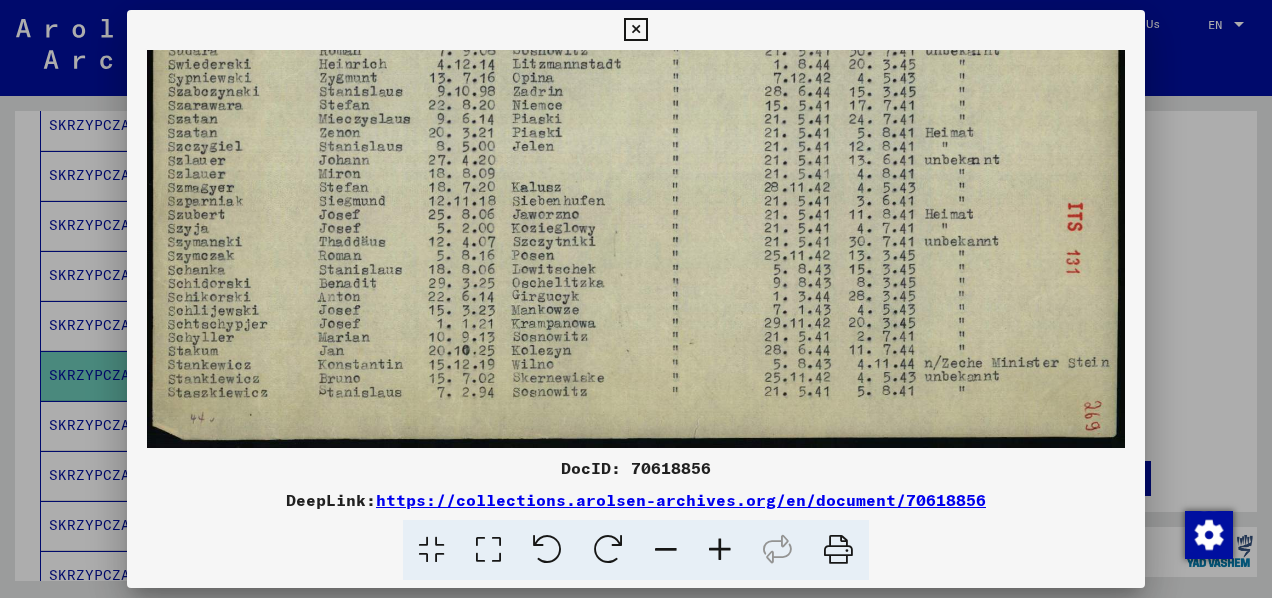 drag, startPoint x: 586, startPoint y: 287, endPoint x: 586, endPoint y: 123, distance: 164 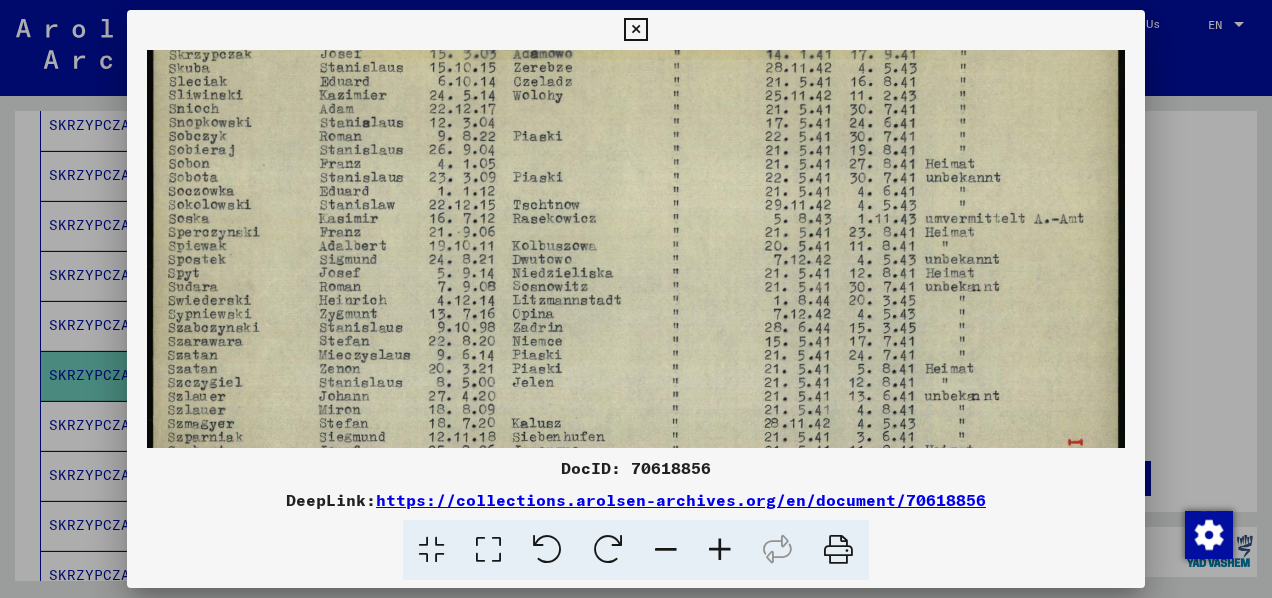 drag, startPoint x: 586, startPoint y: 123, endPoint x: 553, endPoint y: 359, distance: 238.29604 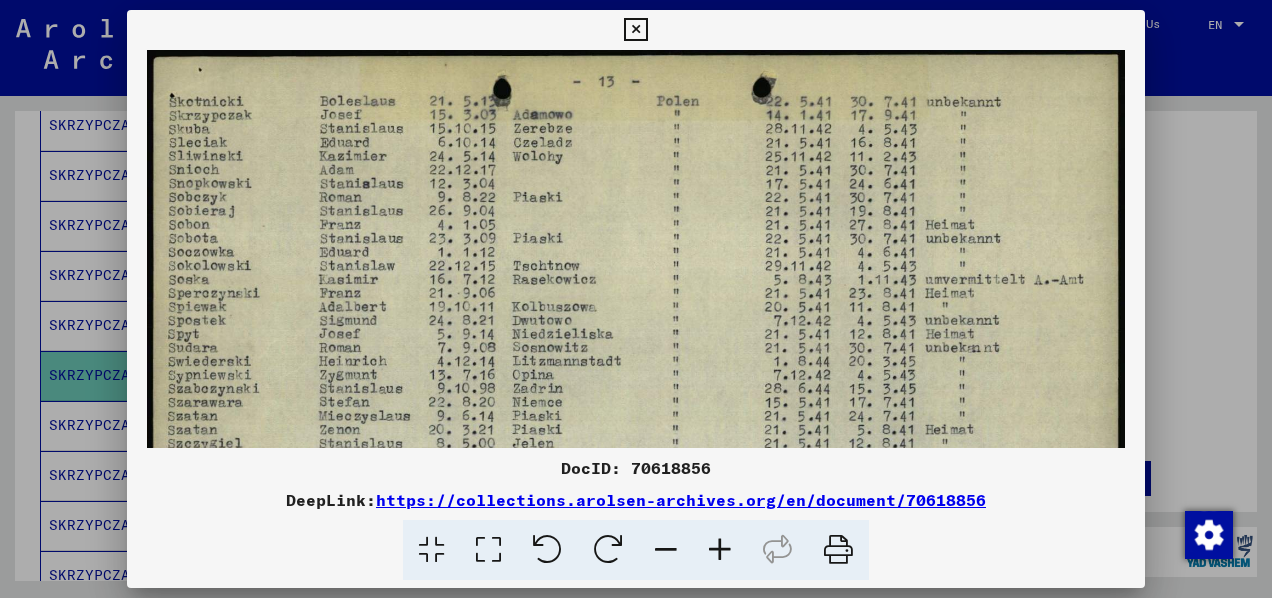 scroll, scrollTop: 0, scrollLeft: 0, axis: both 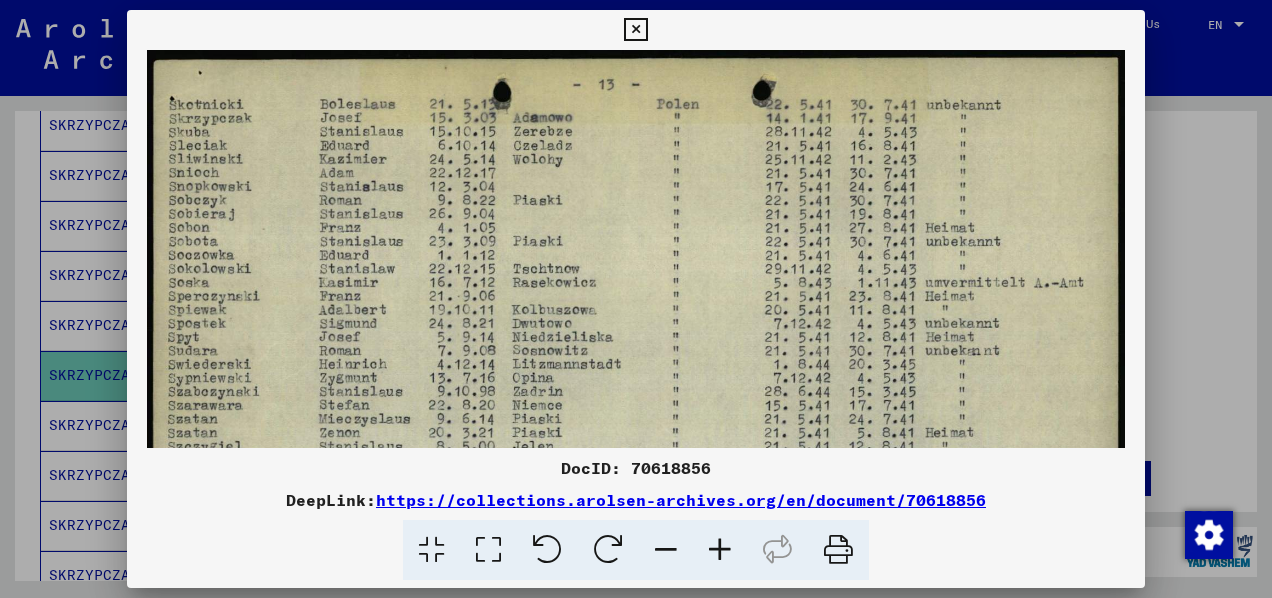 drag, startPoint x: 553, startPoint y: 359, endPoint x: 536, endPoint y: 423, distance: 66.21933 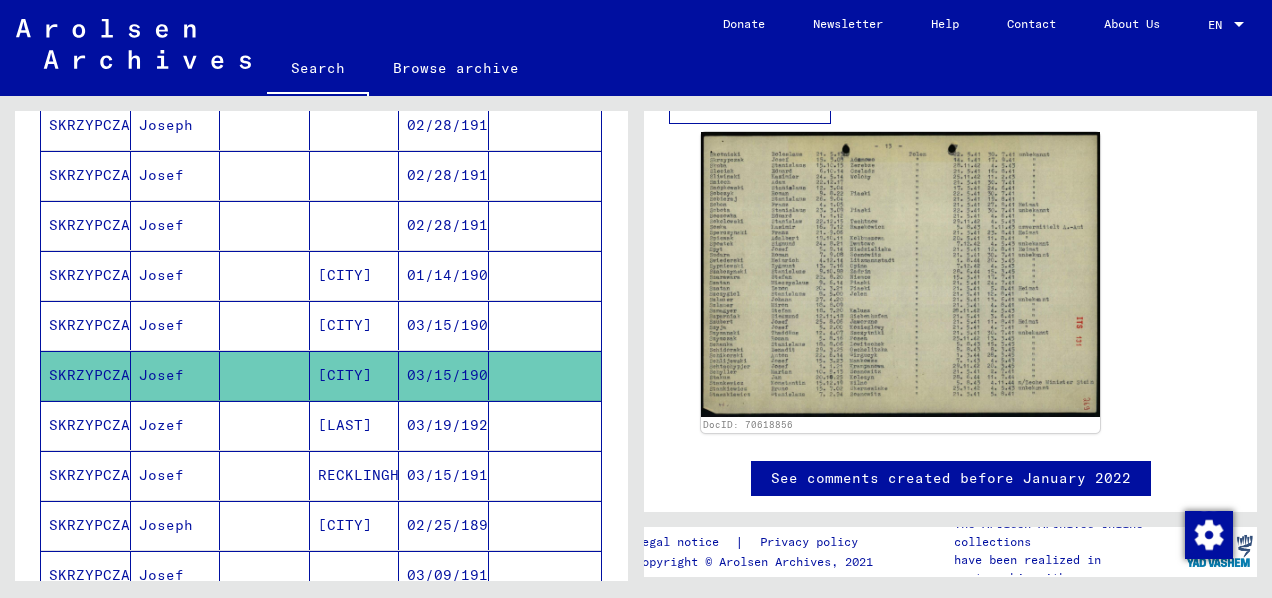 click on "SKRZYPCZAK" at bounding box center [86, 525] 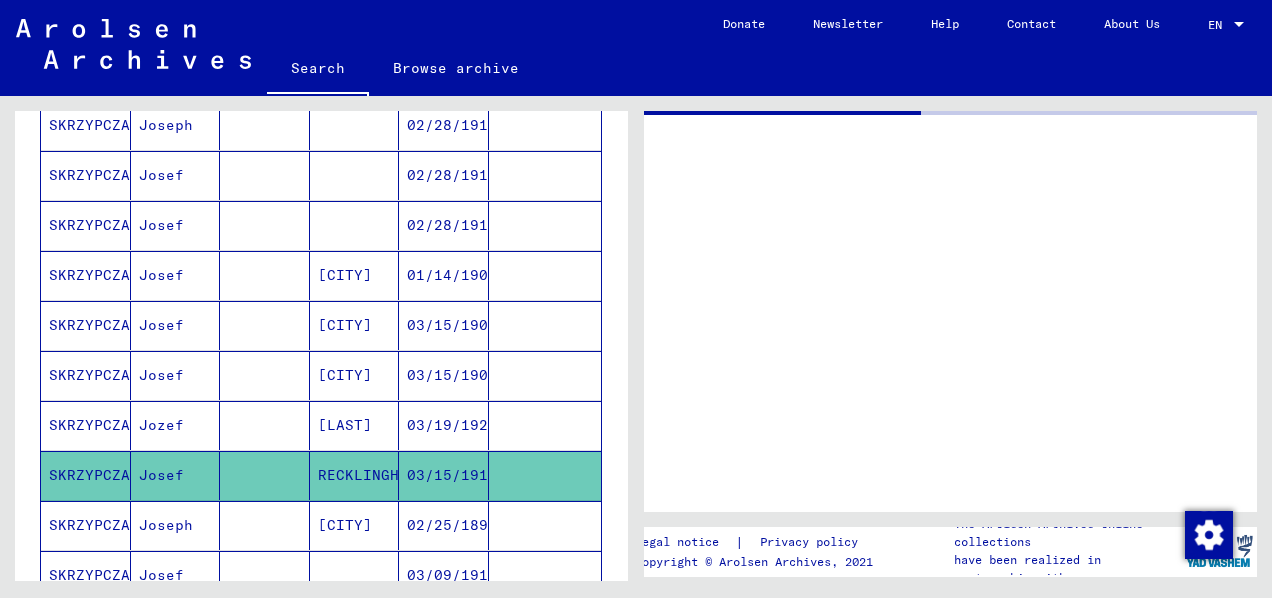 scroll, scrollTop: 0, scrollLeft: 0, axis: both 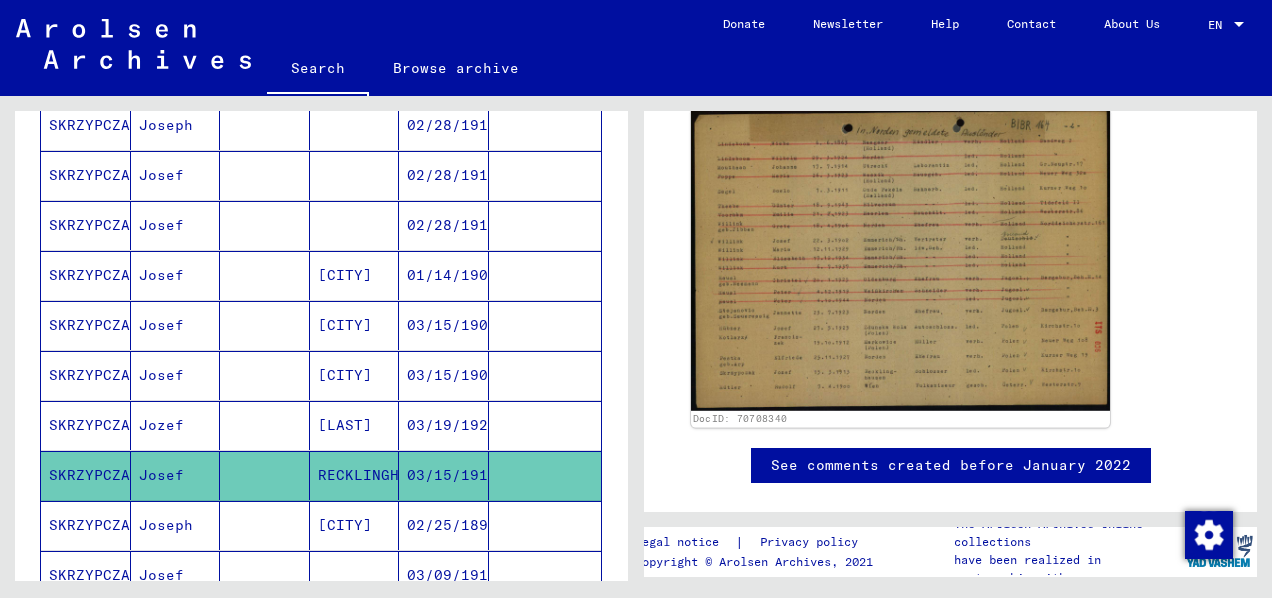 click 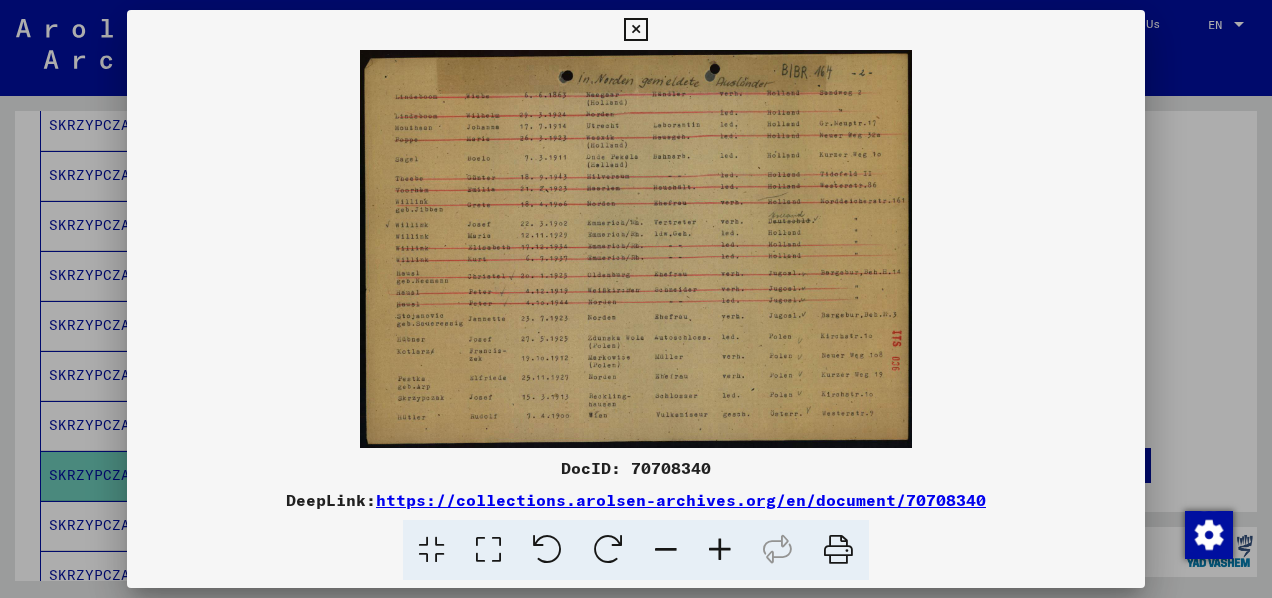 click at bounding box center [720, 550] 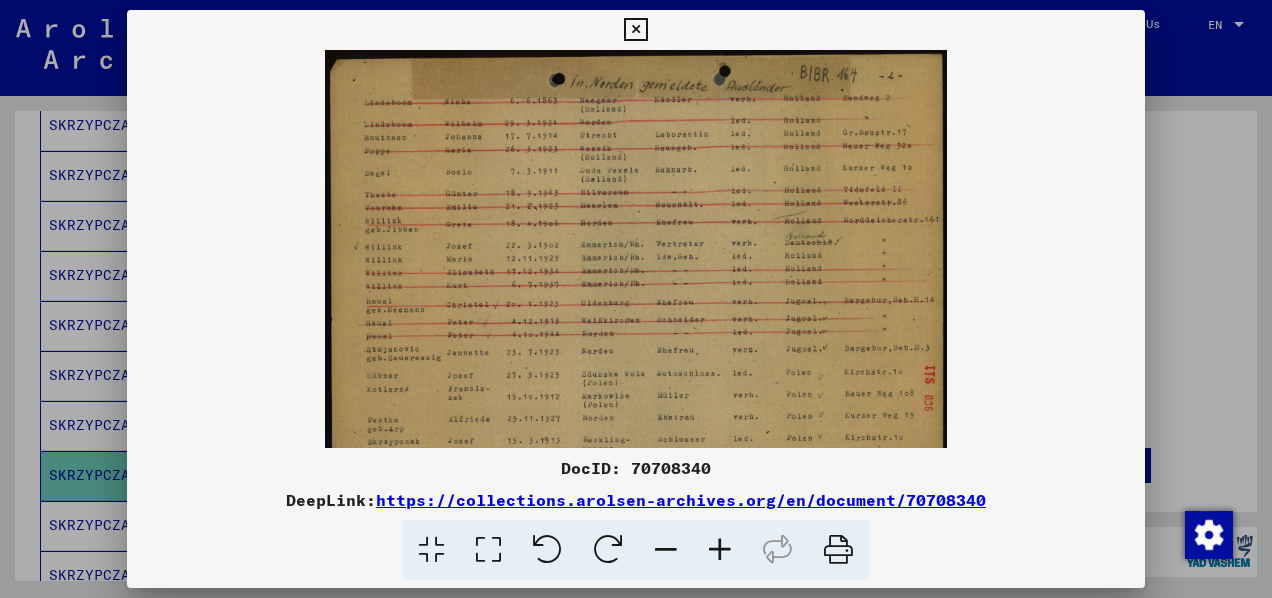 click at bounding box center (720, 550) 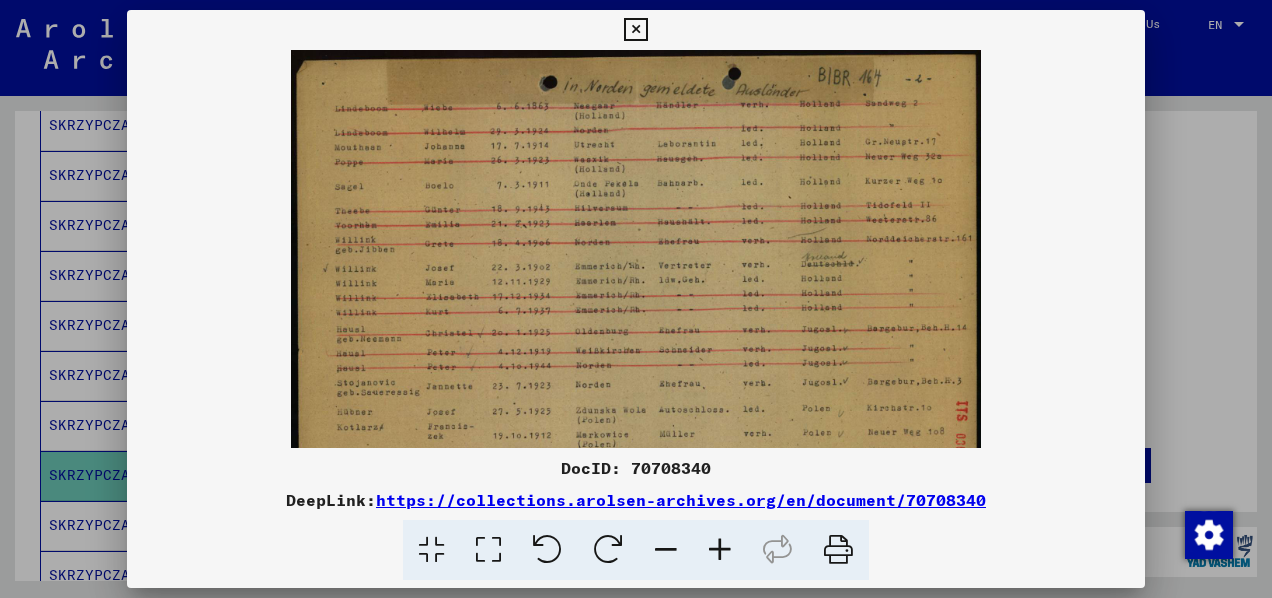 click at bounding box center (720, 550) 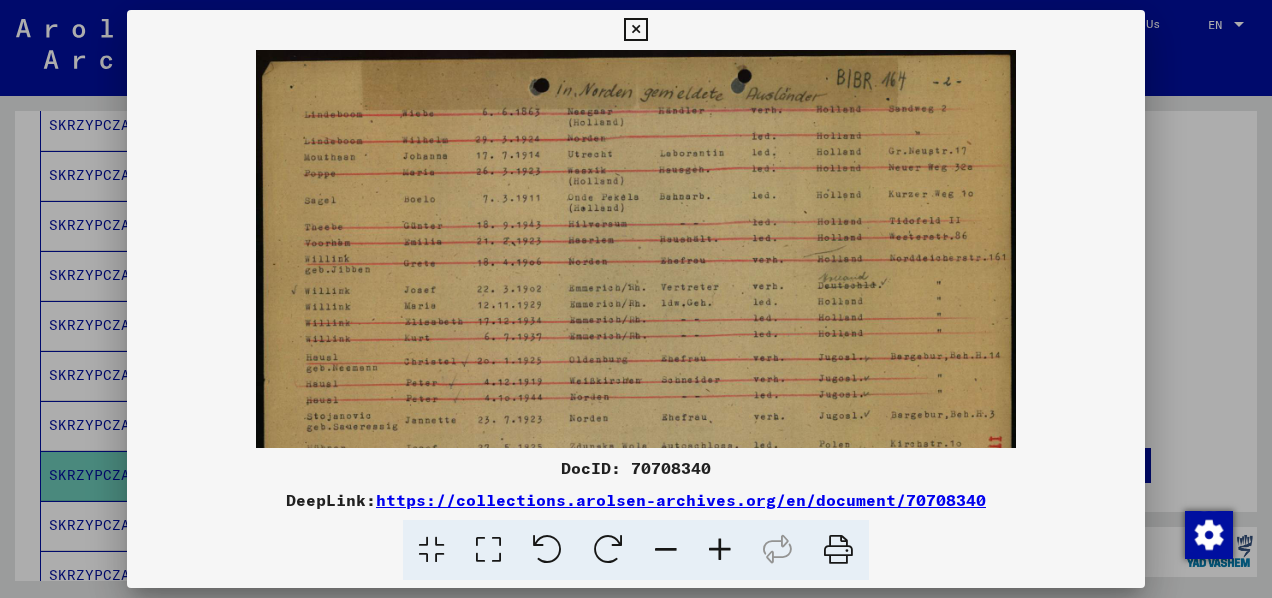 click at bounding box center [720, 550] 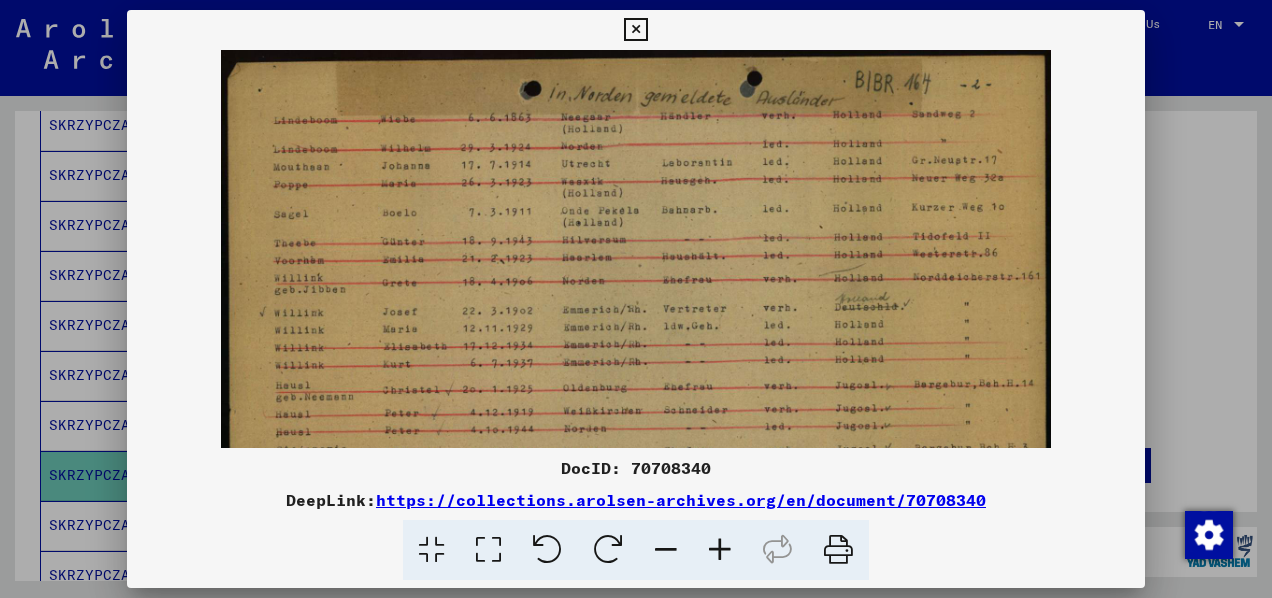 click at bounding box center (720, 550) 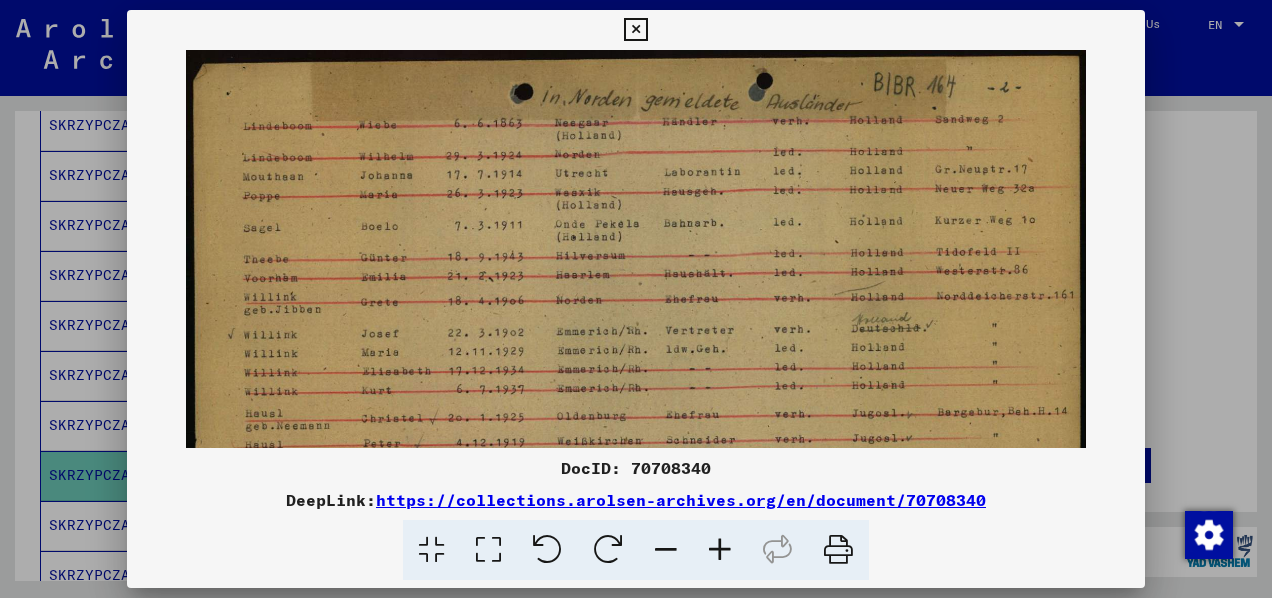 click at bounding box center [720, 550] 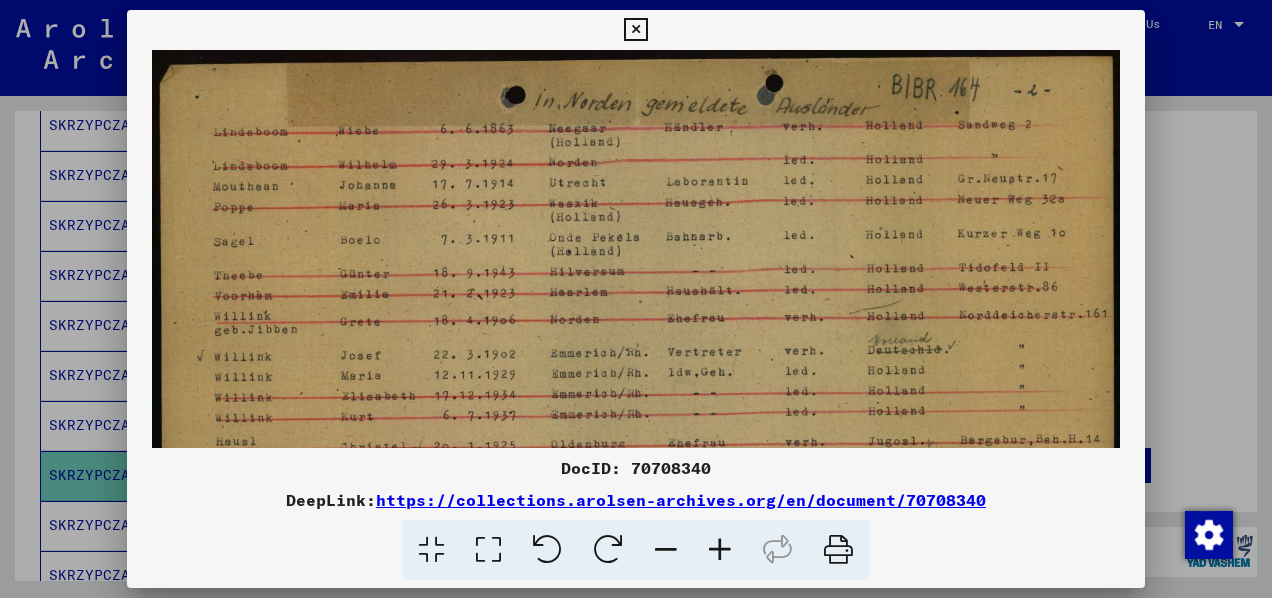 click at bounding box center [720, 550] 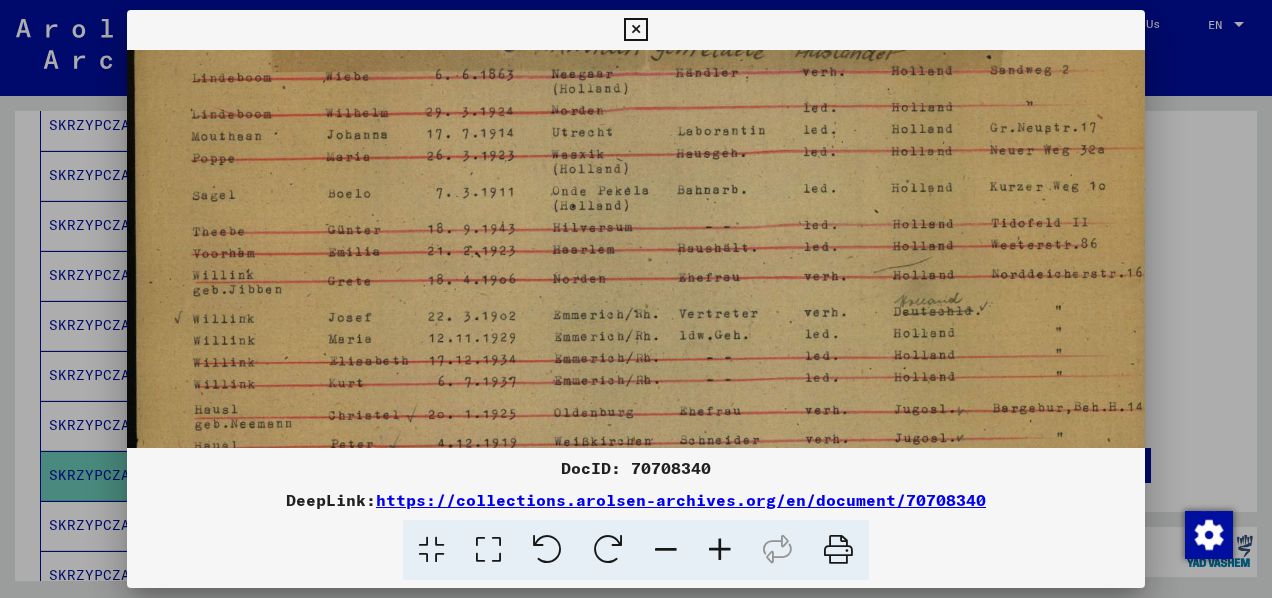 scroll, scrollTop: 71, scrollLeft: 0, axis: vertical 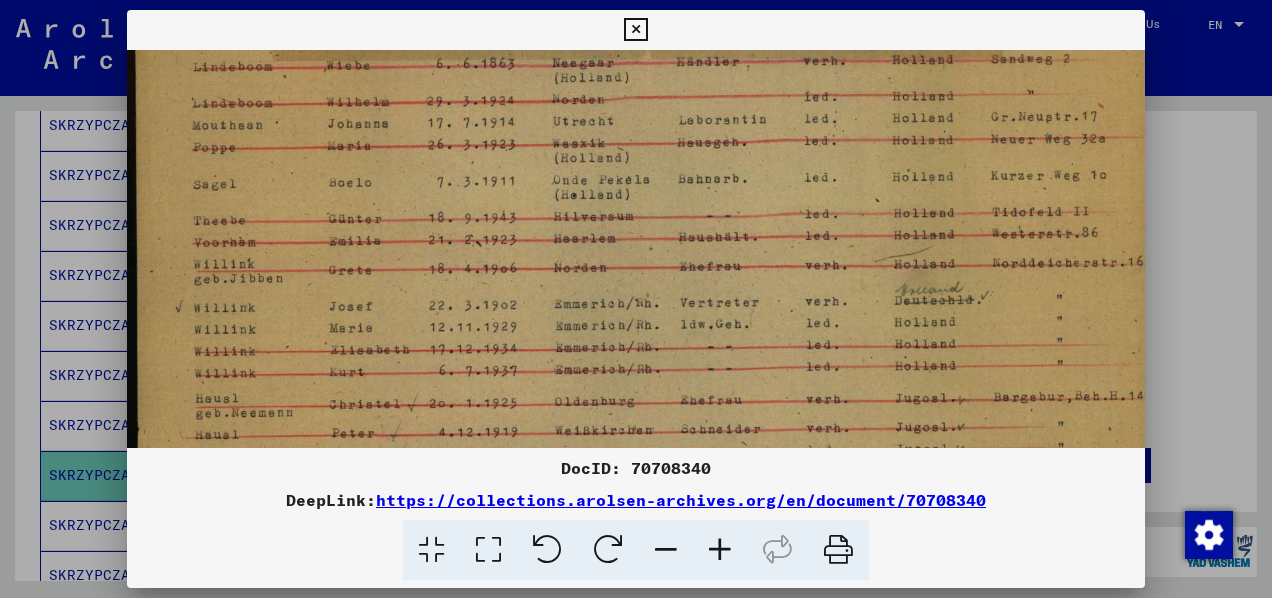 drag, startPoint x: 737, startPoint y: 389, endPoint x: 744, endPoint y: 318, distance: 71.34424 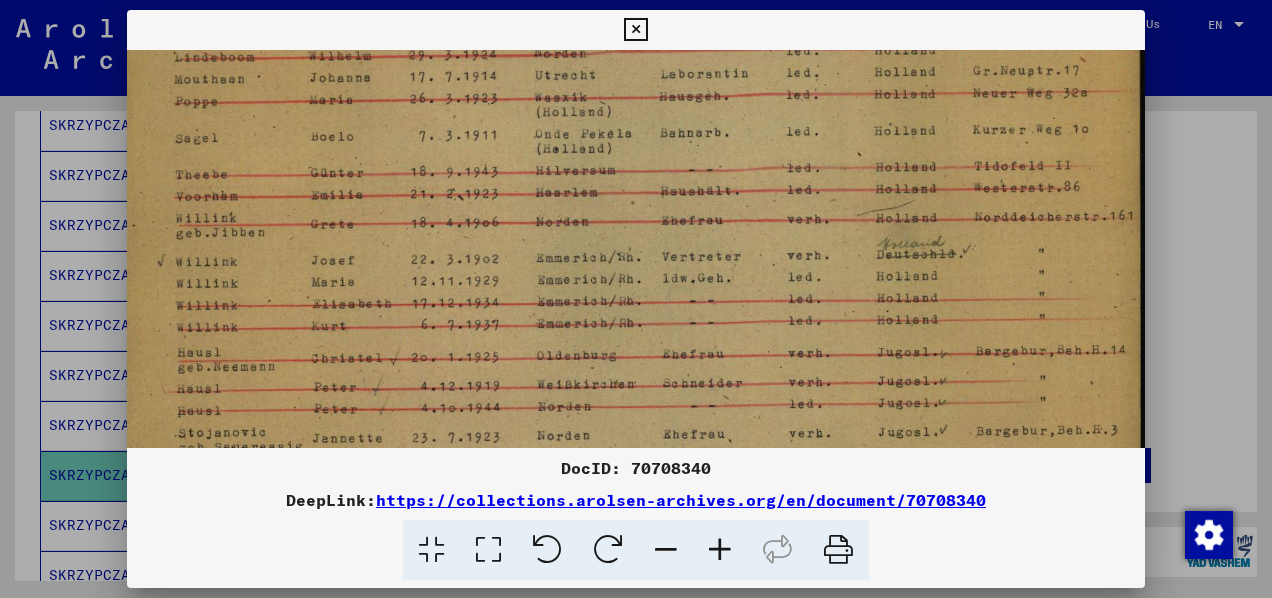scroll, scrollTop: 180, scrollLeft: 2, axis: both 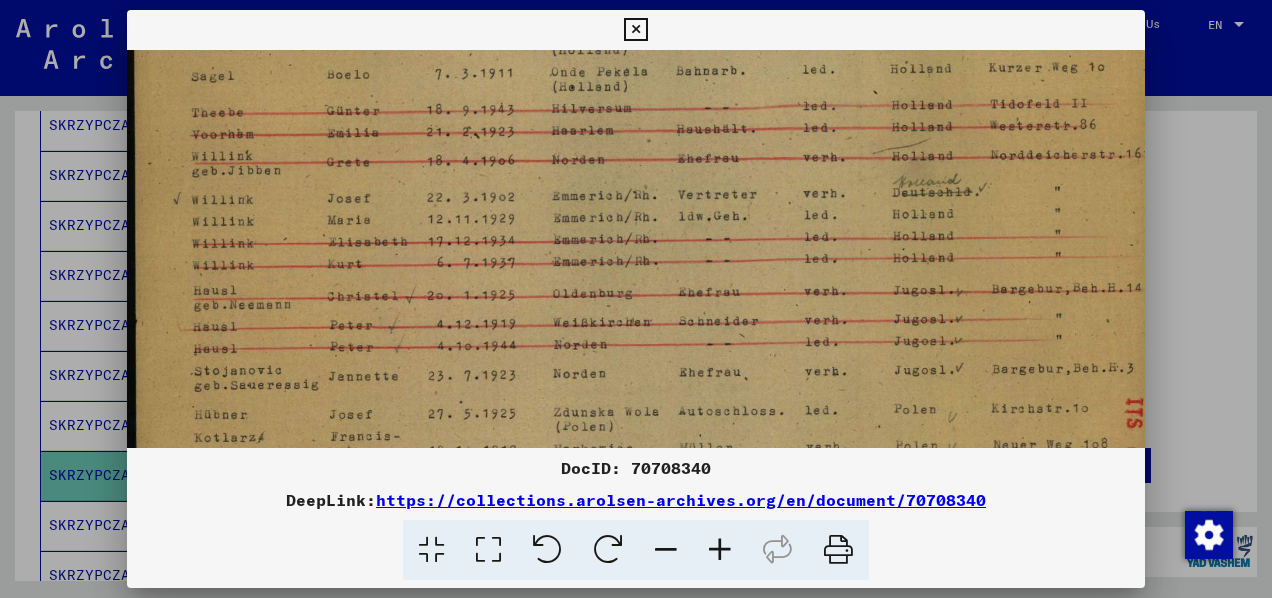drag, startPoint x: 744, startPoint y: 318, endPoint x: 738, endPoint y: 258, distance: 60.299255 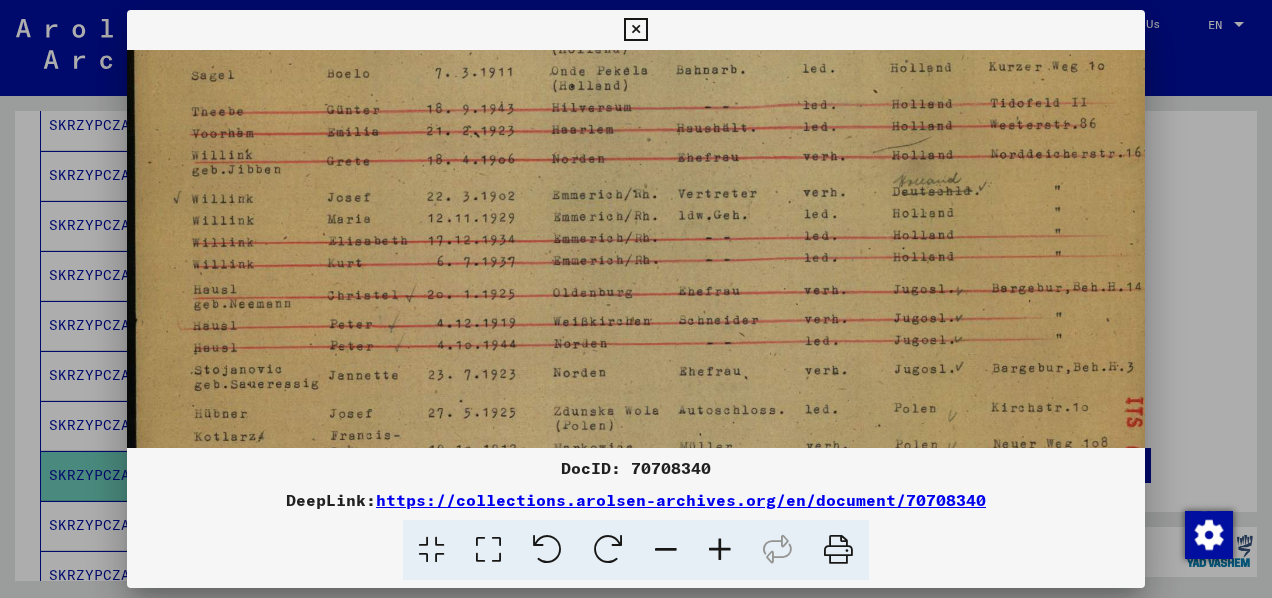 drag, startPoint x: 683, startPoint y: 313, endPoint x: 696, endPoint y: 151, distance: 162.52077 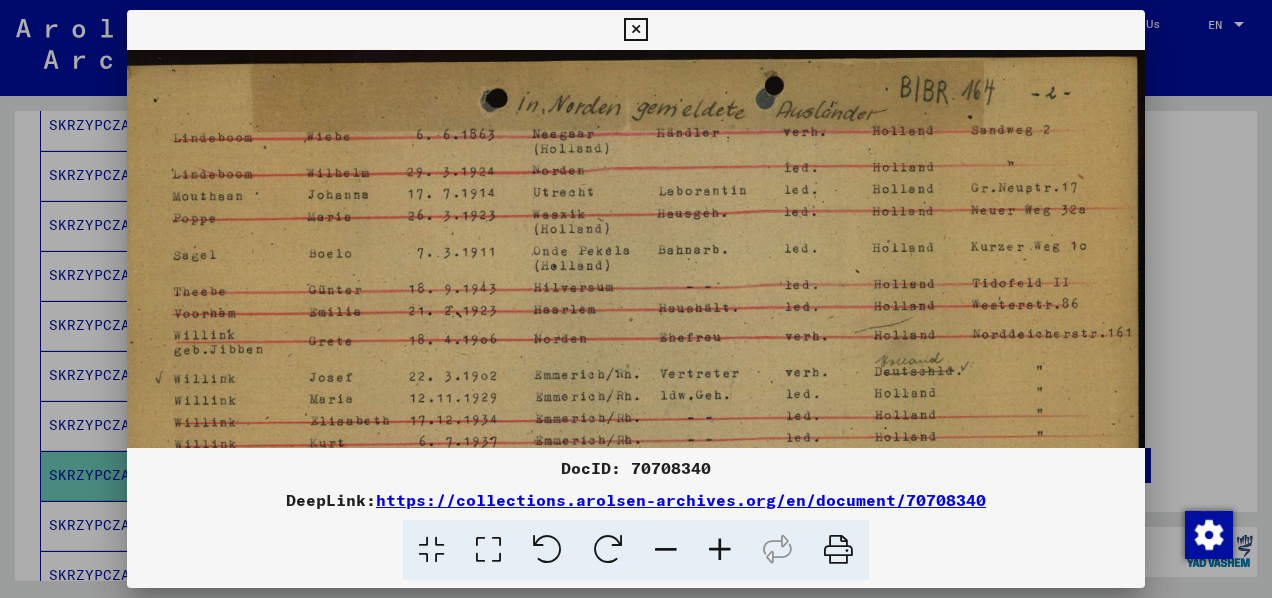 scroll, scrollTop: 0, scrollLeft: 18, axis: horizontal 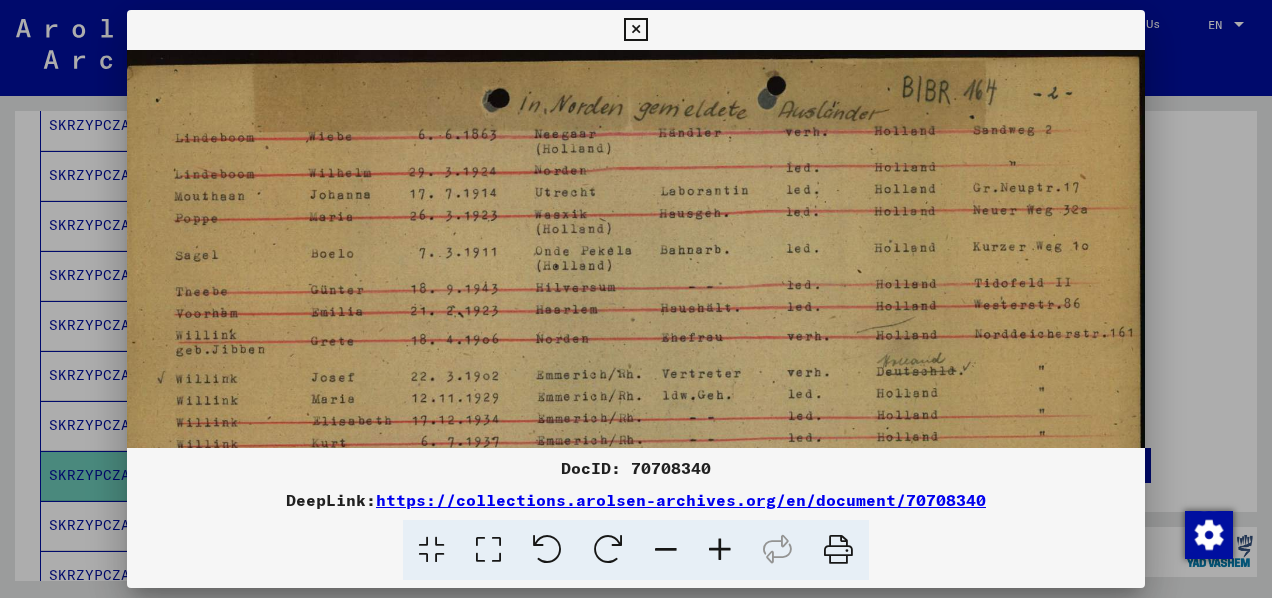 drag, startPoint x: 626, startPoint y: 113, endPoint x: 553, endPoint y: 531, distance: 424.32654 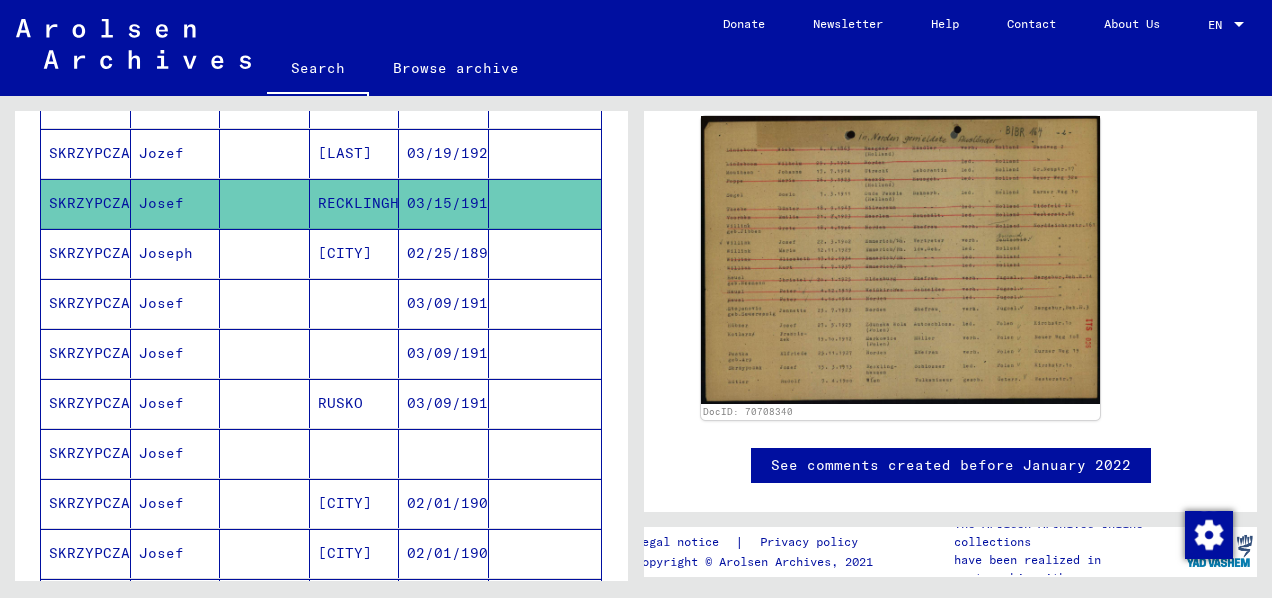 scroll, scrollTop: 680, scrollLeft: 0, axis: vertical 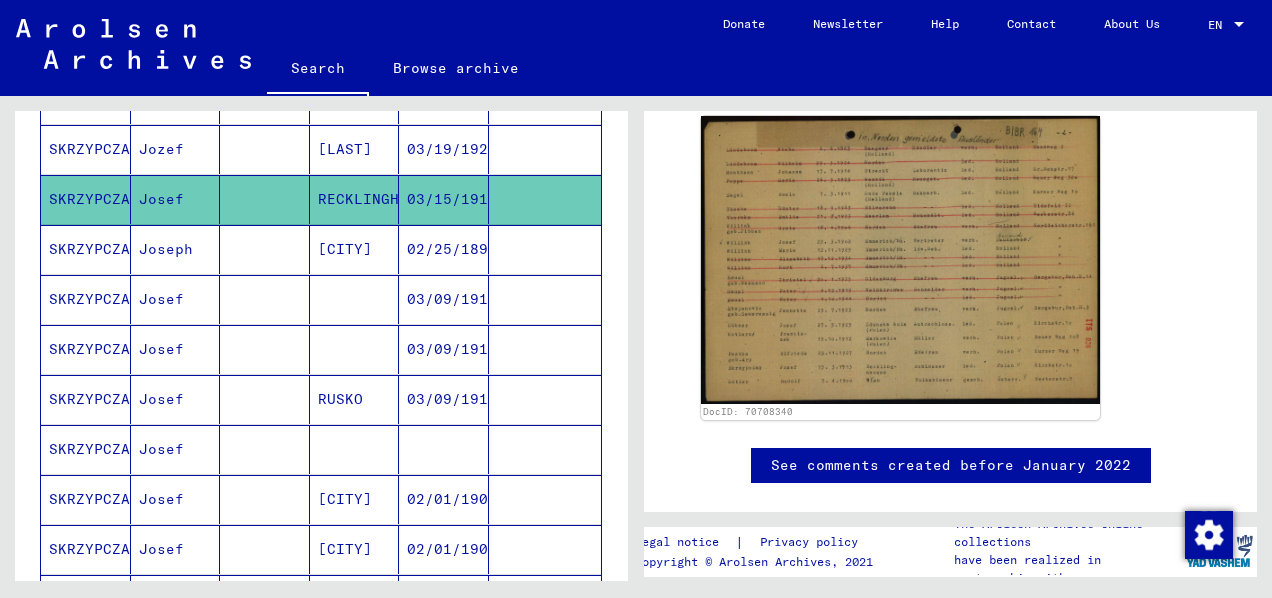 click on "SKRZYPCZAK" at bounding box center [86, 449] 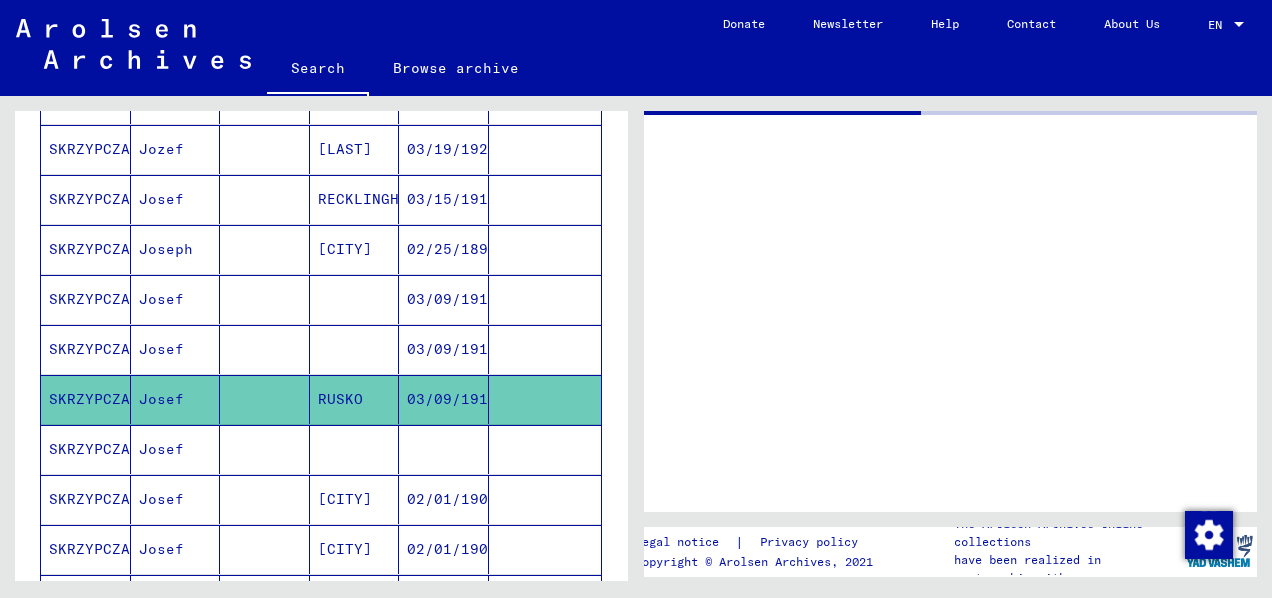 scroll, scrollTop: 0, scrollLeft: 0, axis: both 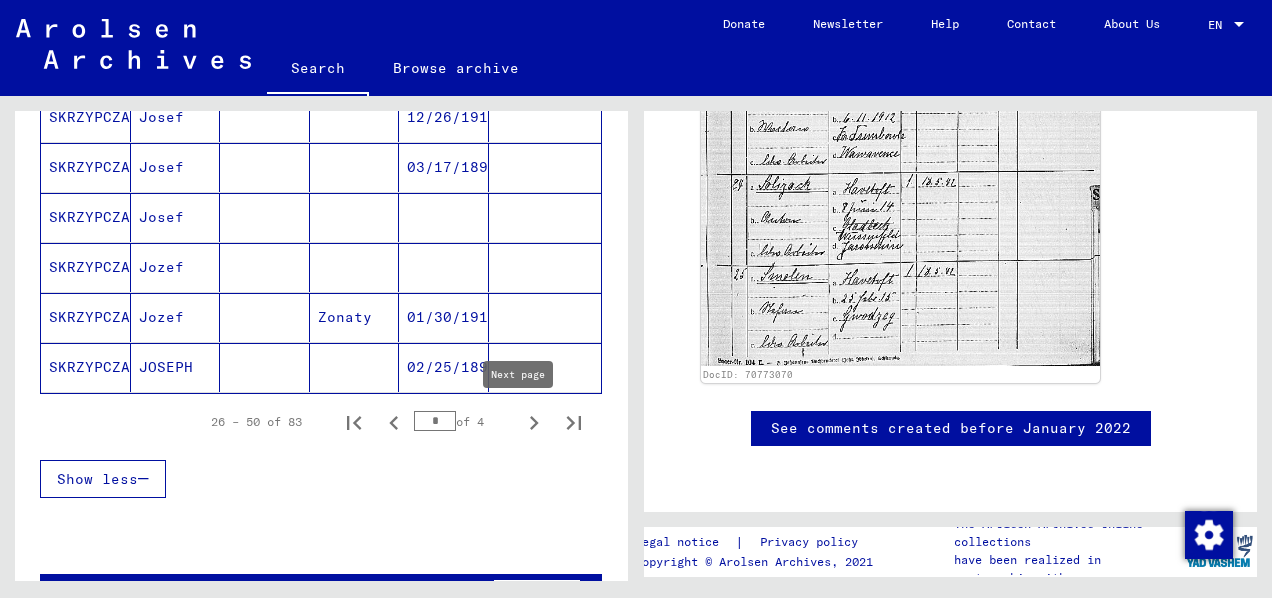 click 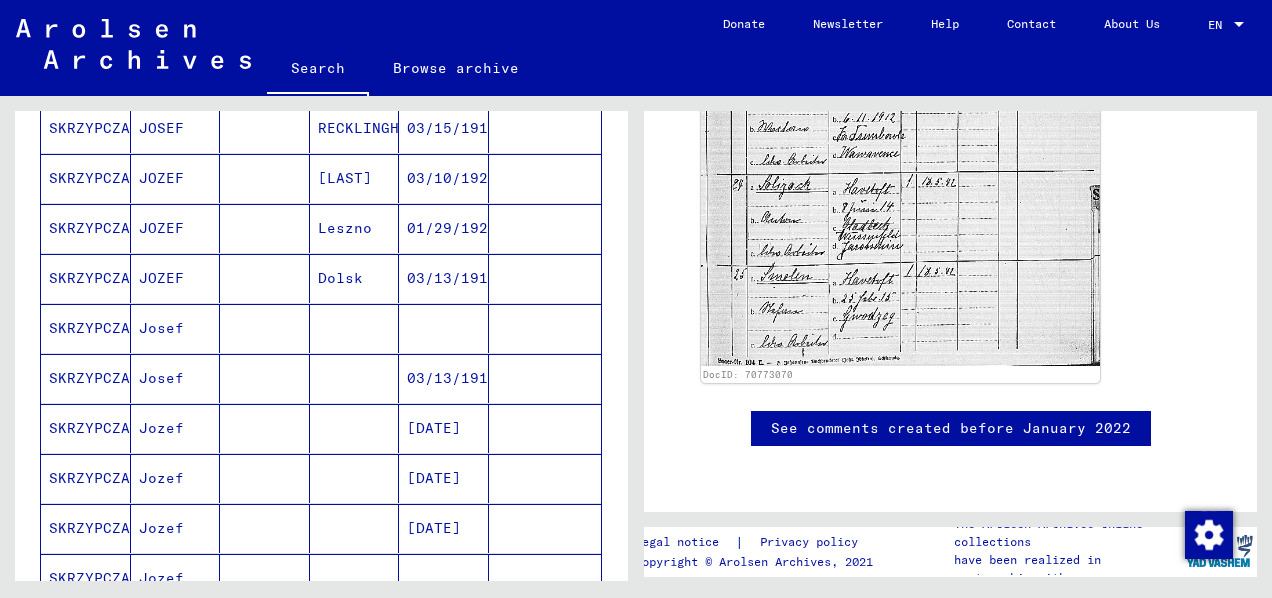 scroll, scrollTop: 0, scrollLeft: 0, axis: both 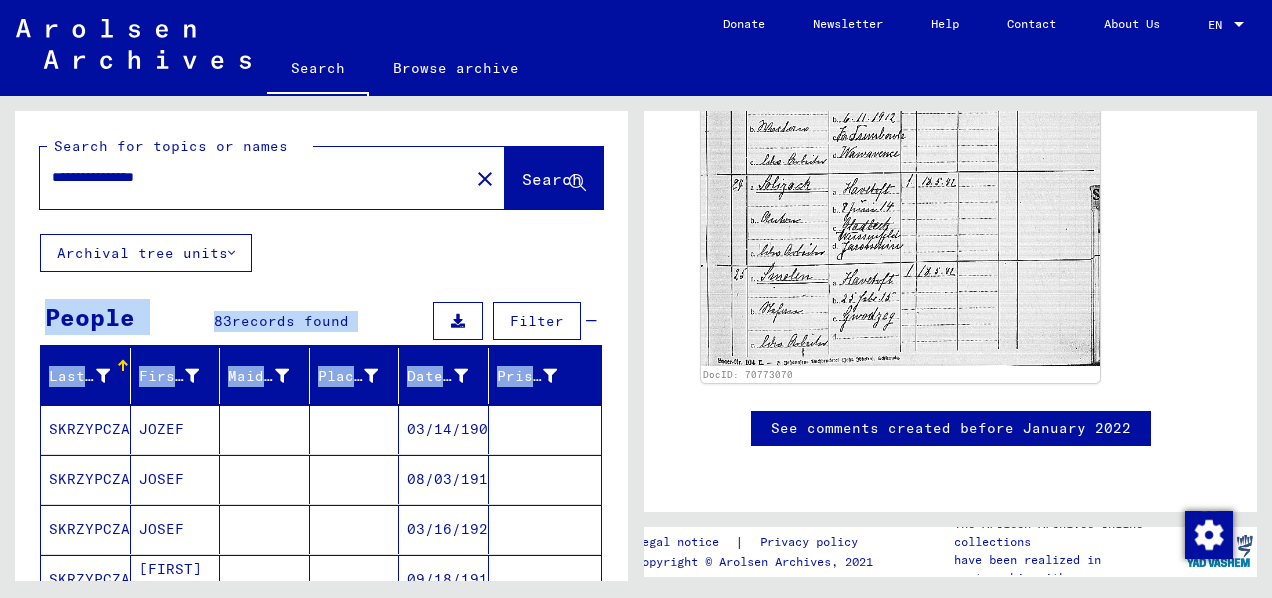 drag, startPoint x: 600, startPoint y: 402, endPoint x: 622, endPoint y: 243, distance: 160.5148 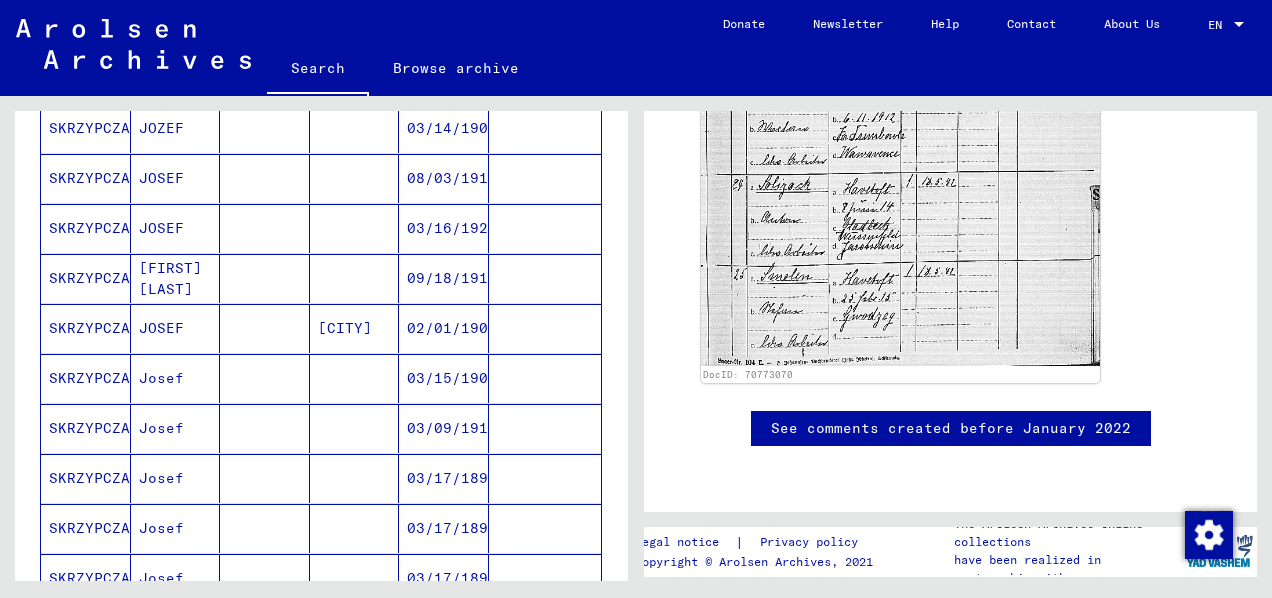 scroll, scrollTop: 305, scrollLeft: 0, axis: vertical 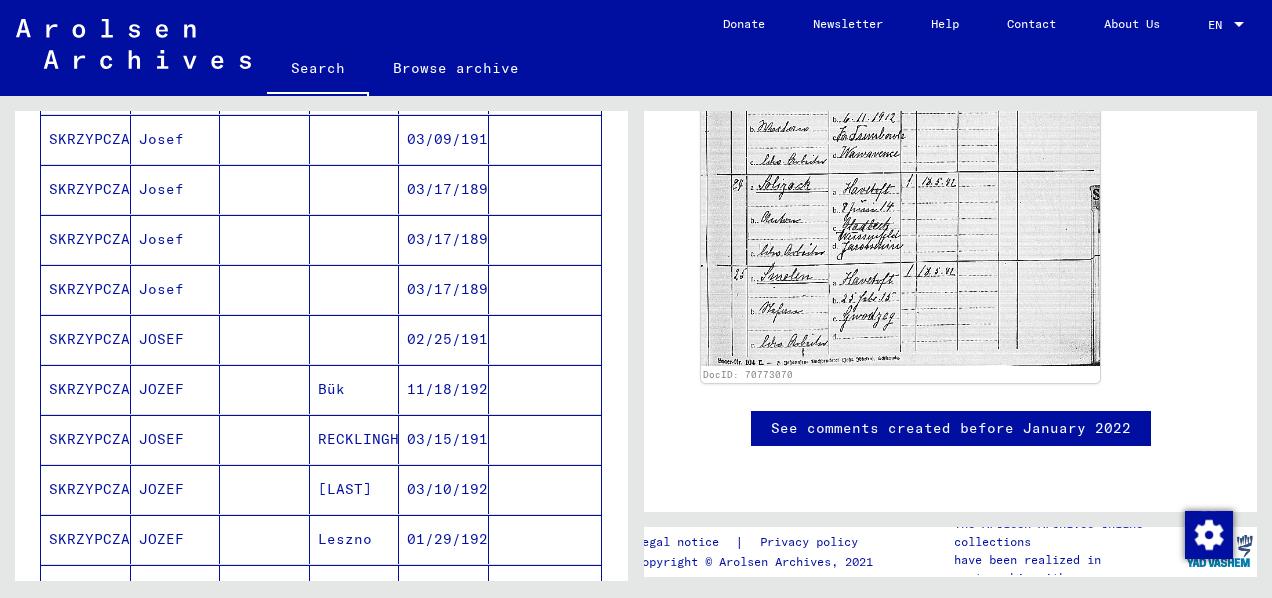 click on "SKRZYPCZAK" at bounding box center (86, 489) 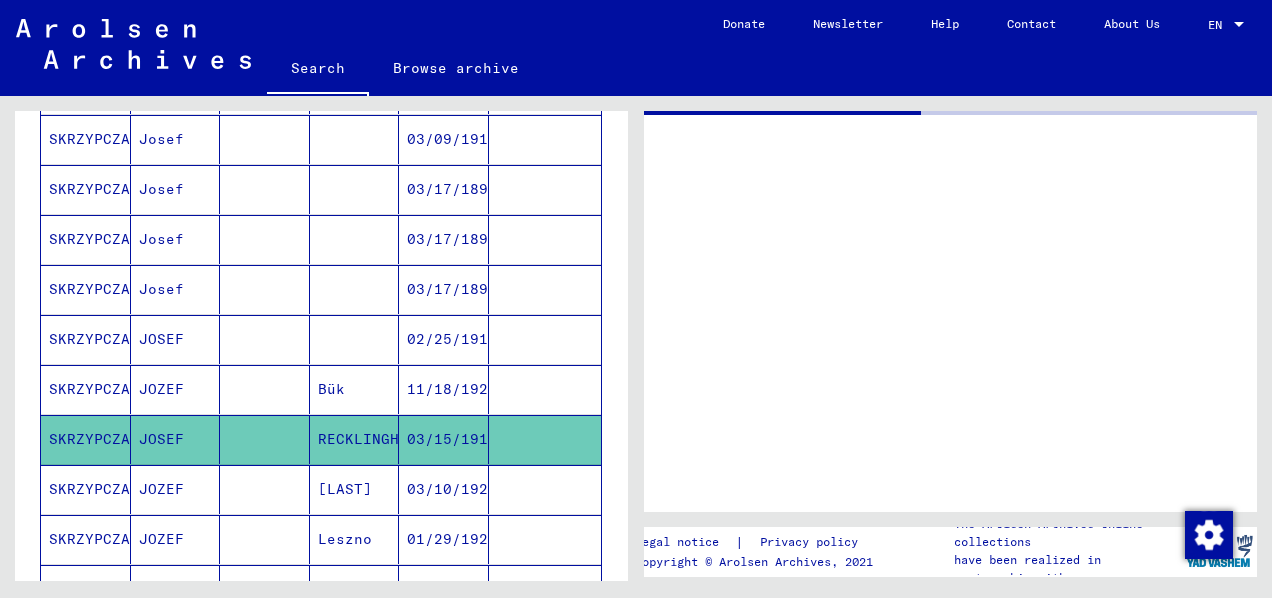 scroll, scrollTop: 0, scrollLeft: 0, axis: both 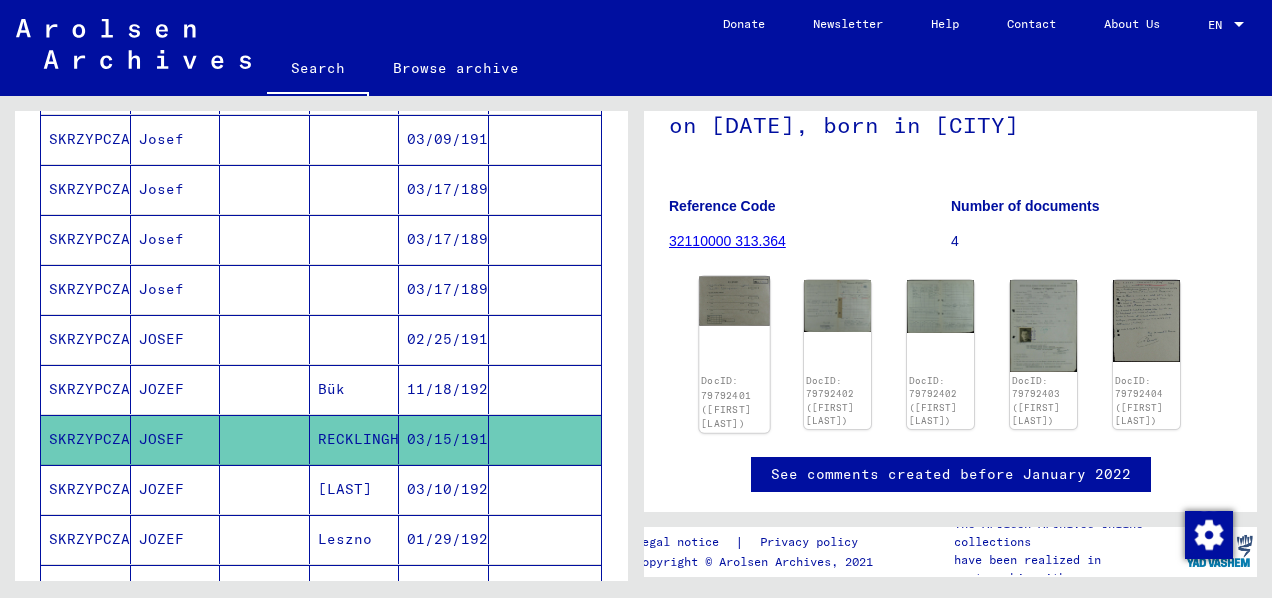 click on "DocID: 79792401 ([FIRST] [LAST])" 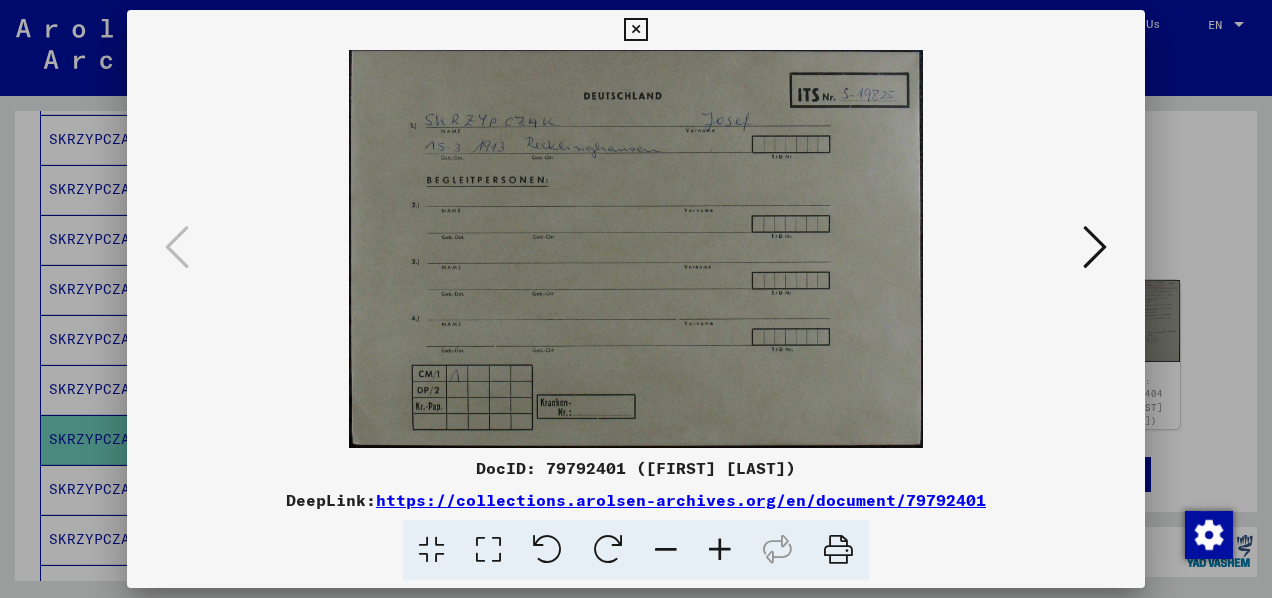 click at bounding box center (1095, 247) 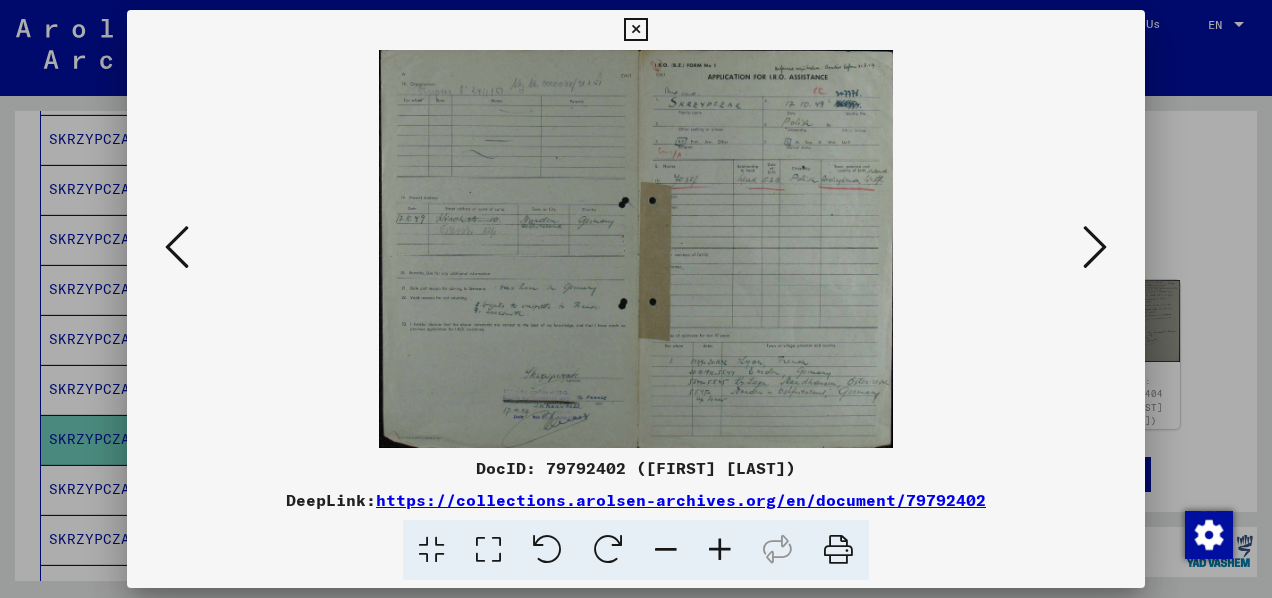 click at bounding box center (1095, 247) 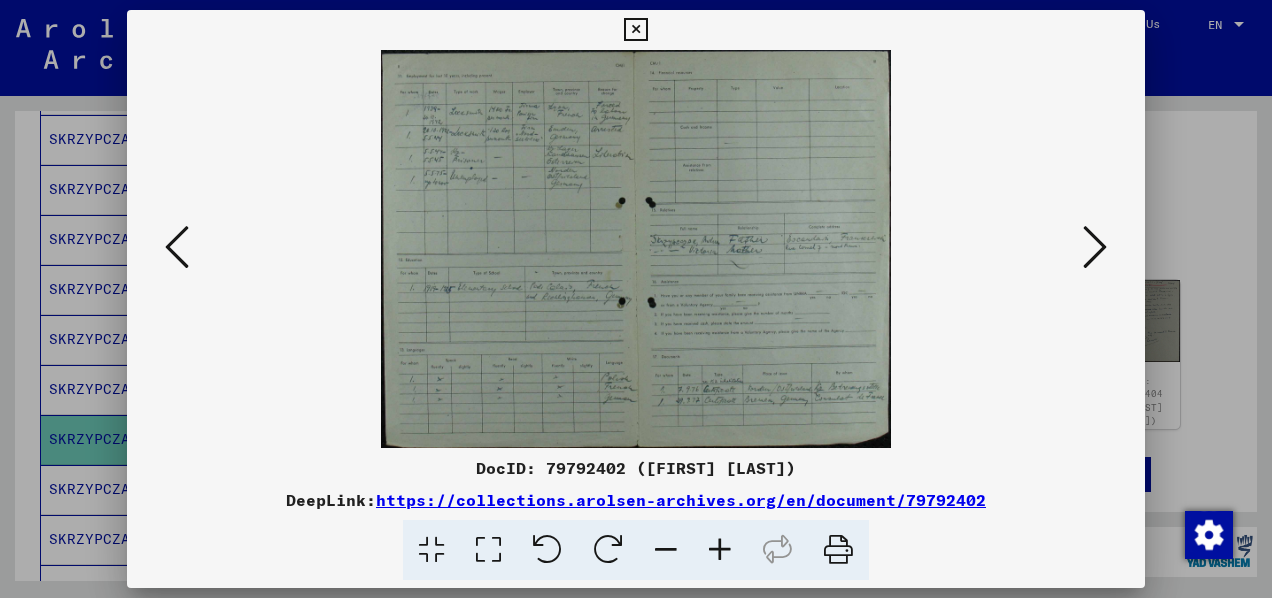 click at bounding box center (1095, 247) 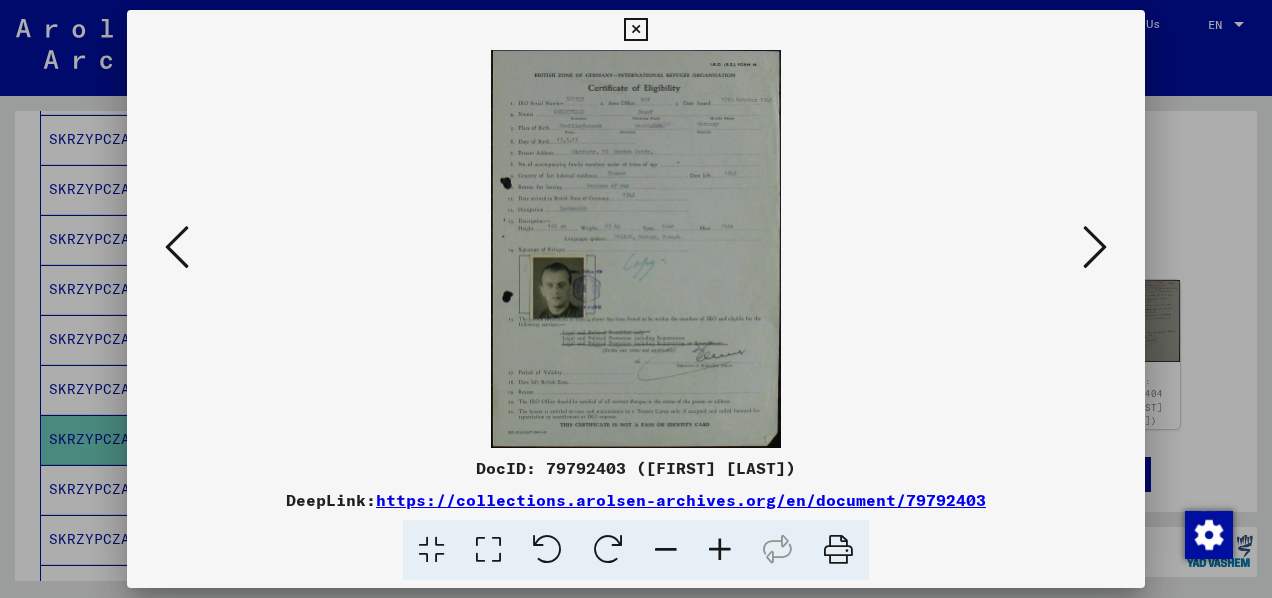 click at bounding box center (1095, 247) 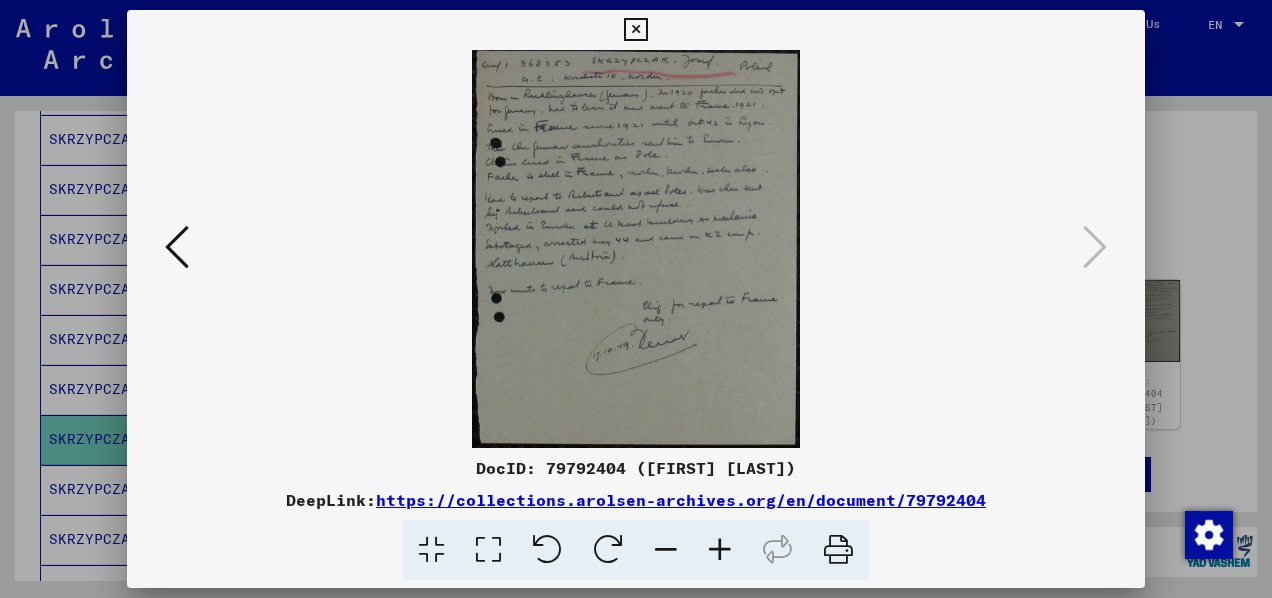 click at bounding box center [720, 550] 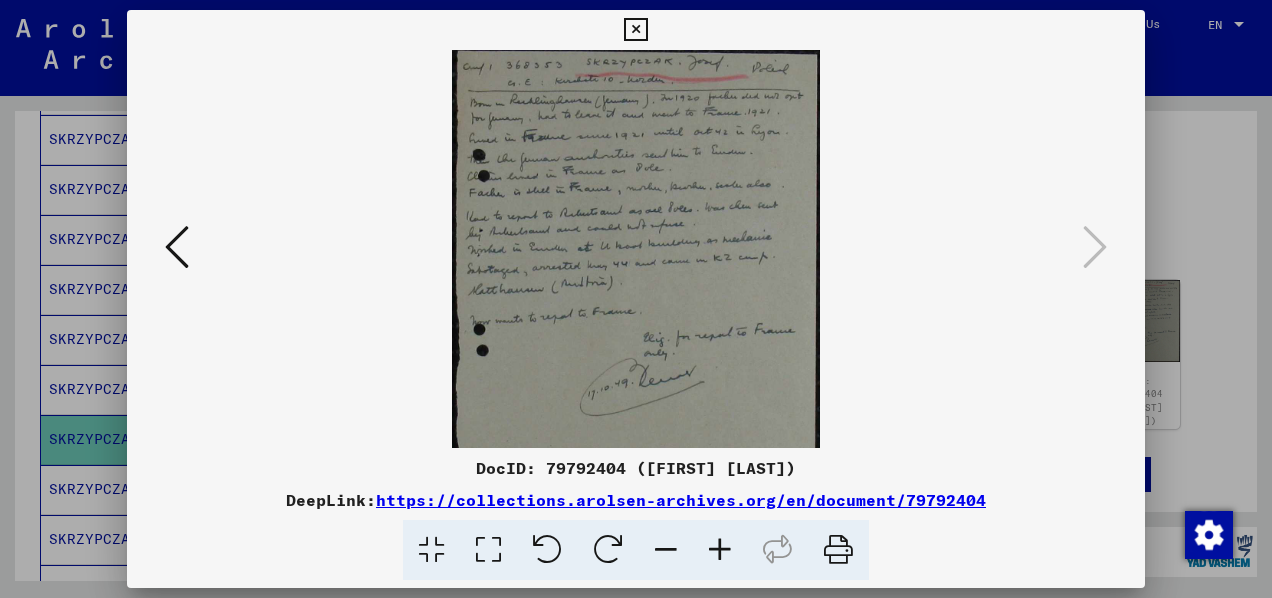 click at bounding box center (720, 550) 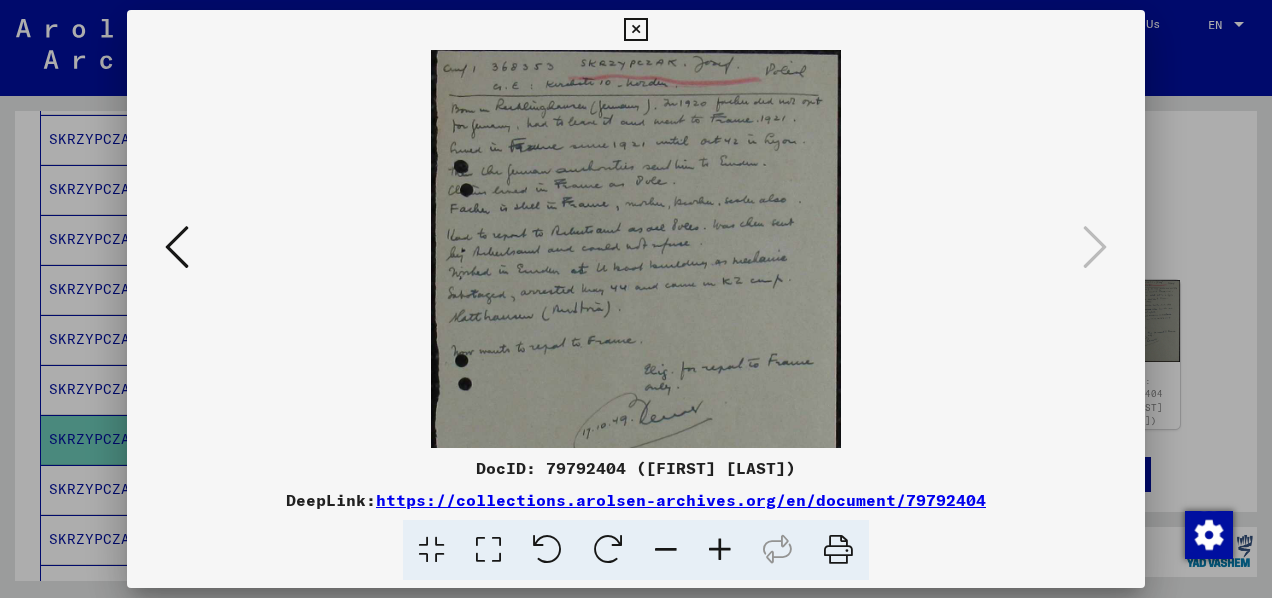 click at bounding box center (720, 550) 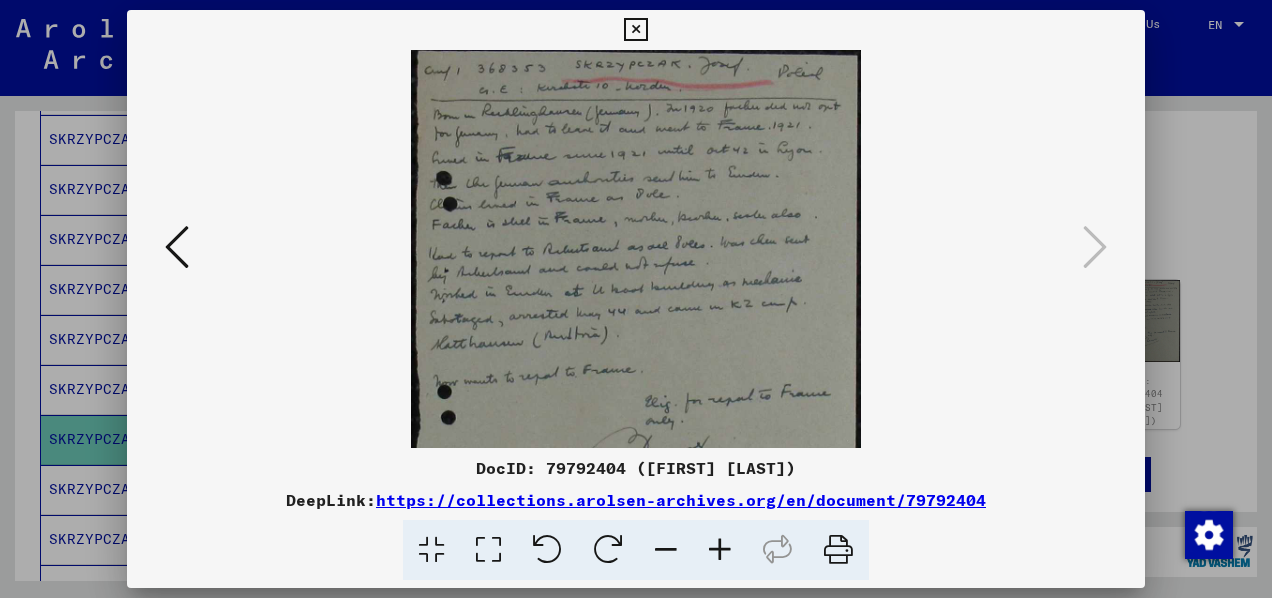 click at bounding box center [720, 550] 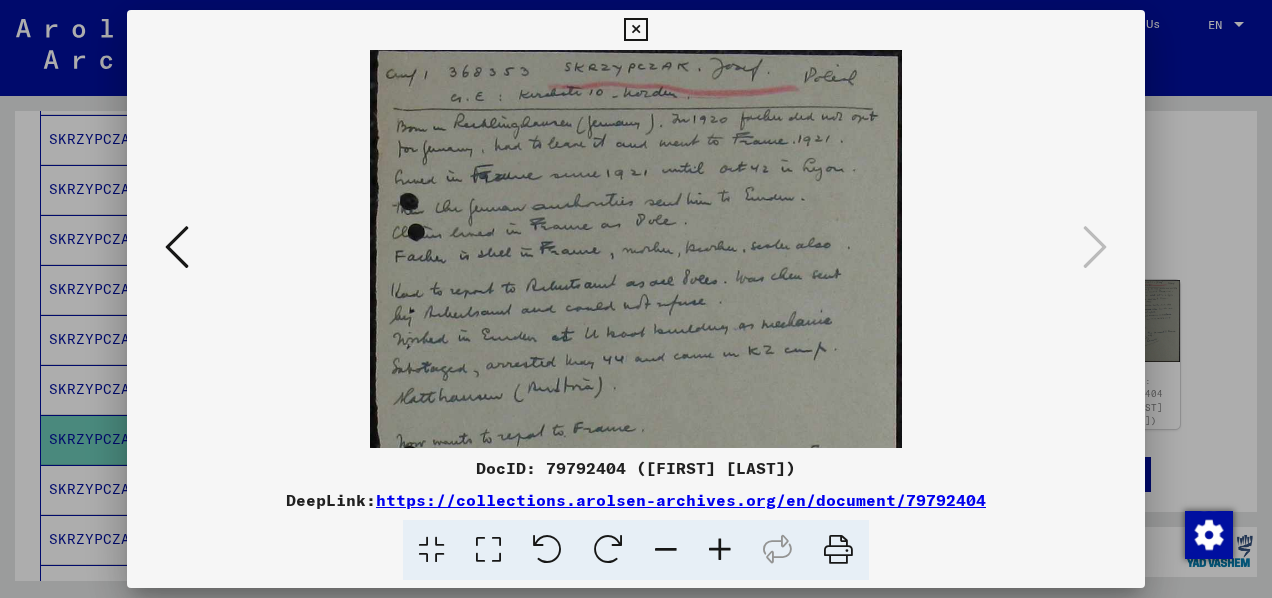 click at bounding box center [720, 550] 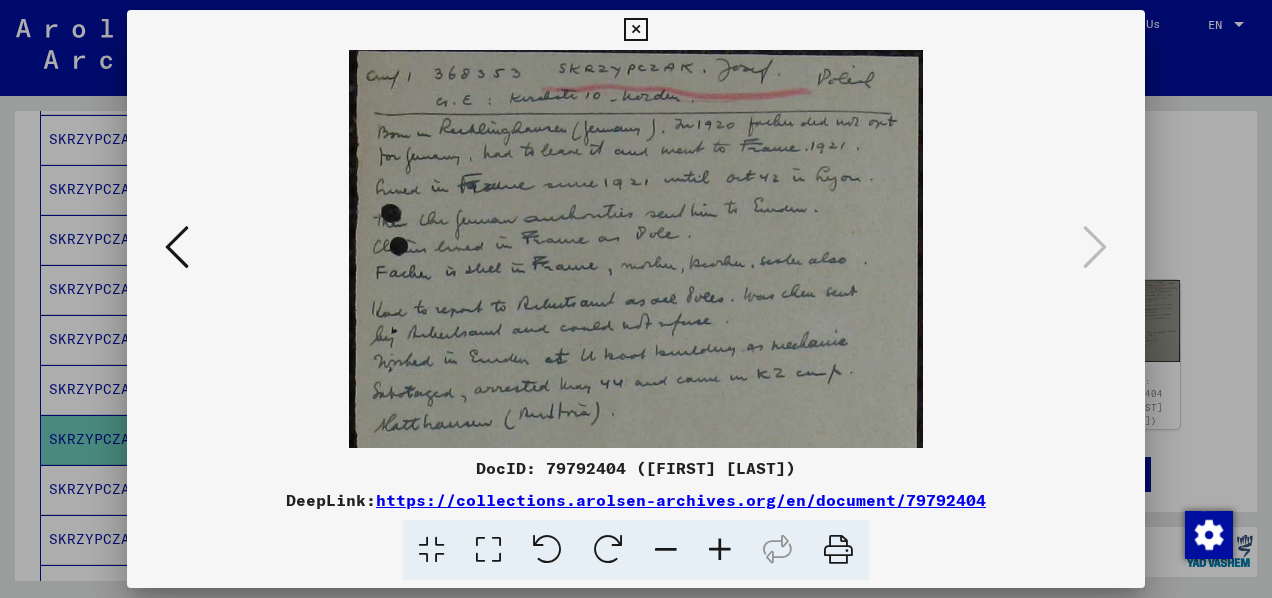 click at bounding box center (720, 550) 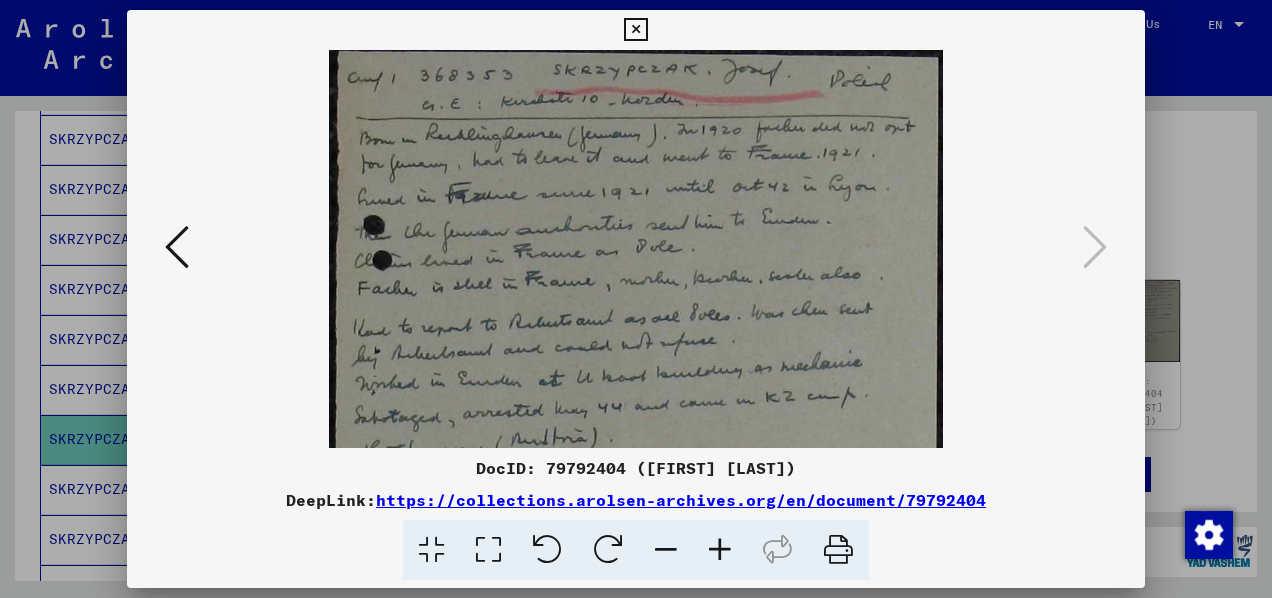 click at bounding box center (720, 550) 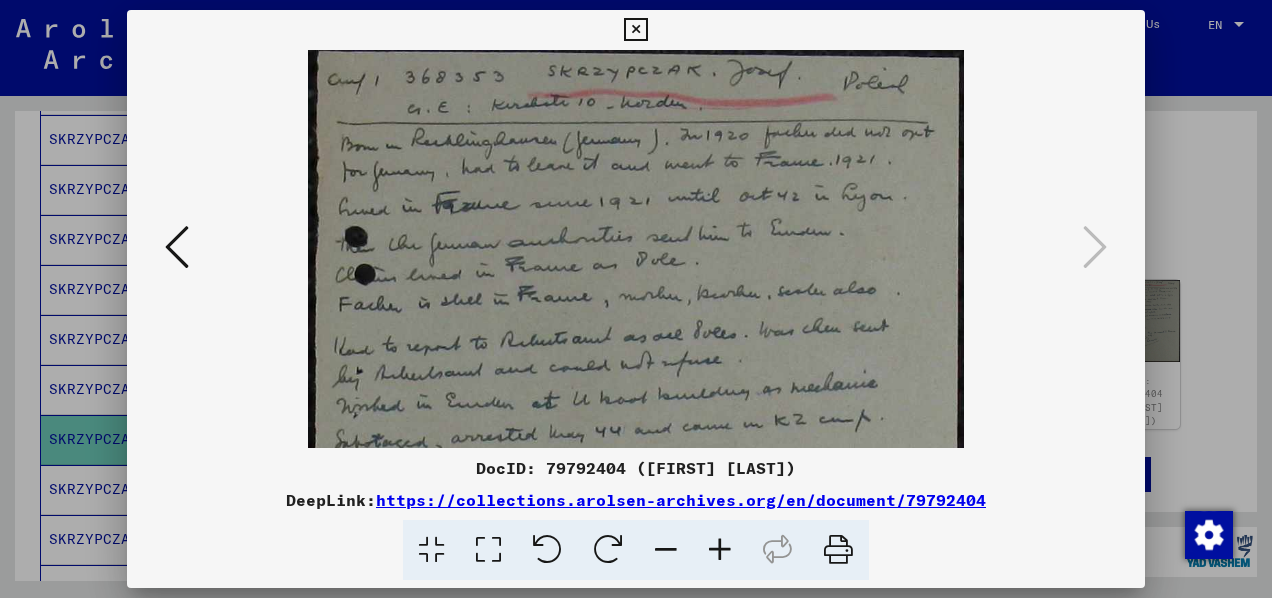 click at bounding box center (720, 550) 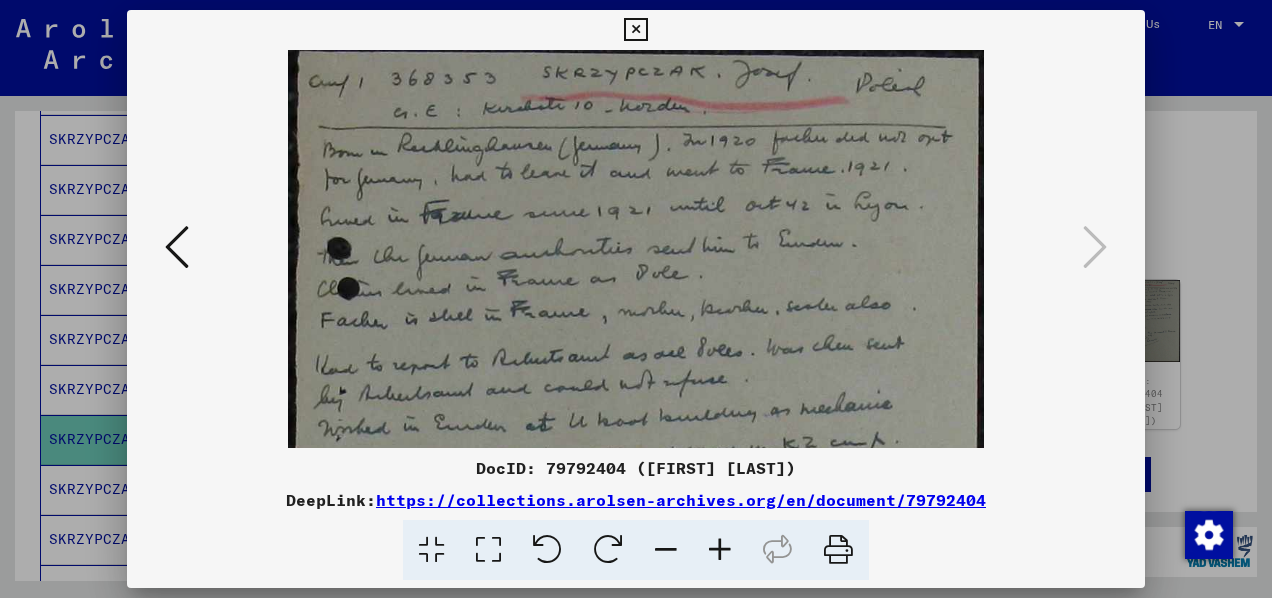 click at bounding box center (720, 550) 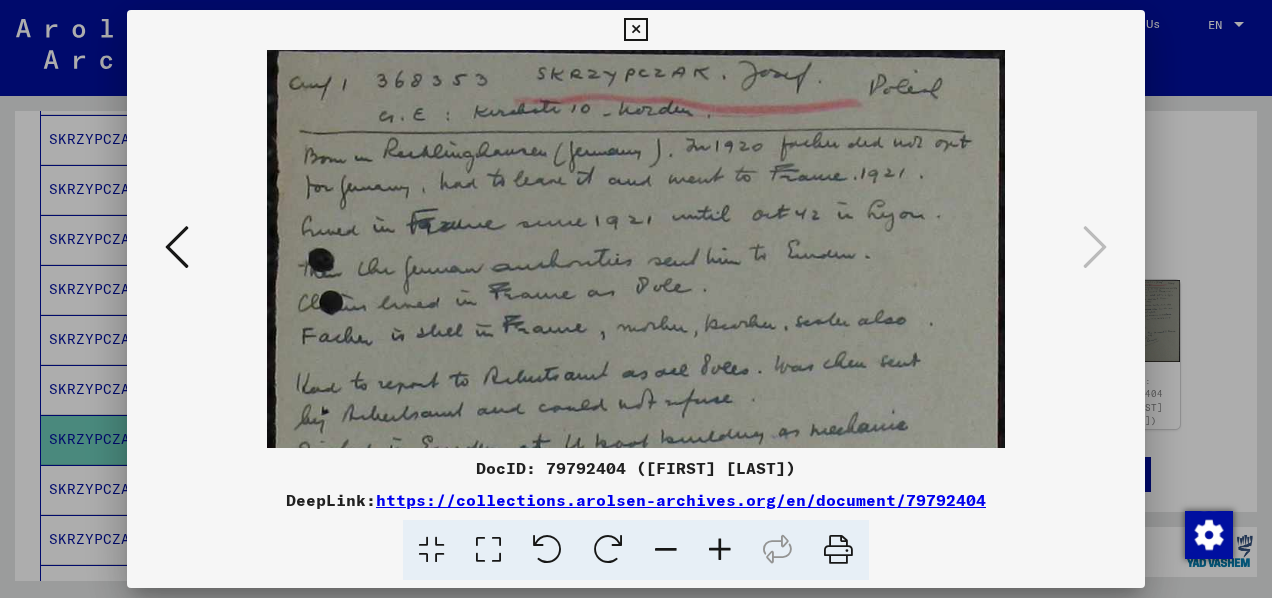 click at bounding box center [720, 550] 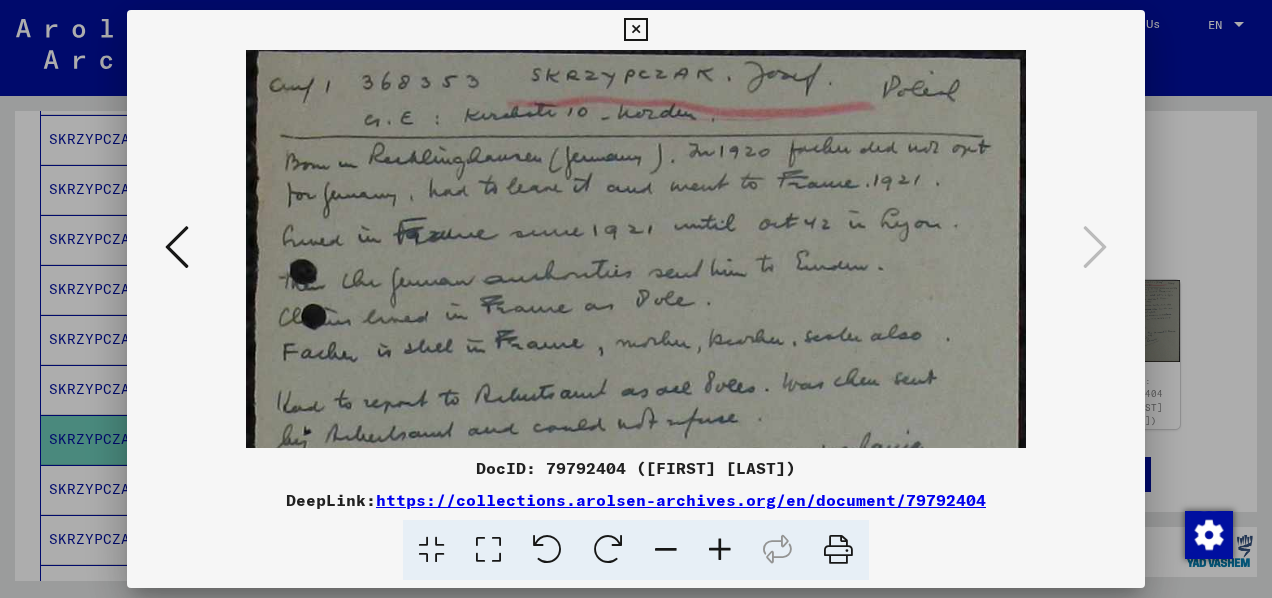 scroll, scrollTop: 185, scrollLeft: 0, axis: vertical 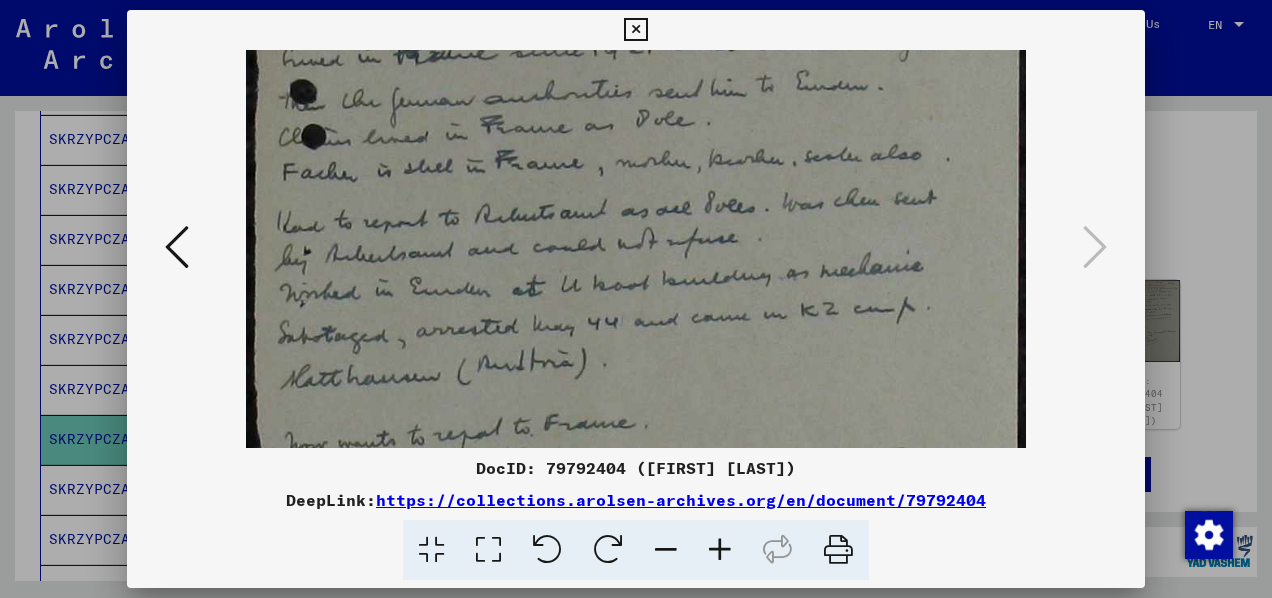 drag, startPoint x: 943, startPoint y: 380, endPoint x: 926, endPoint y: 195, distance: 185.77943 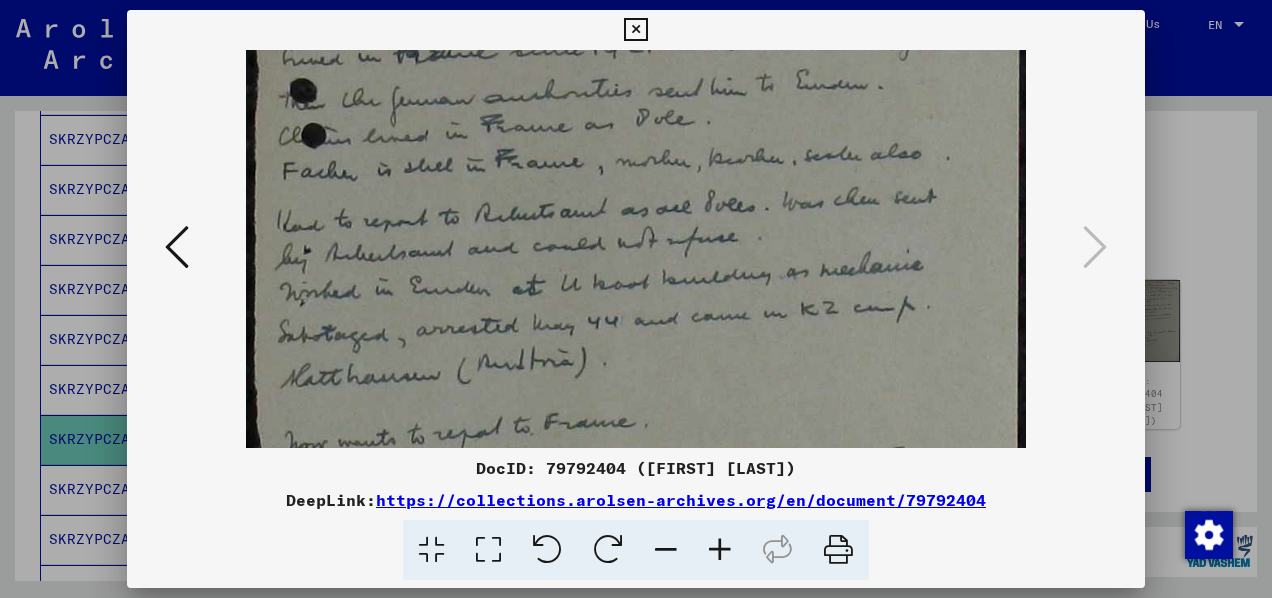 click at bounding box center [635, 343] 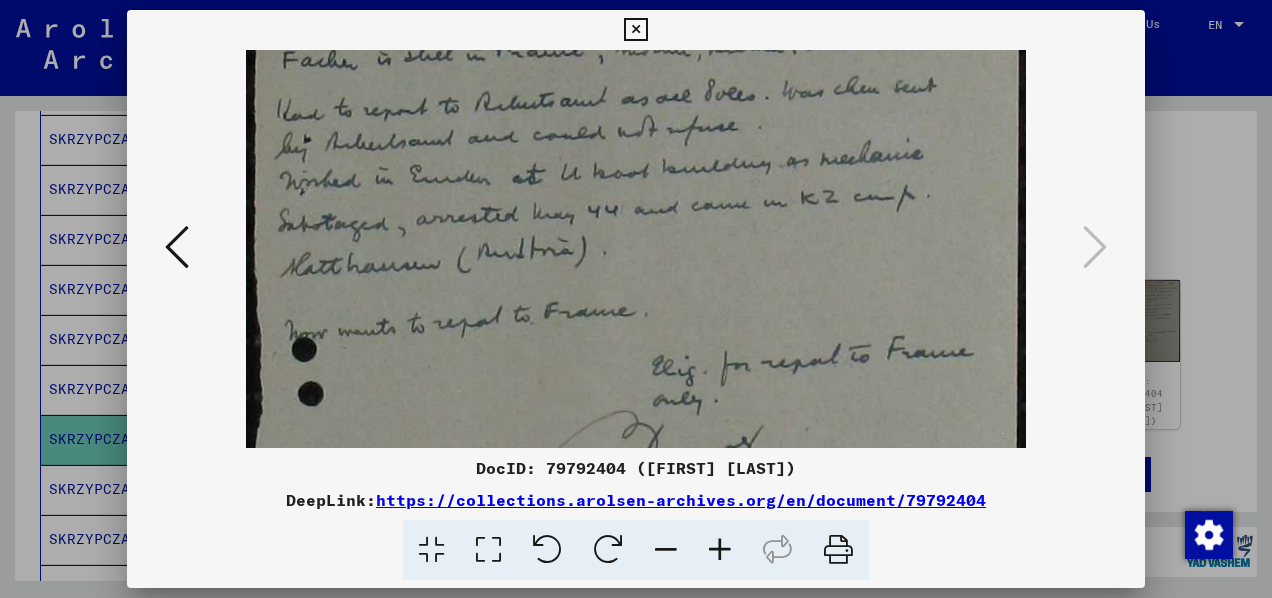 drag, startPoint x: 918, startPoint y: 285, endPoint x: 915, endPoint y: 139, distance: 146.03082 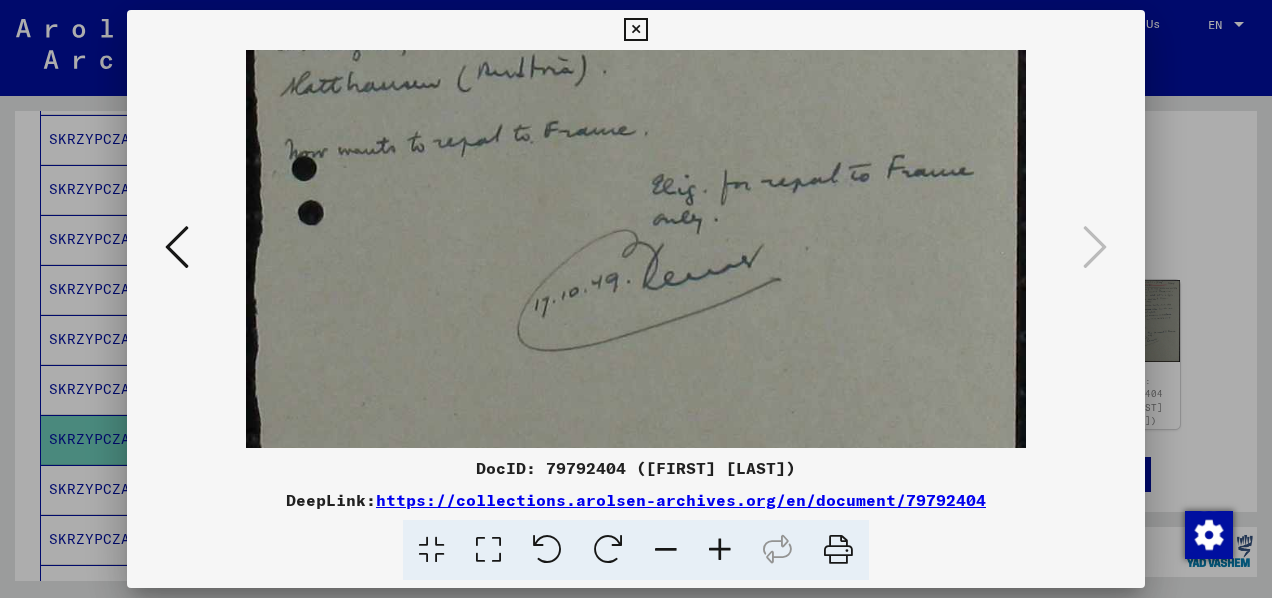 drag, startPoint x: 923, startPoint y: 231, endPoint x: 925, endPoint y: 26, distance: 205.00975 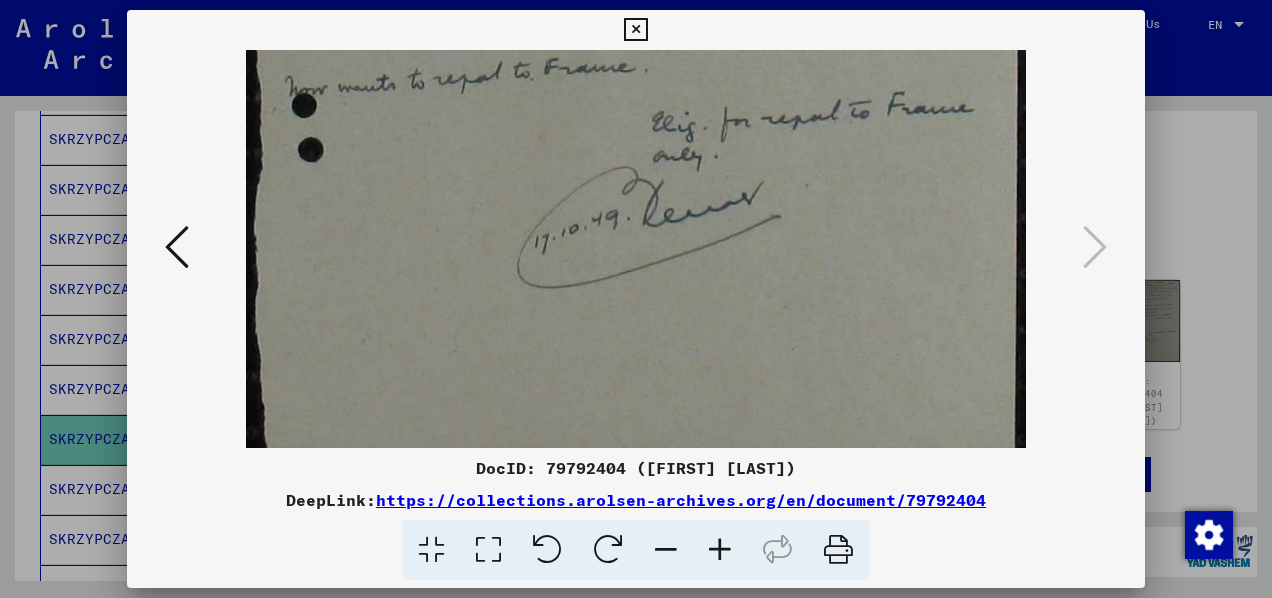 click at bounding box center [635, 30] 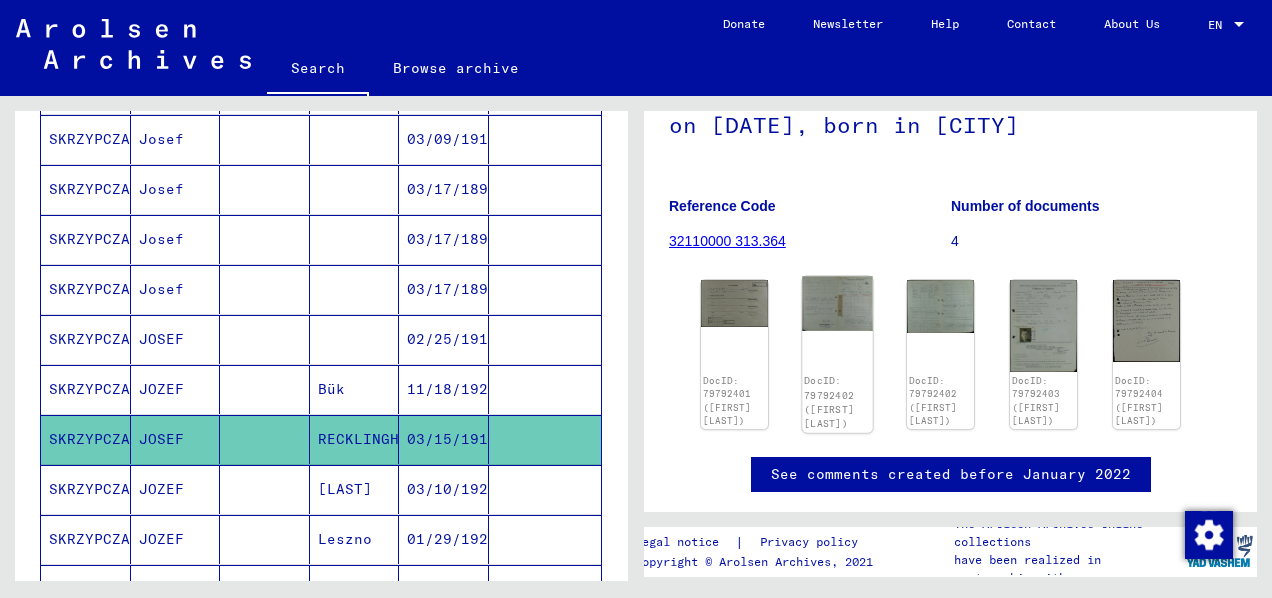 click 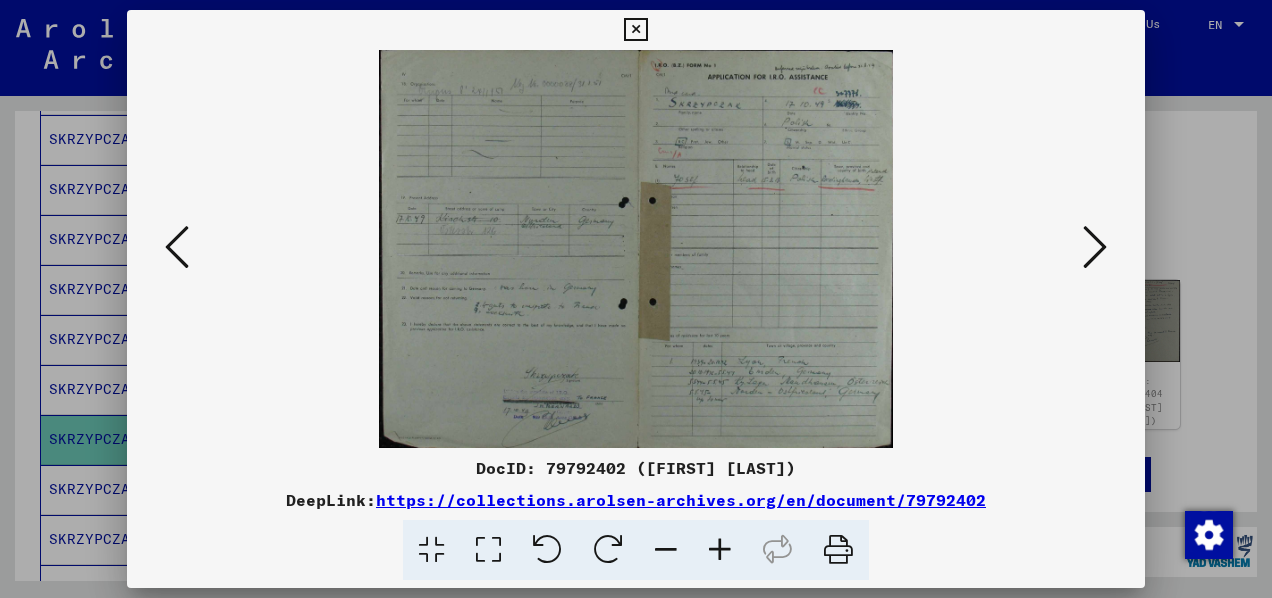click at bounding box center [720, 550] 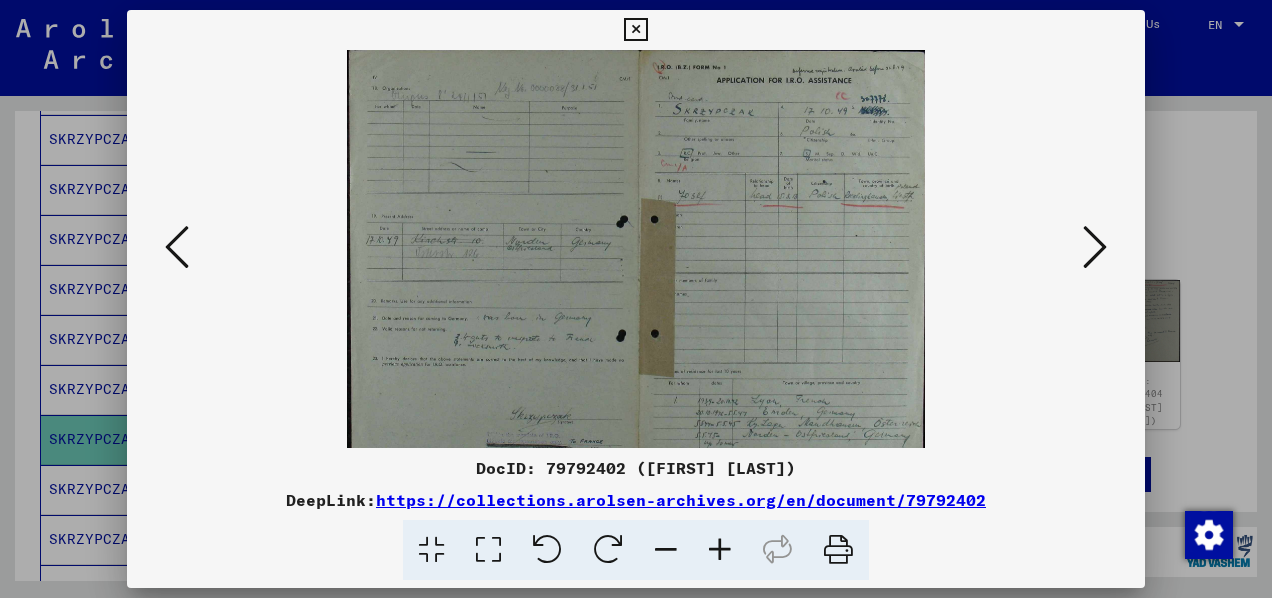 click at bounding box center (720, 550) 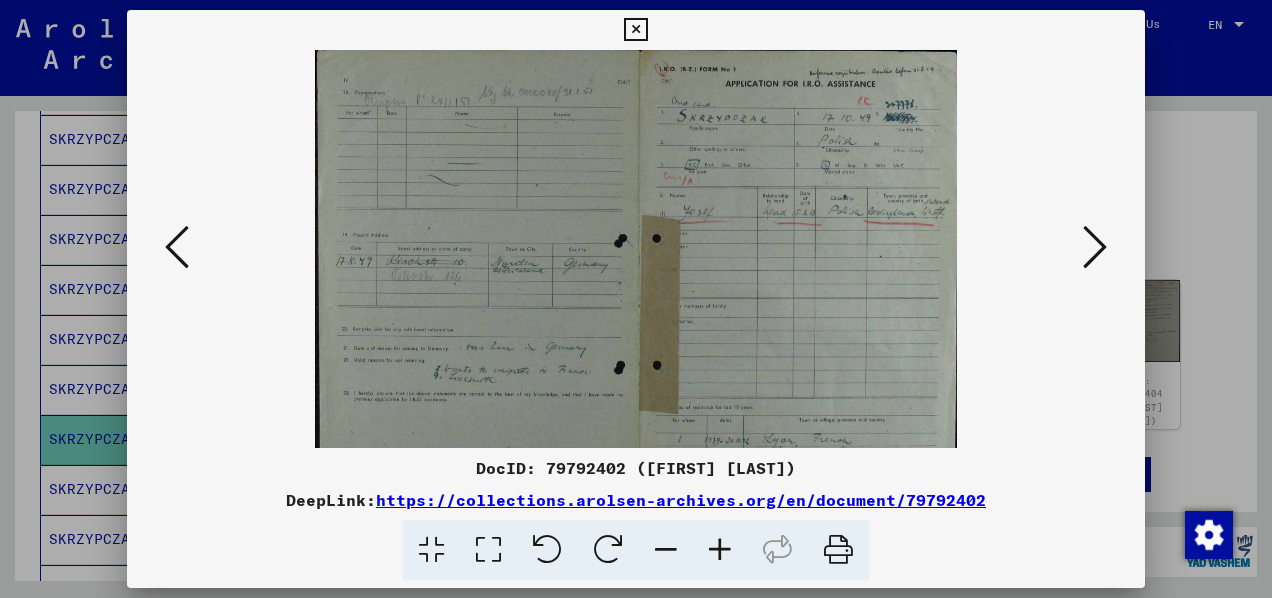 click at bounding box center [720, 550] 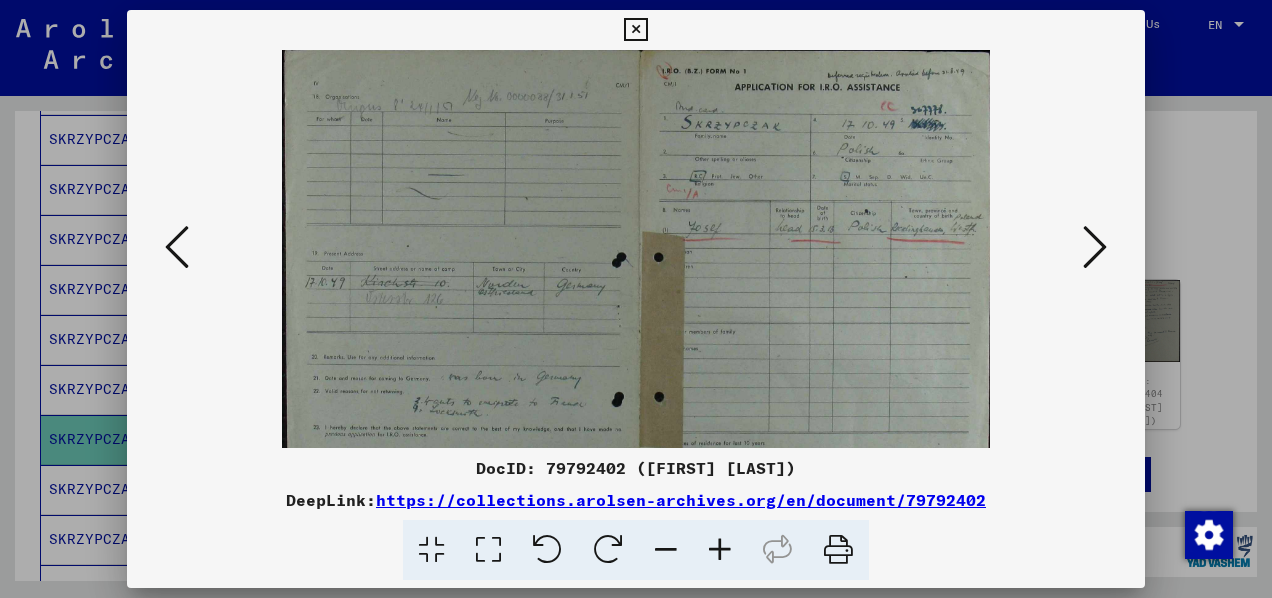 click at bounding box center (720, 550) 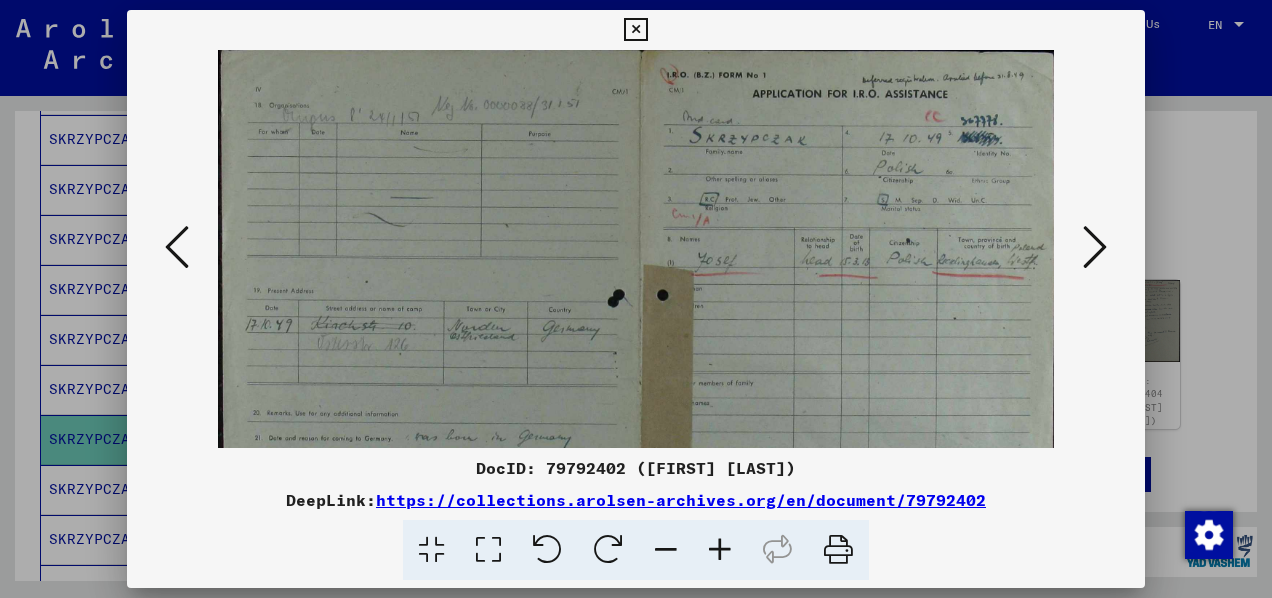 click at bounding box center [720, 550] 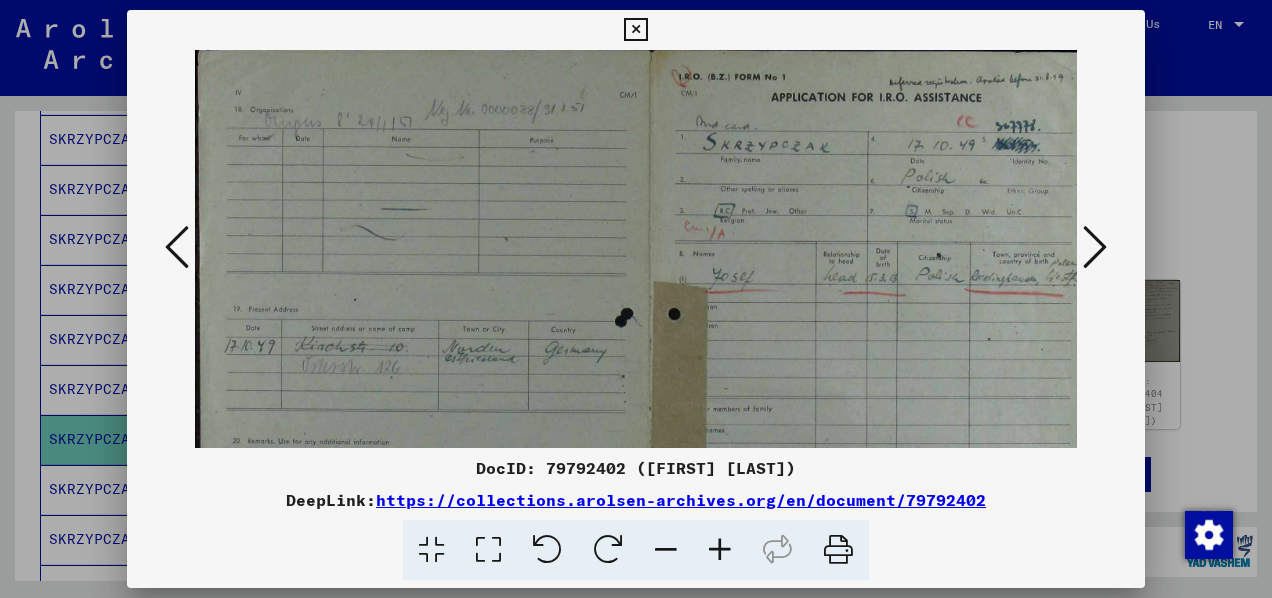 click at bounding box center (720, 550) 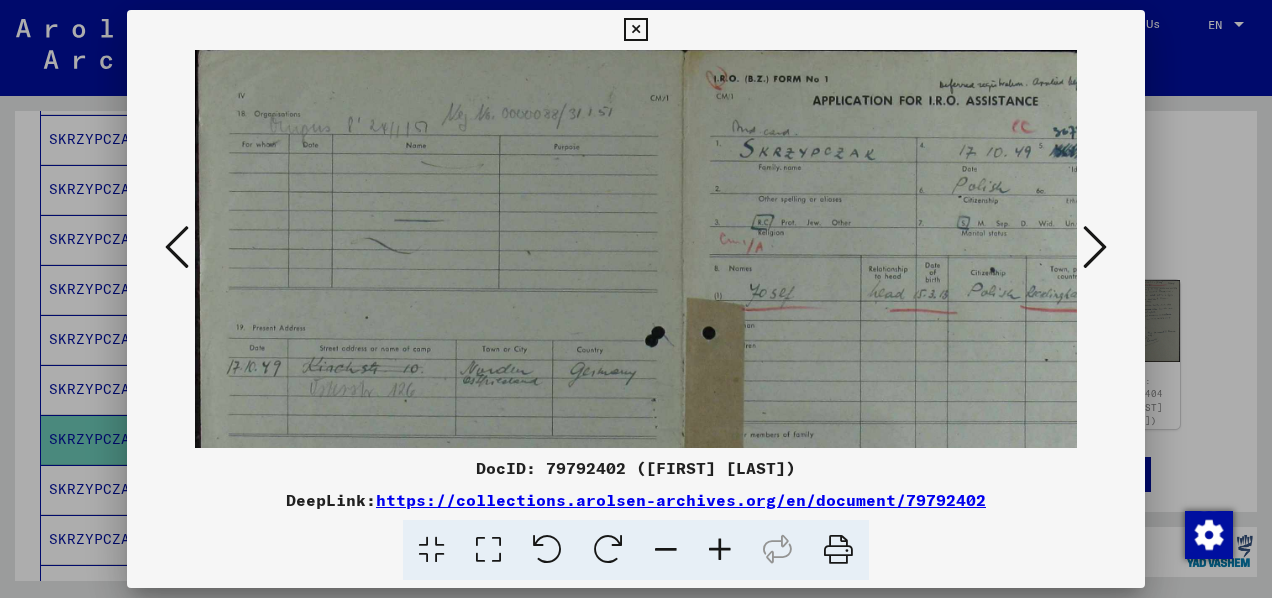 click at bounding box center [720, 550] 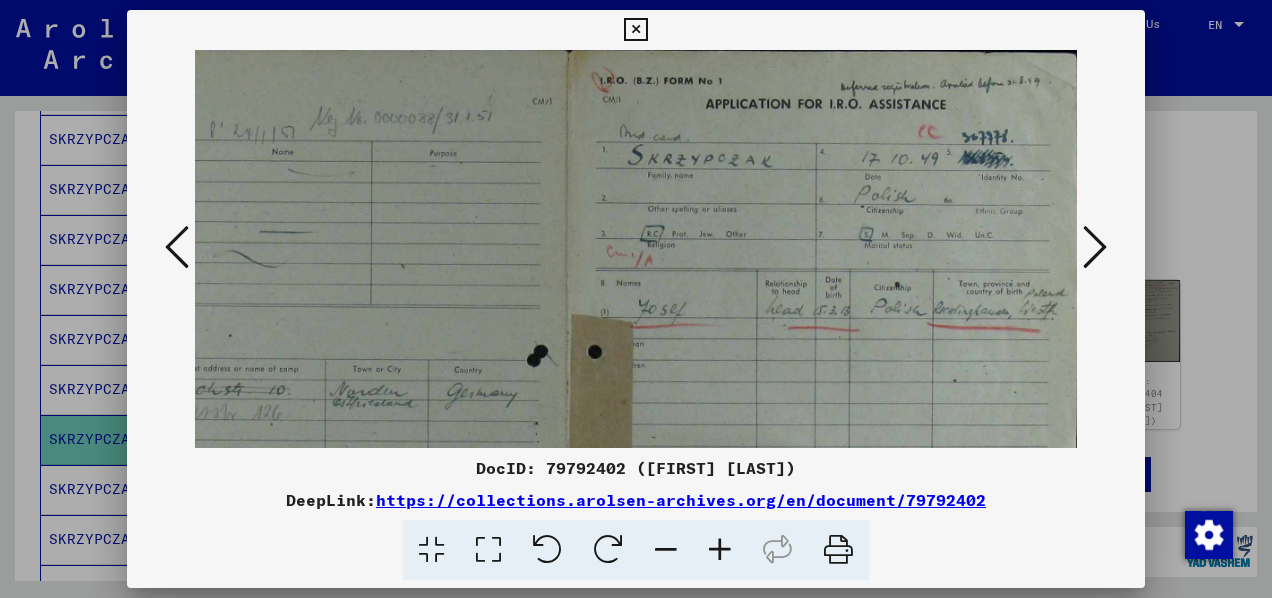 scroll, scrollTop: 4, scrollLeft: 148, axis: both 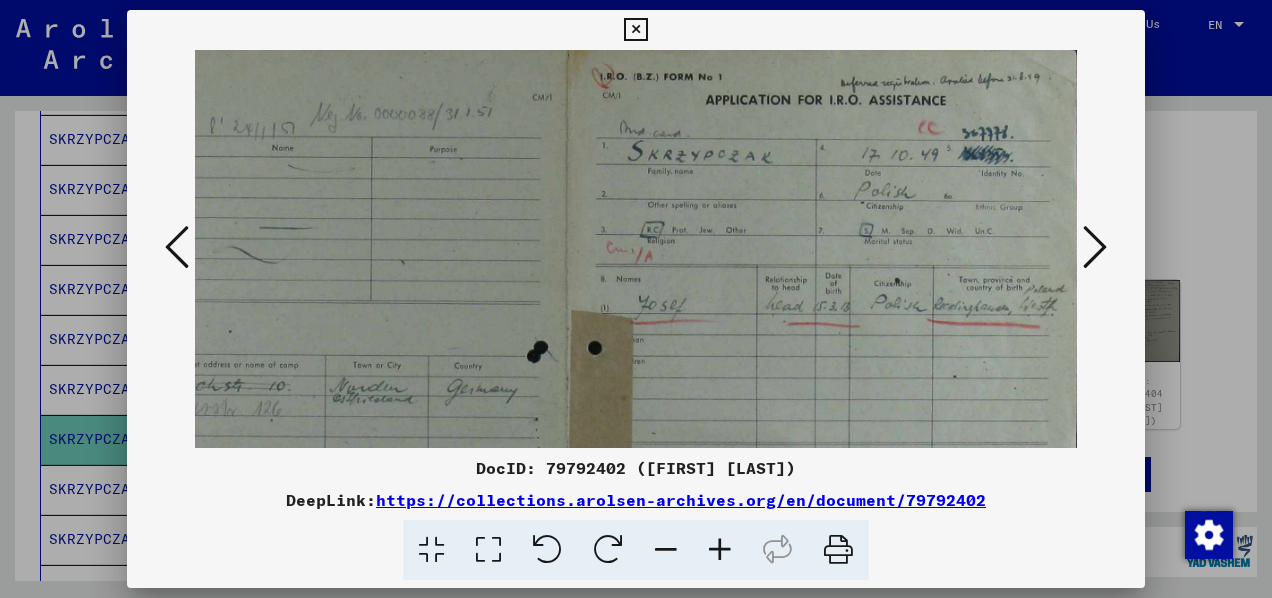 drag, startPoint x: 772, startPoint y: 439, endPoint x: 436, endPoint y: 458, distance: 336.53677 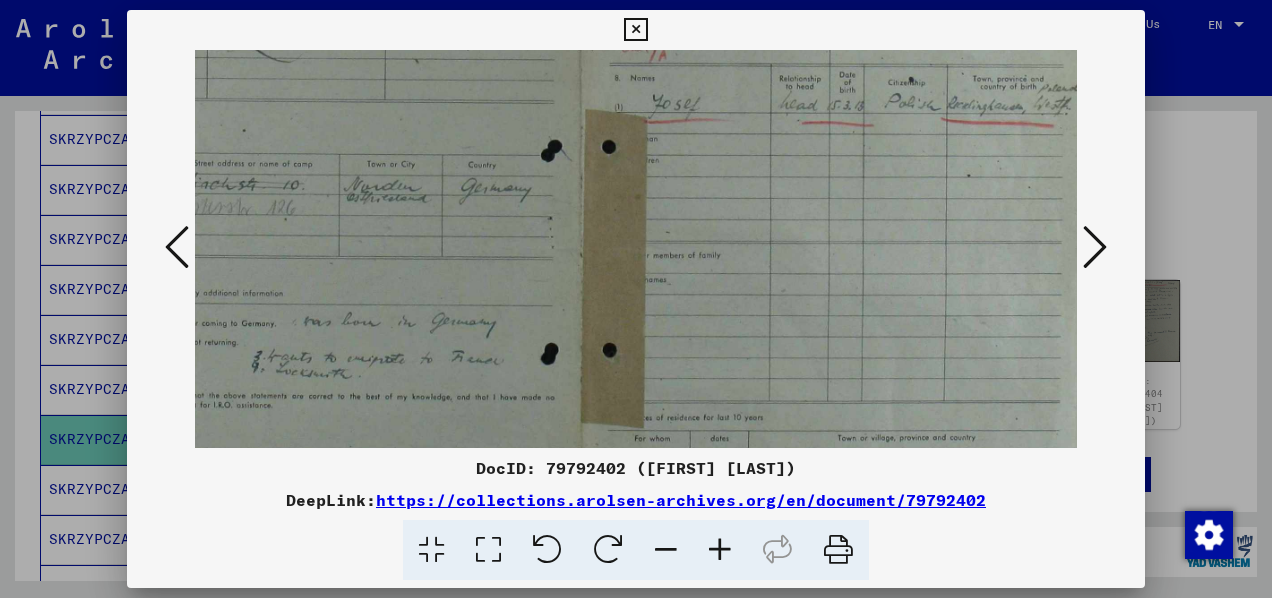 drag, startPoint x: 750, startPoint y: 356, endPoint x: 747, endPoint y: 147, distance: 209.02153 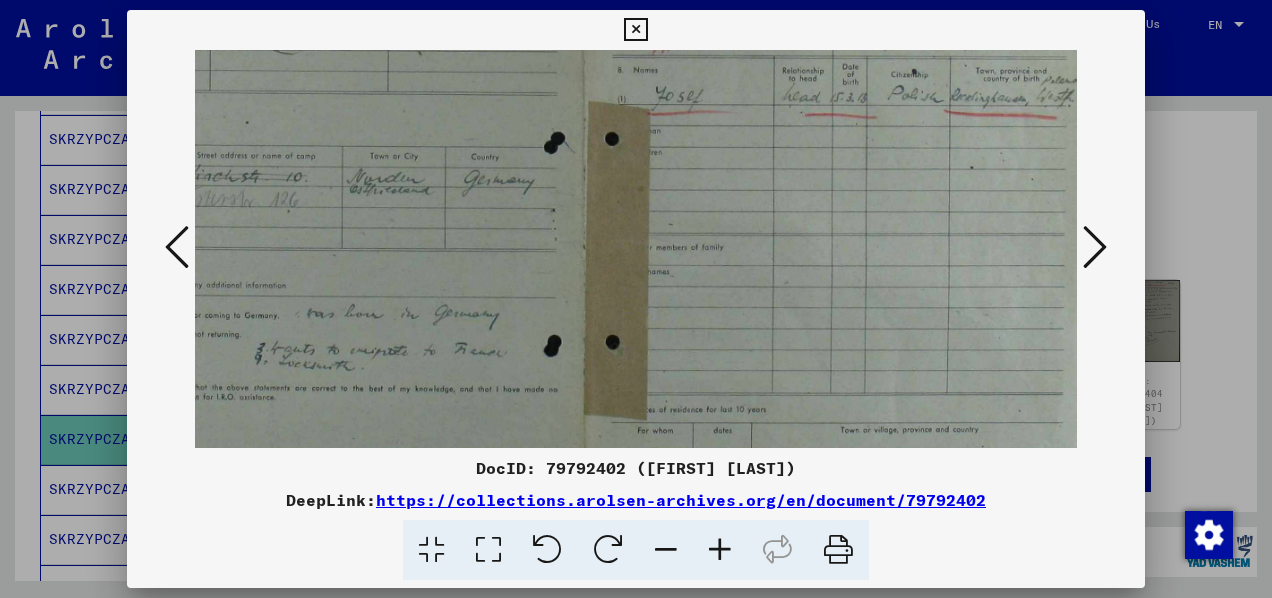 scroll, scrollTop: 321, scrollLeft: 43, axis: both 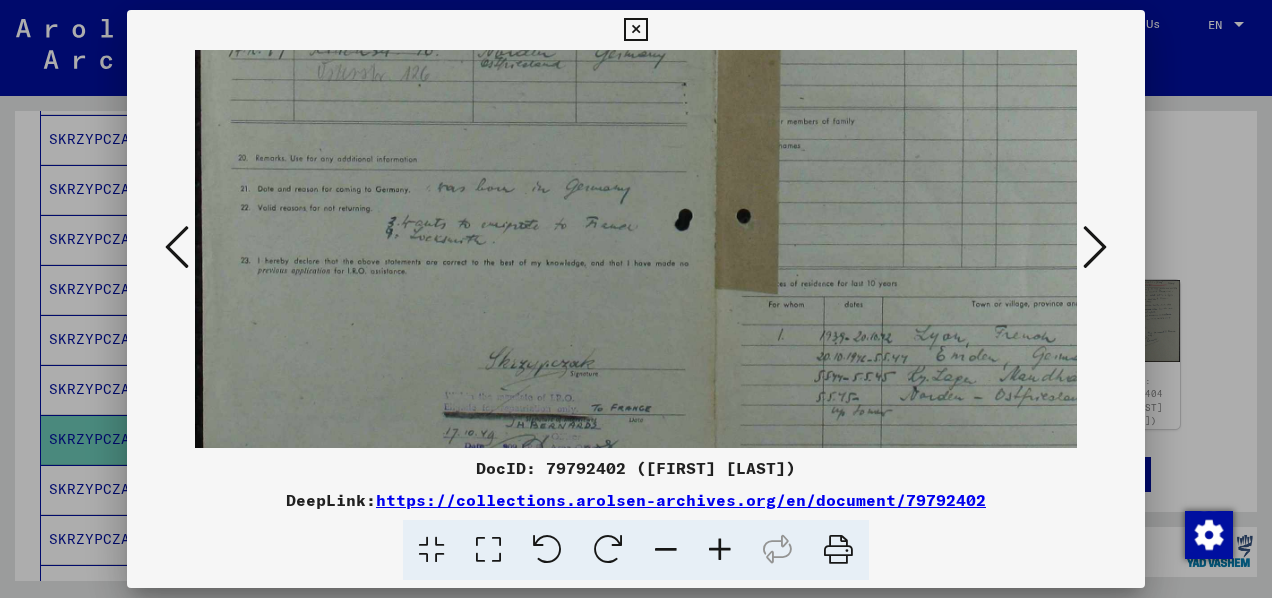 drag, startPoint x: 607, startPoint y: 261, endPoint x: 838, endPoint y: 125, distance: 268.06155 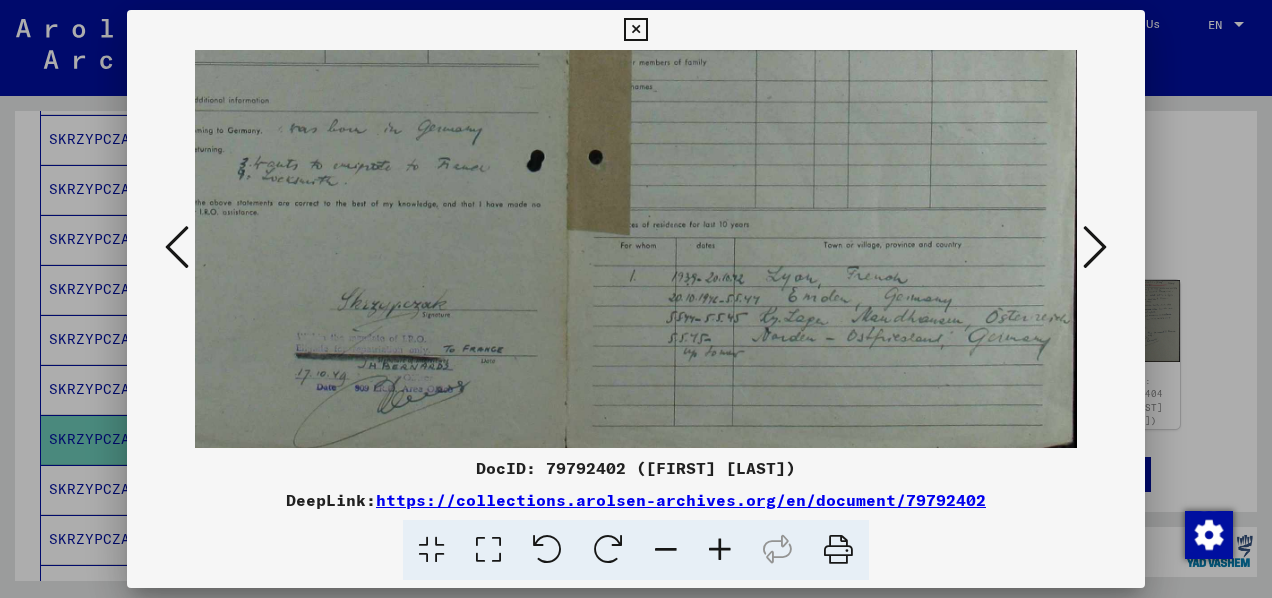 drag, startPoint x: 768, startPoint y: 136, endPoint x: 460, endPoint y: 84, distance: 312.35876 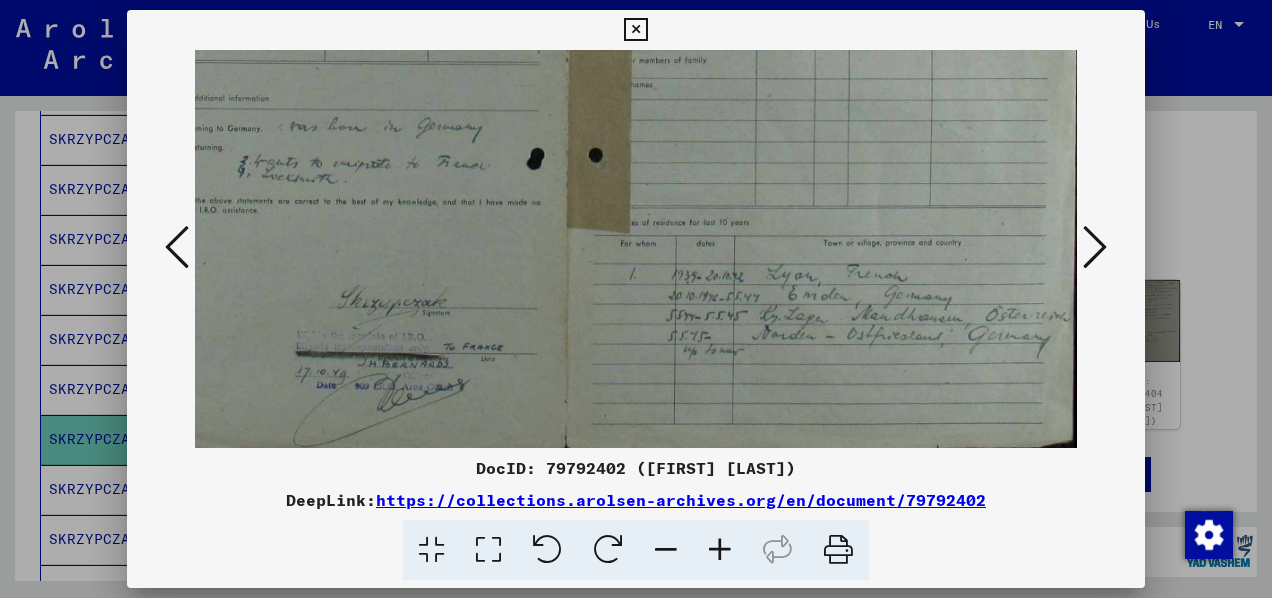 click at bounding box center [1095, 247] 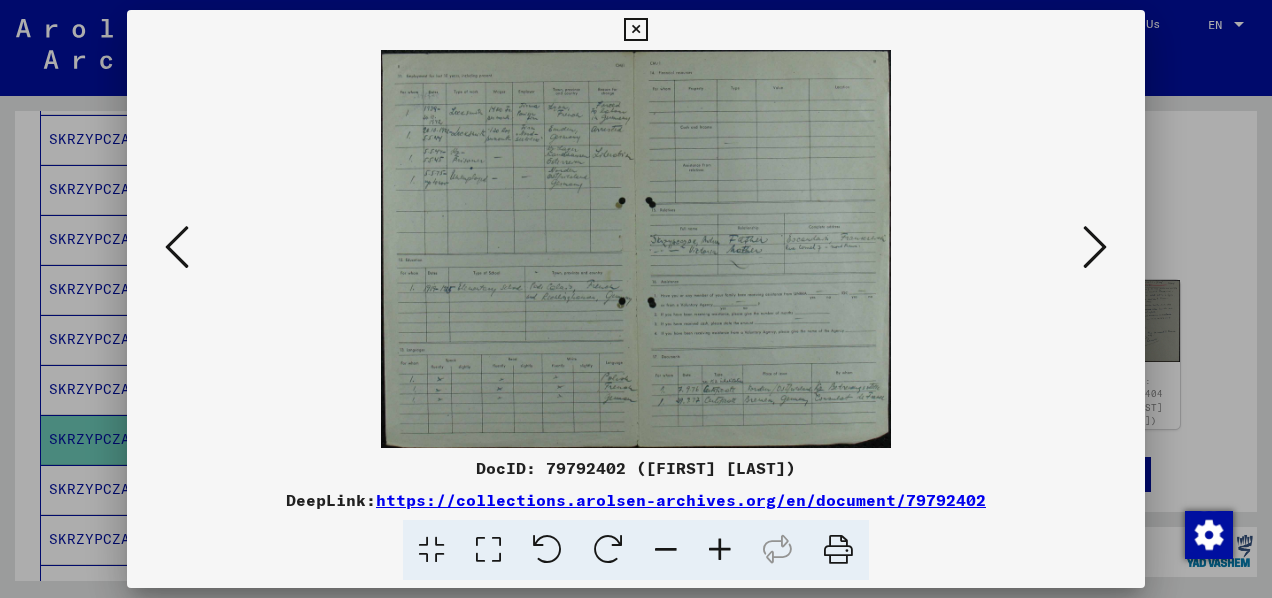 scroll, scrollTop: 0, scrollLeft: 0, axis: both 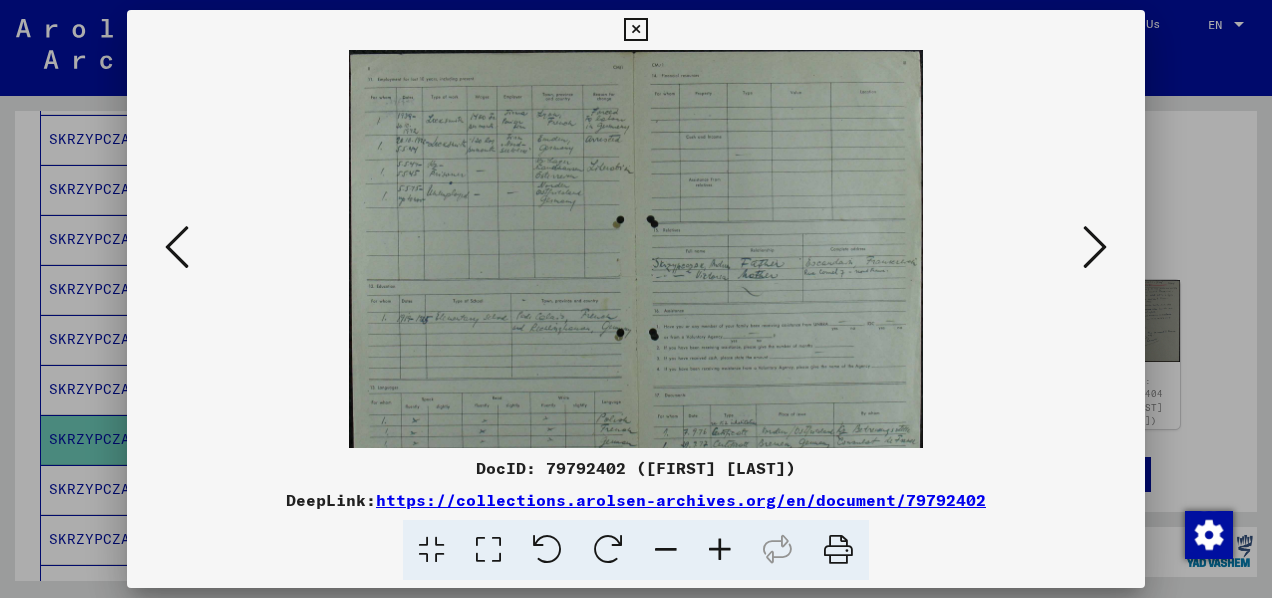 click at bounding box center [720, 550] 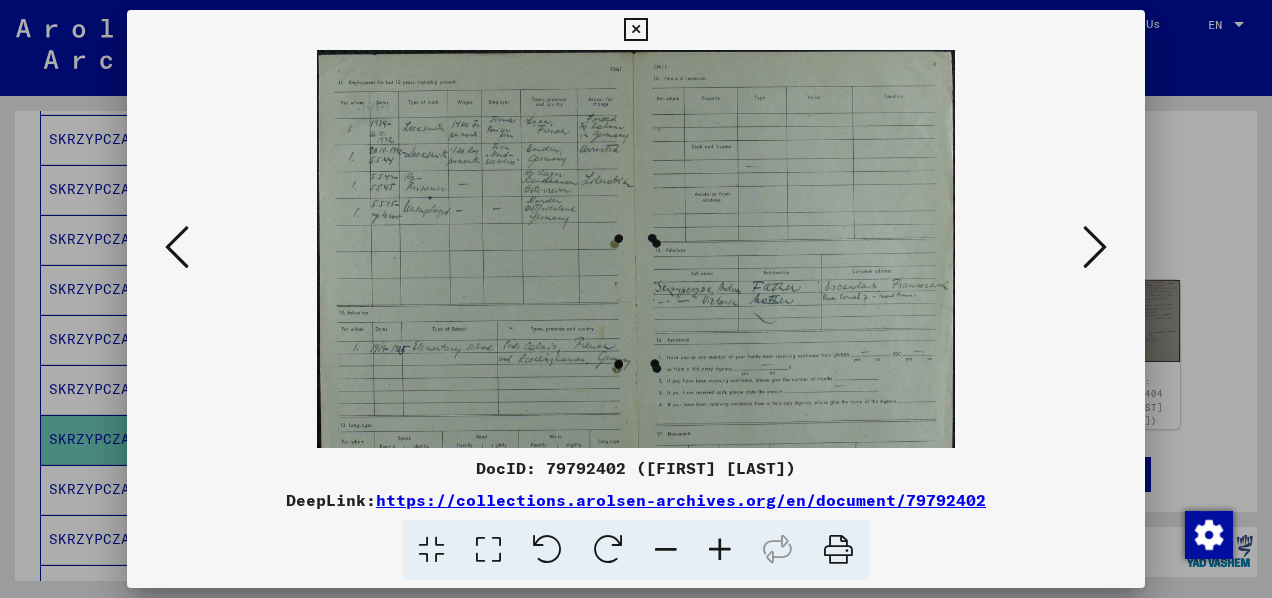 click at bounding box center [720, 550] 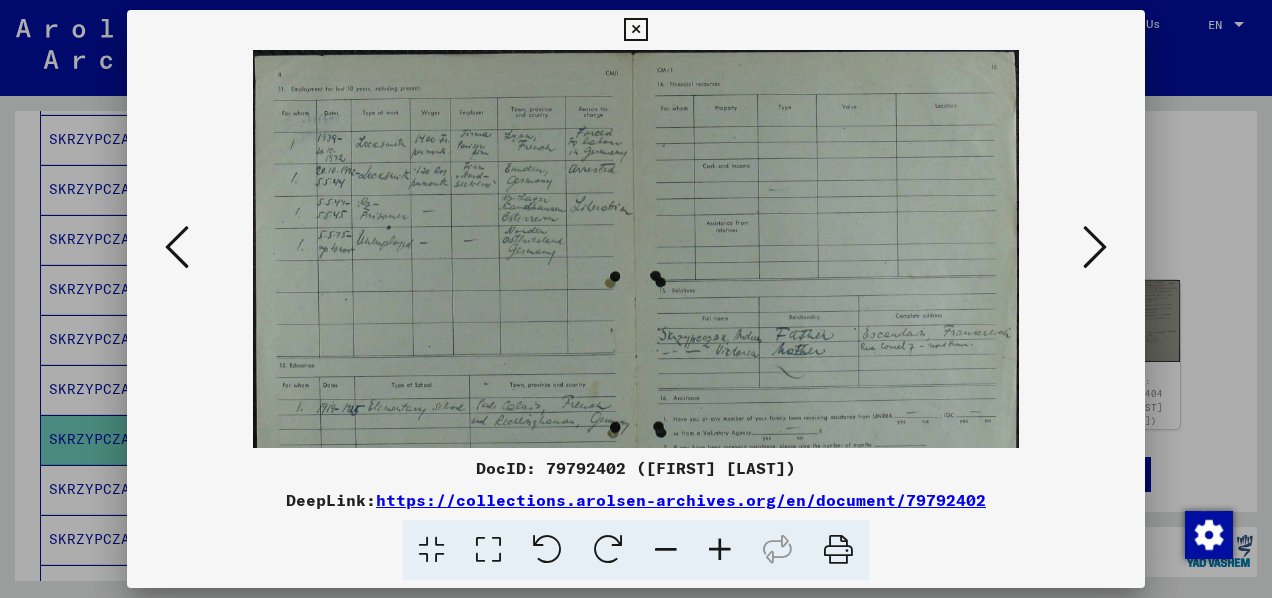 click at bounding box center [720, 550] 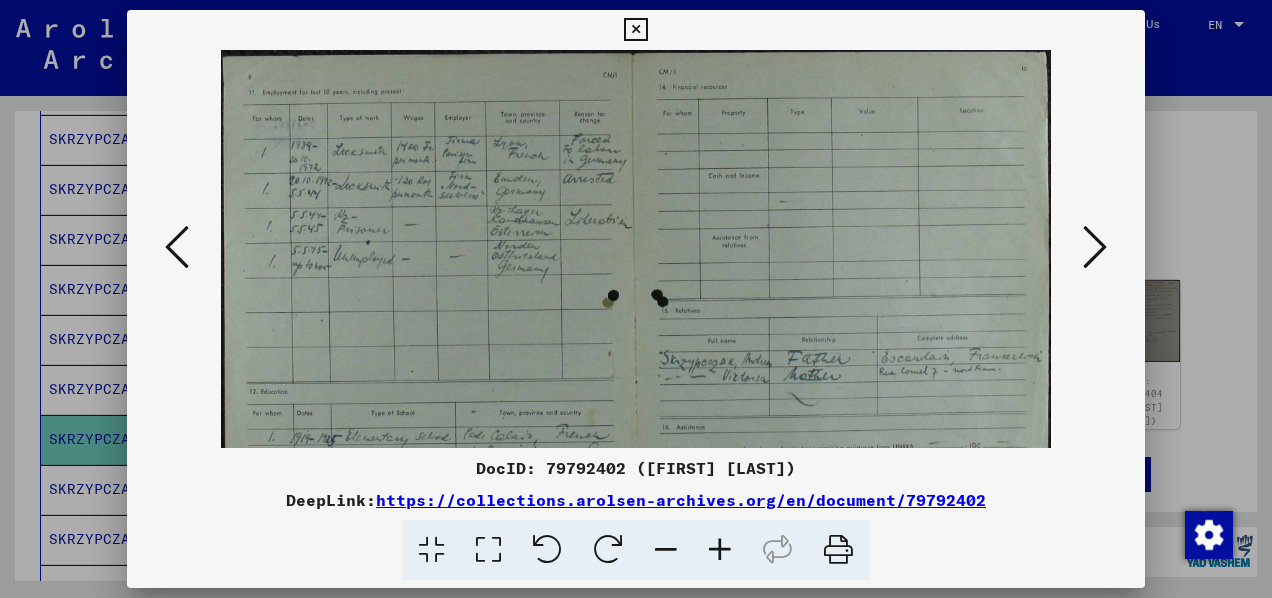 click at bounding box center [720, 550] 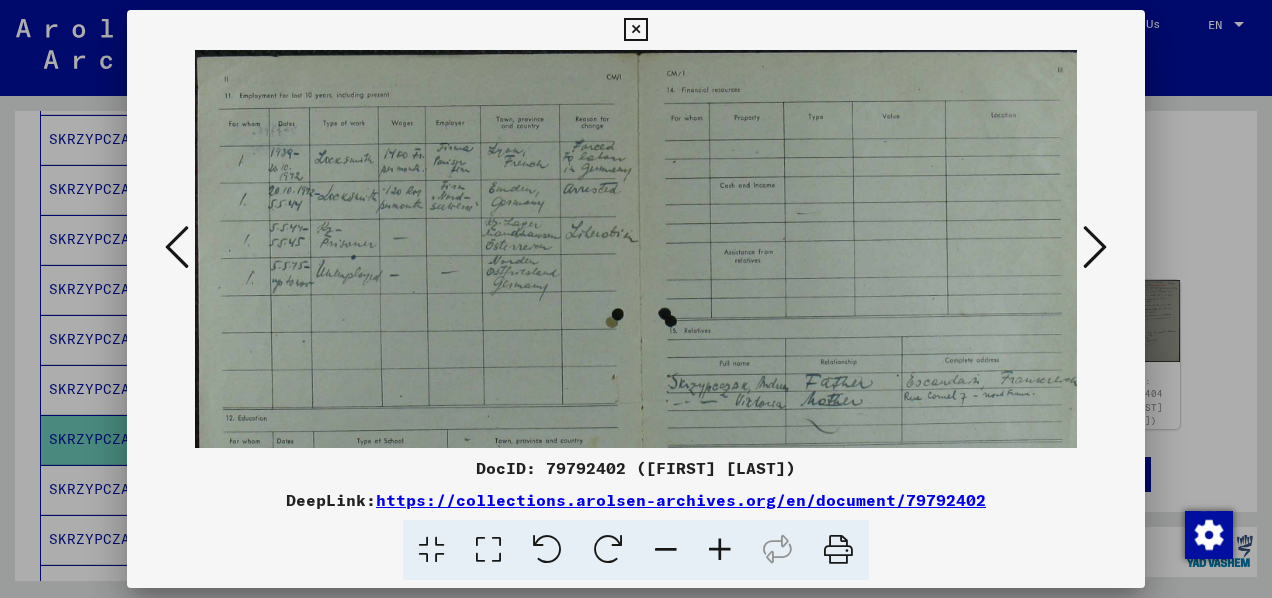 click at bounding box center (720, 550) 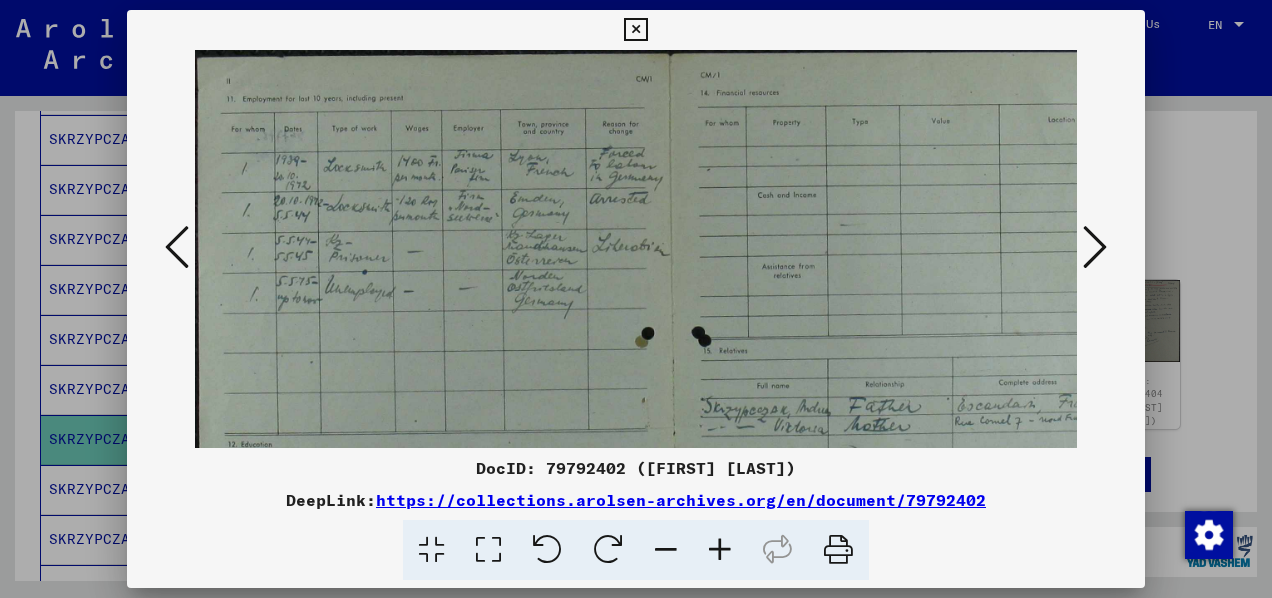 click at bounding box center [720, 550] 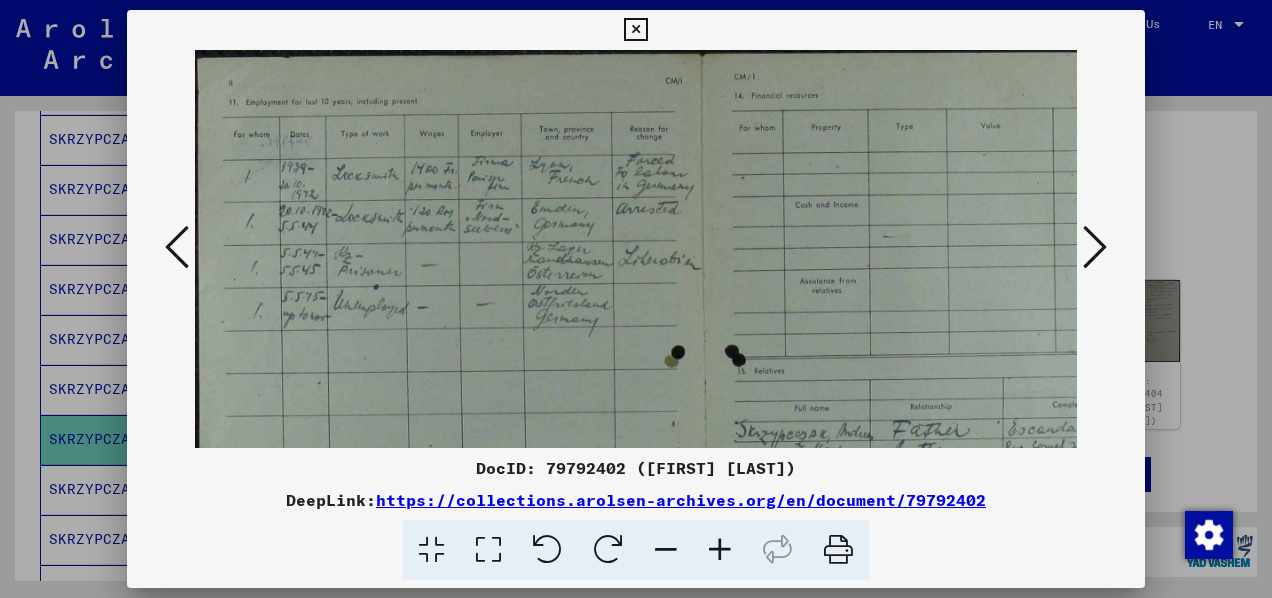 click at bounding box center (720, 550) 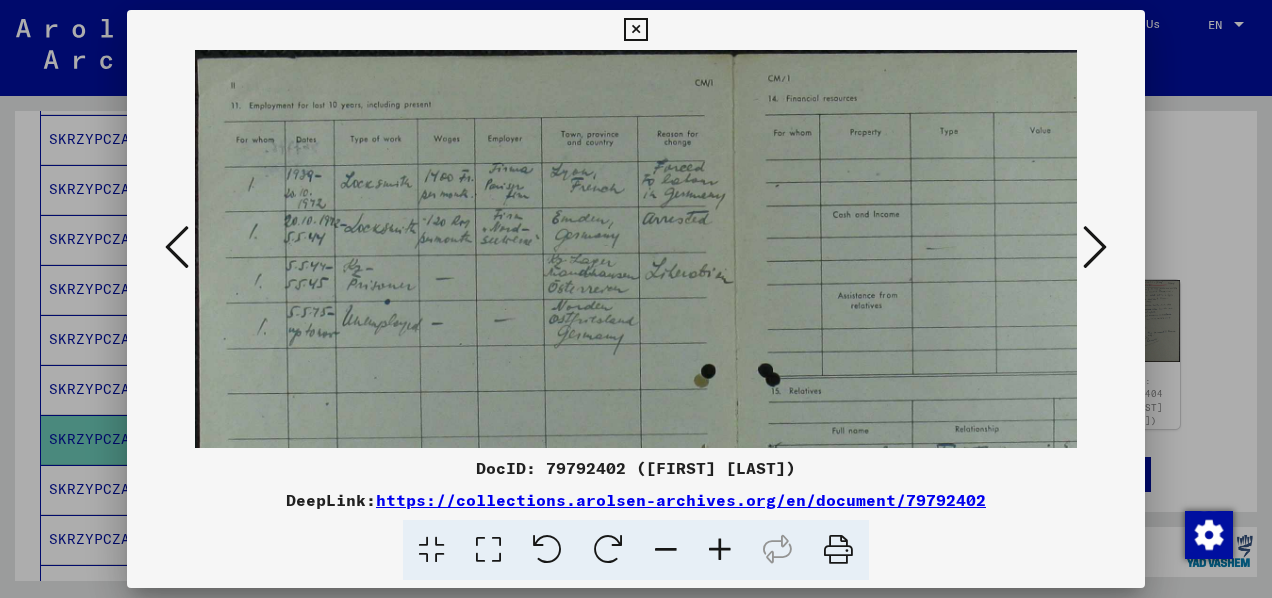 click at bounding box center [720, 550] 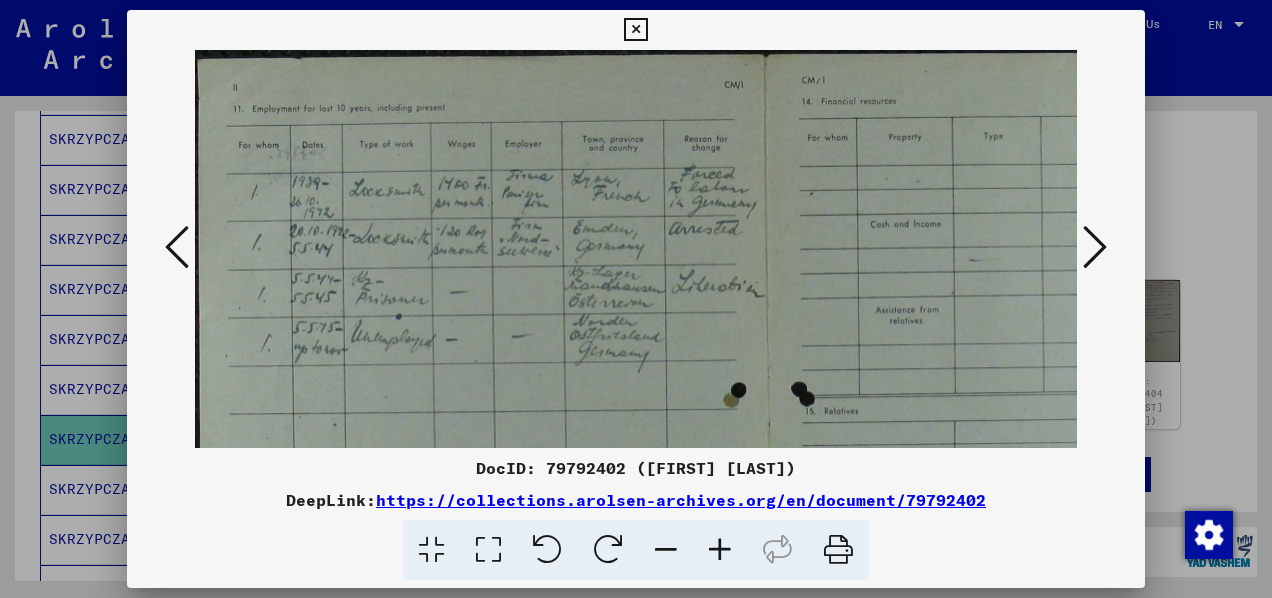 click at bounding box center (1095, 247) 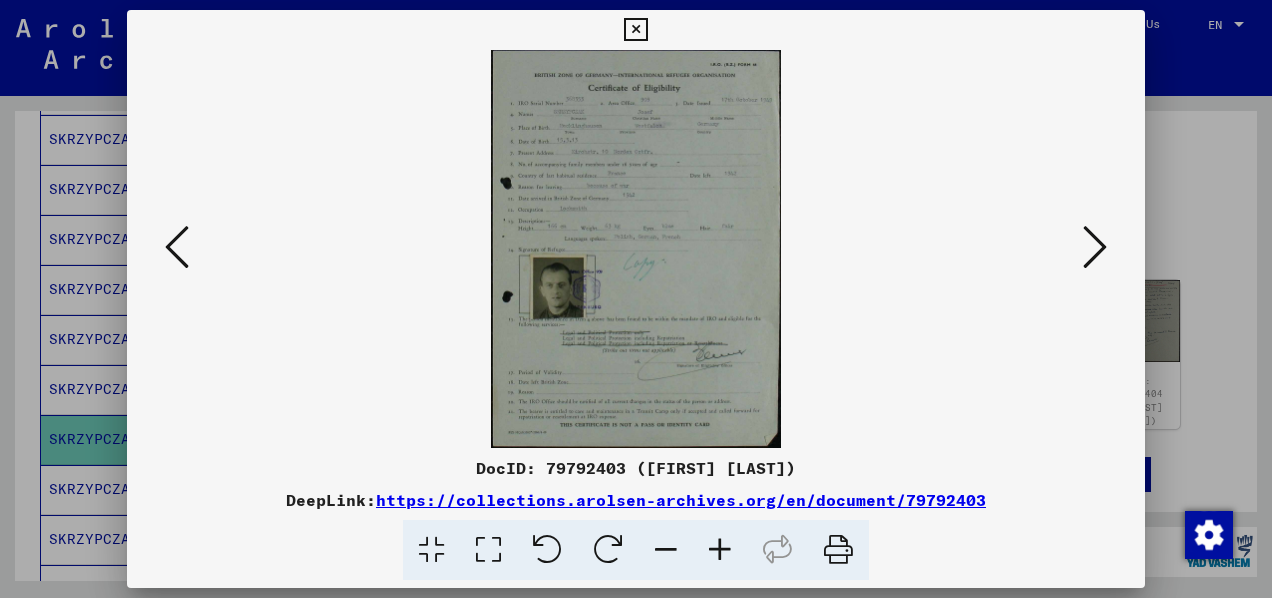click at bounding box center [636, 249] 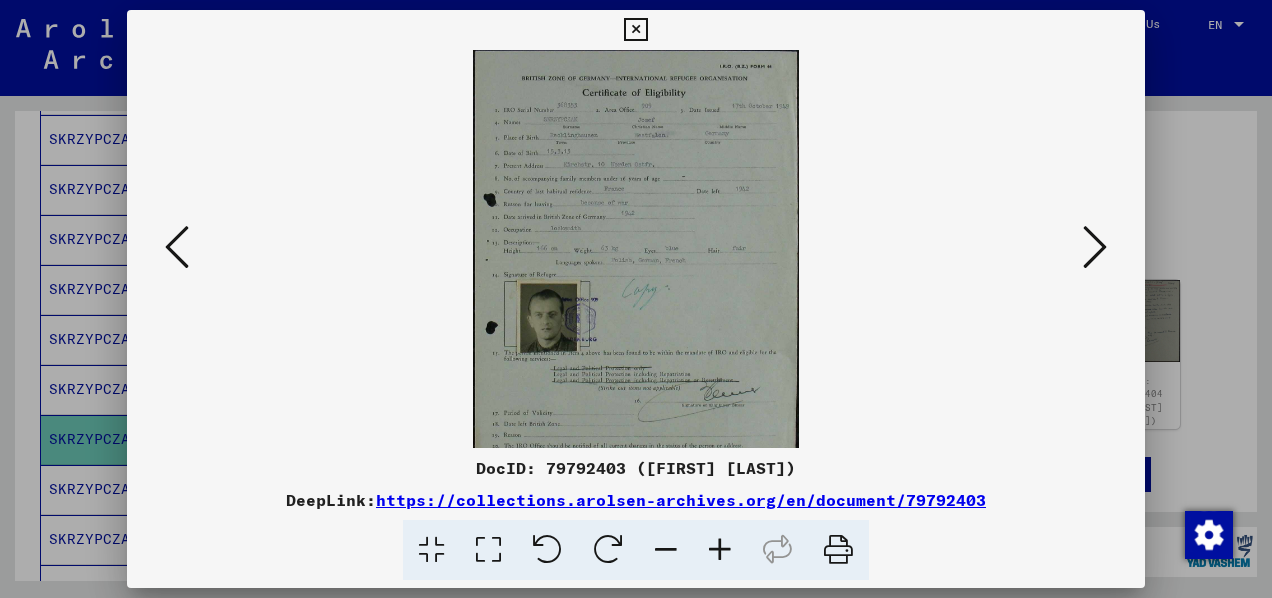 click at bounding box center (720, 550) 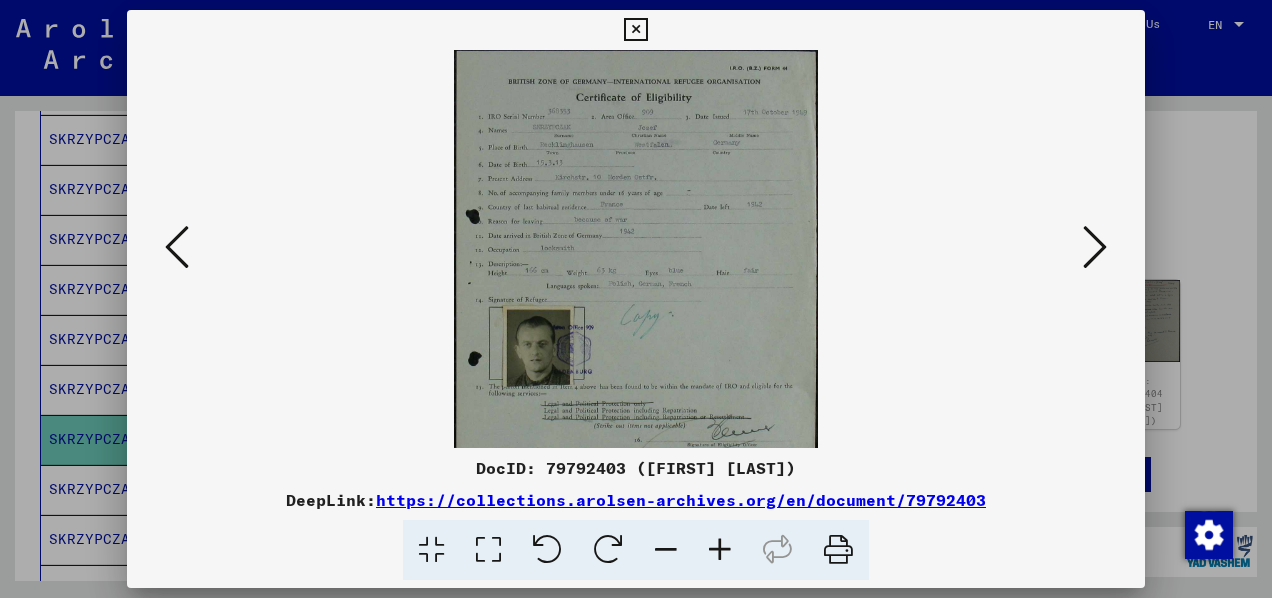 click at bounding box center [720, 550] 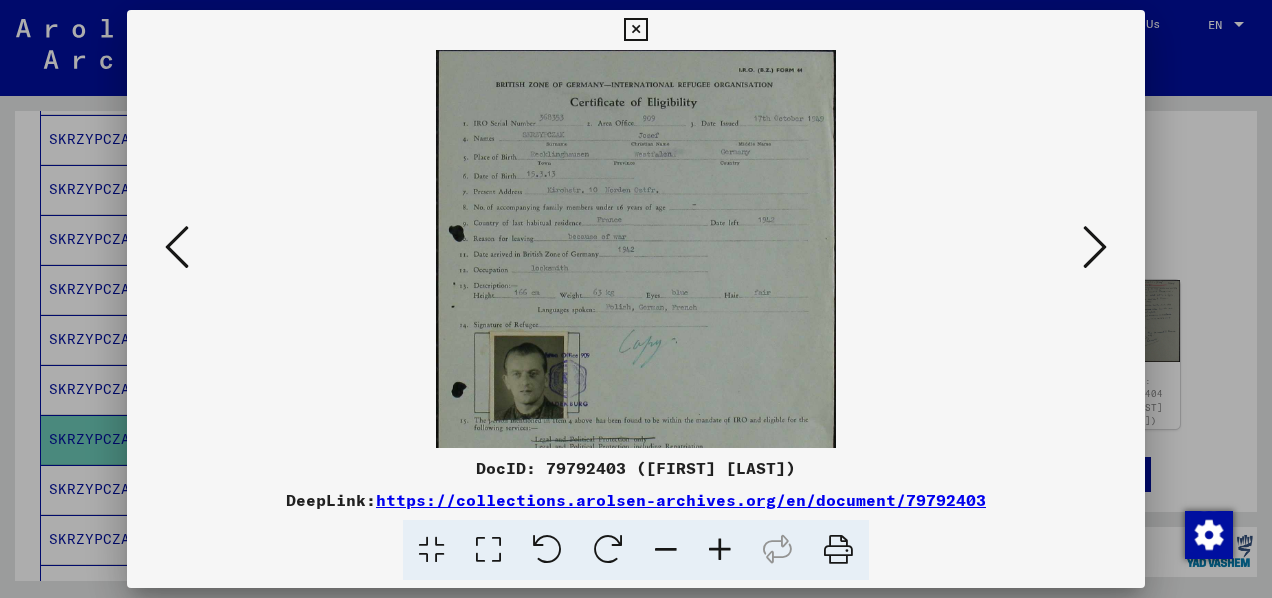click at bounding box center [720, 550] 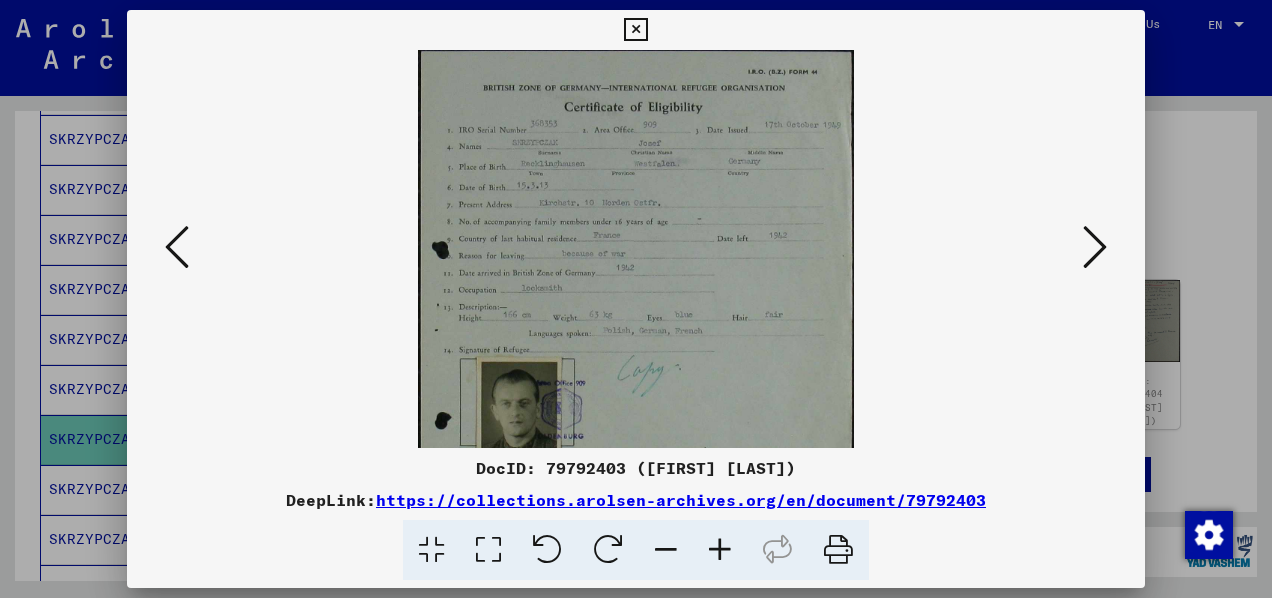 click at bounding box center [720, 550] 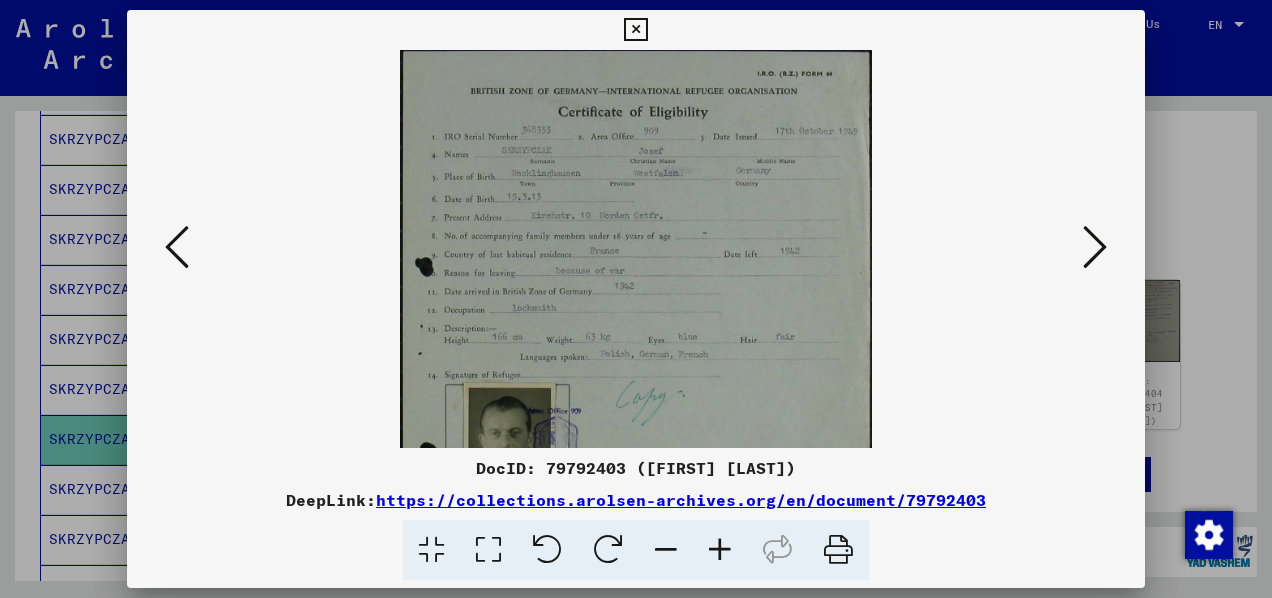 click at bounding box center (720, 550) 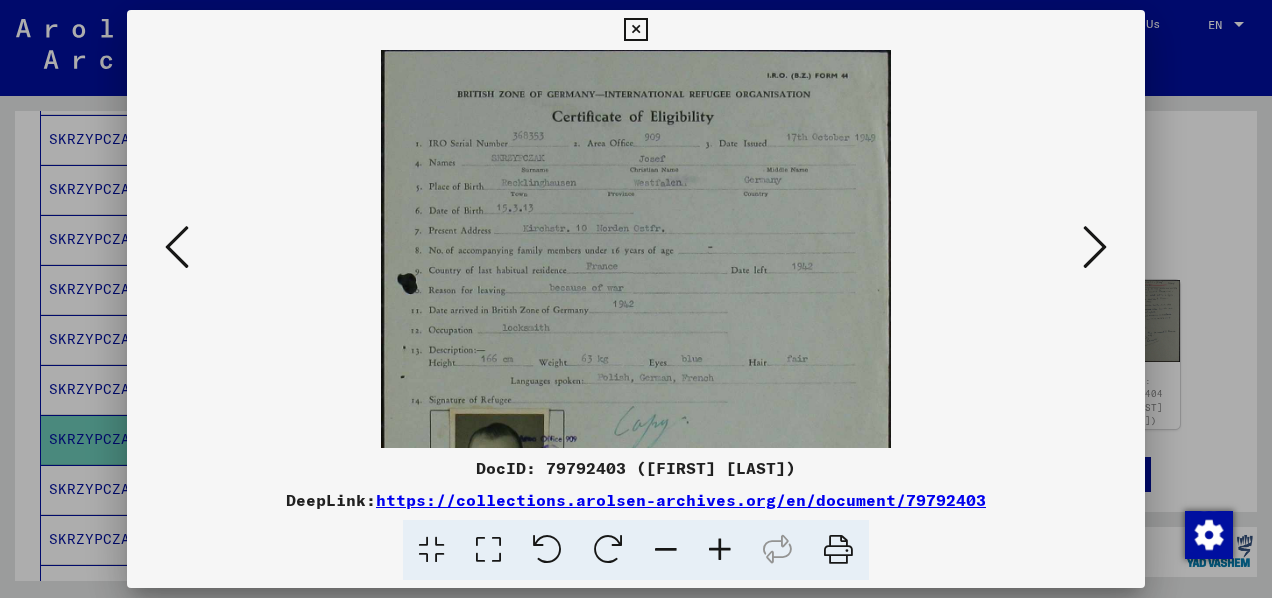 click at bounding box center [720, 550] 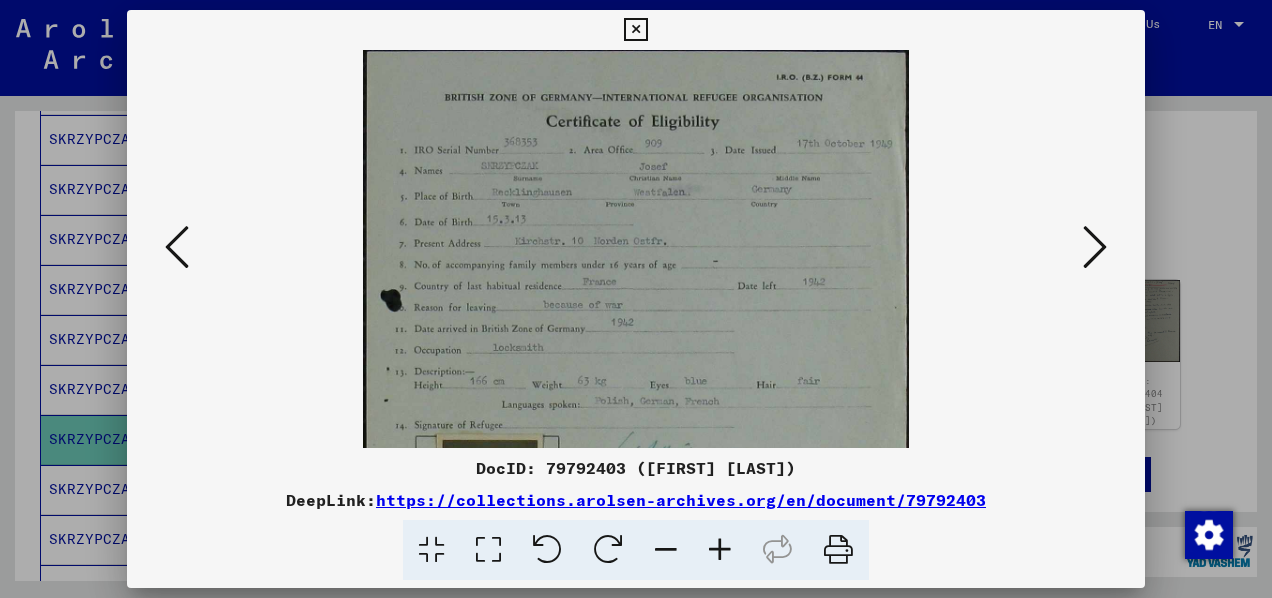 click at bounding box center (720, 550) 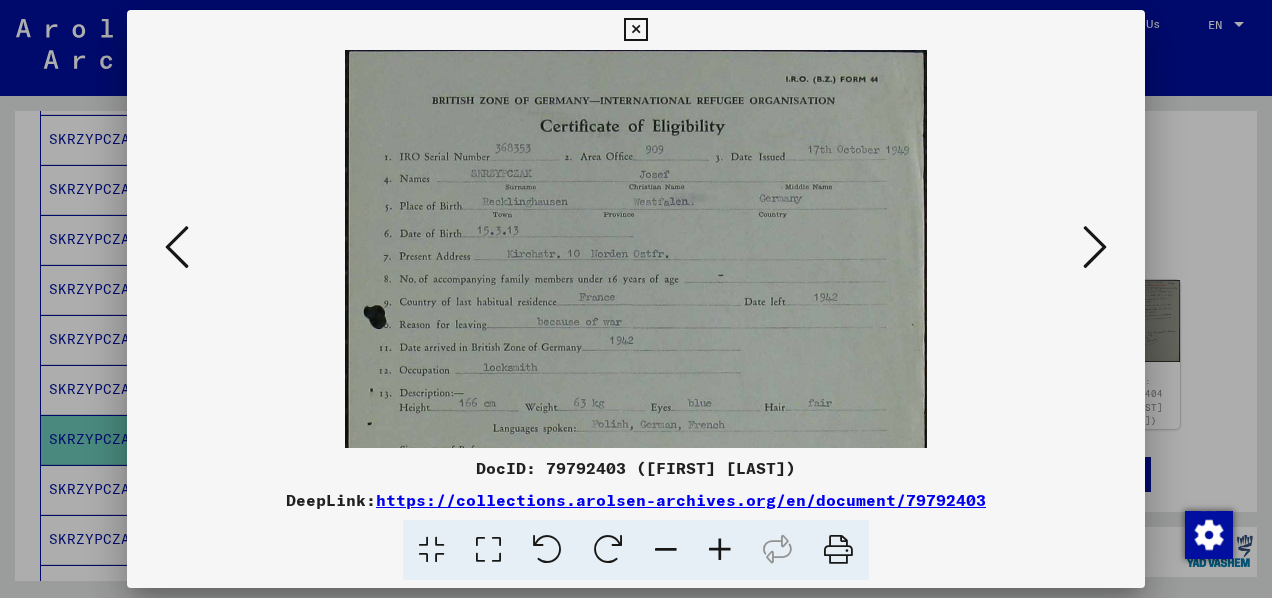 click at bounding box center [720, 550] 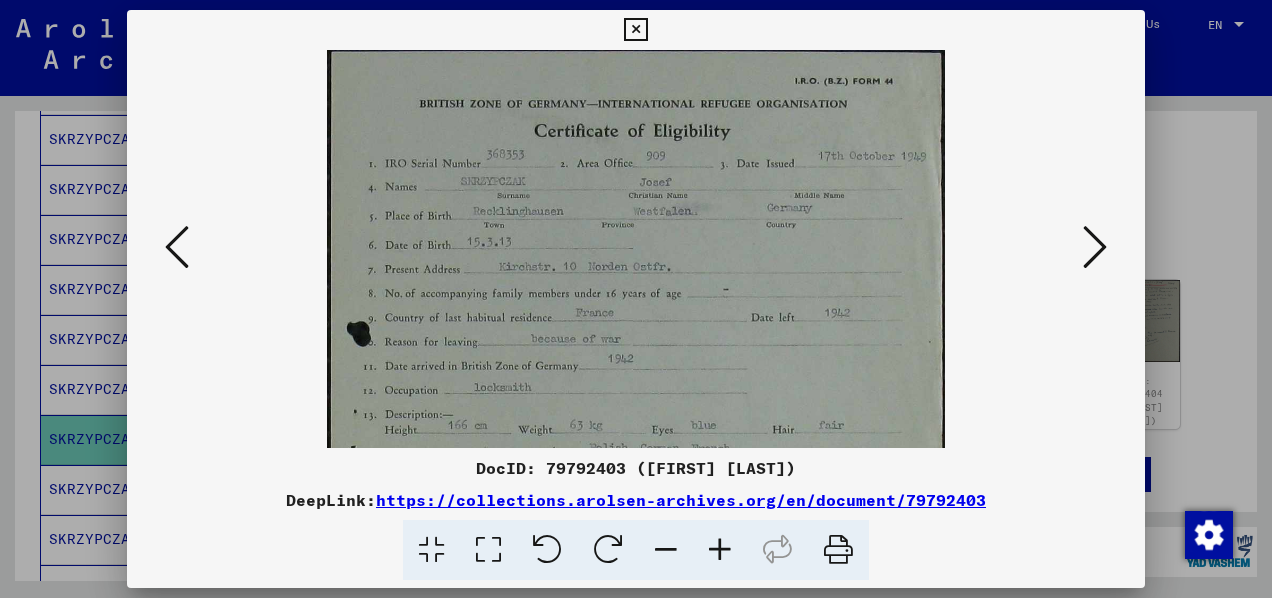 click at bounding box center (720, 550) 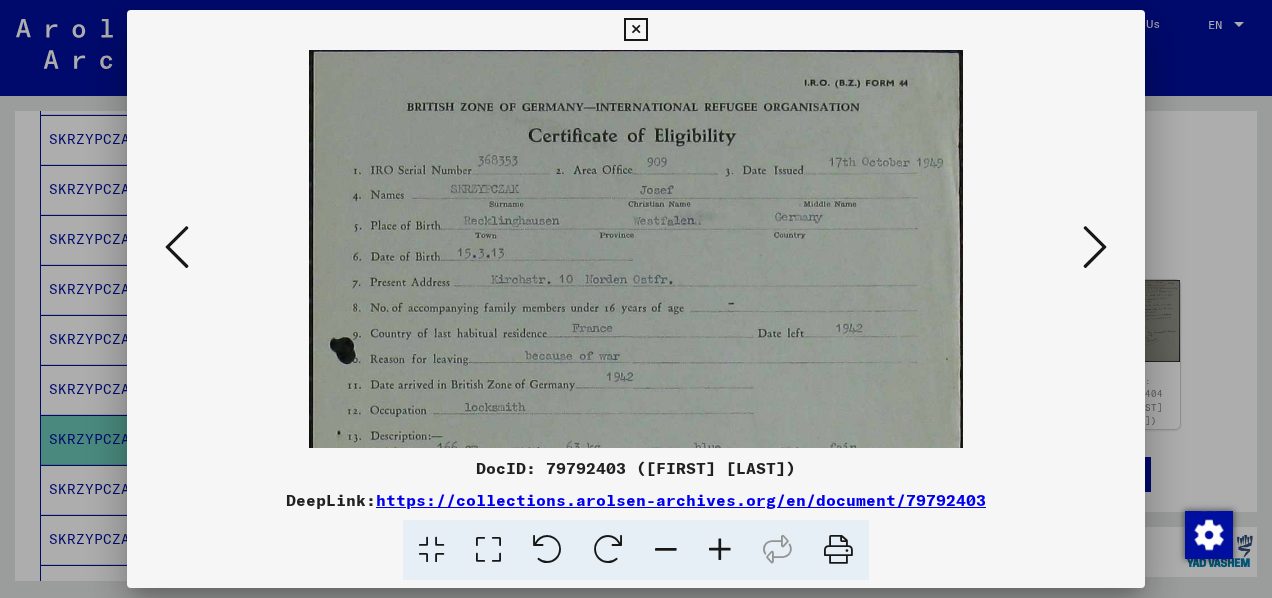 click at bounding box center (720, 550) 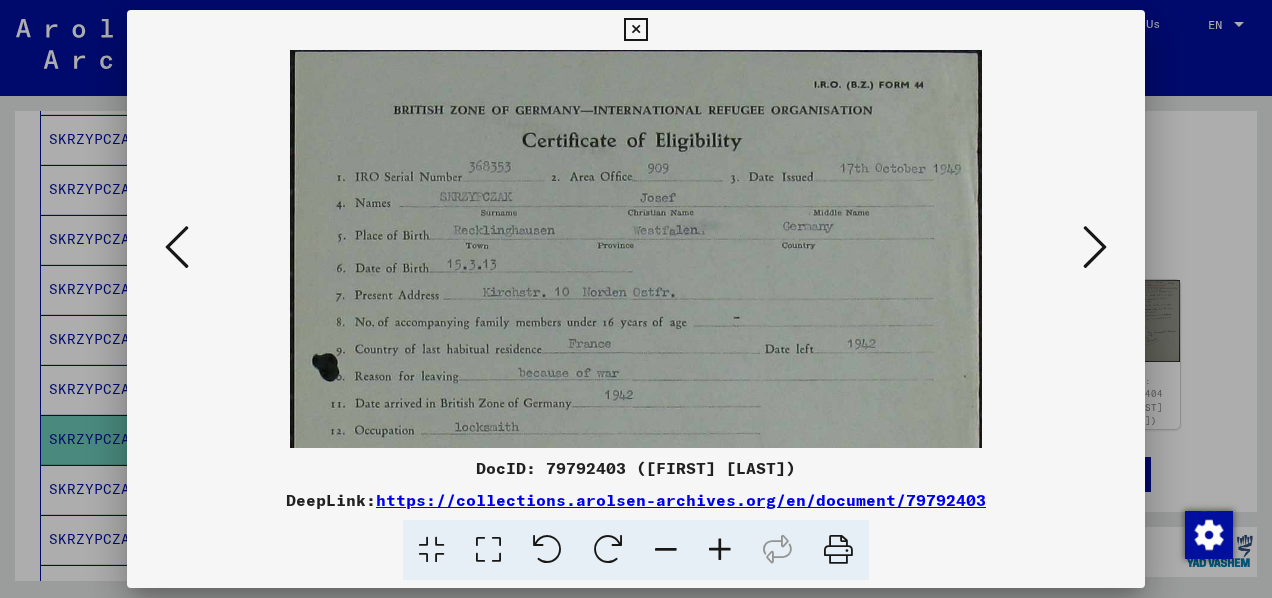 click at bounding box center (720, 550) 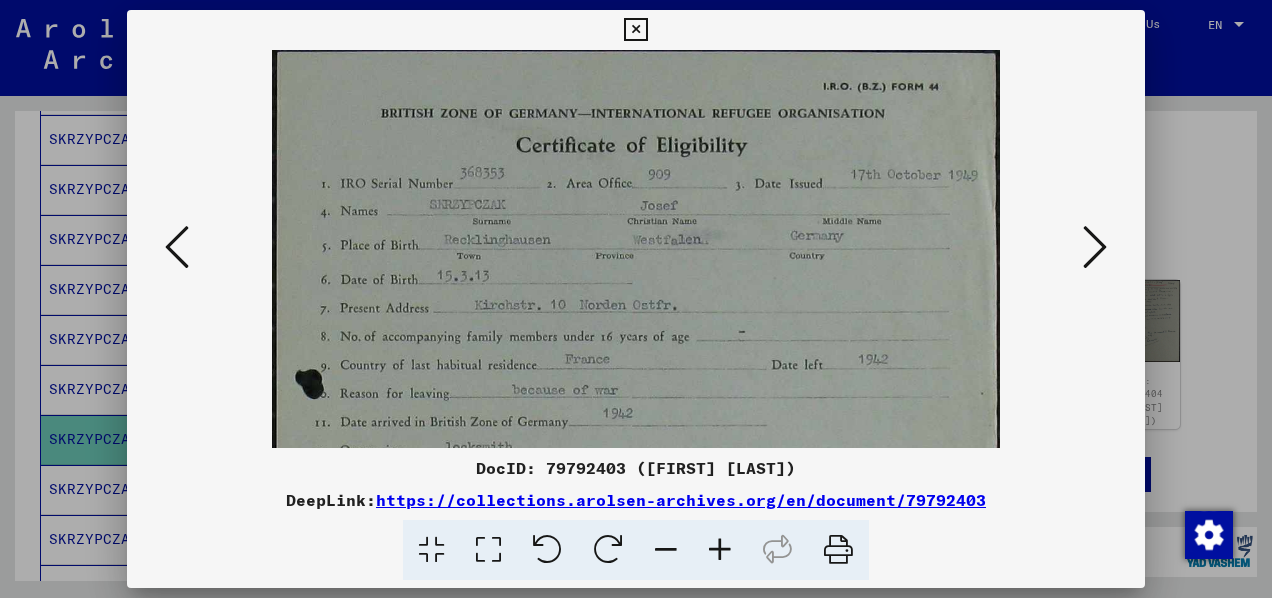 click at bounding box center (720, 550) 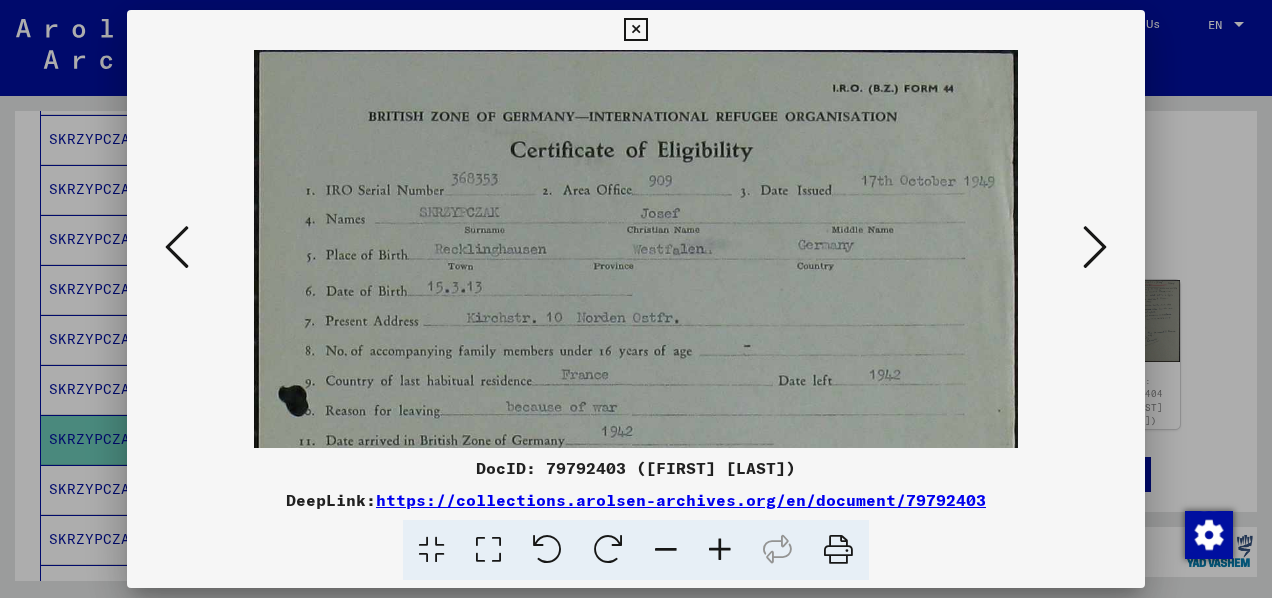 click at bounding box center [720, 550] 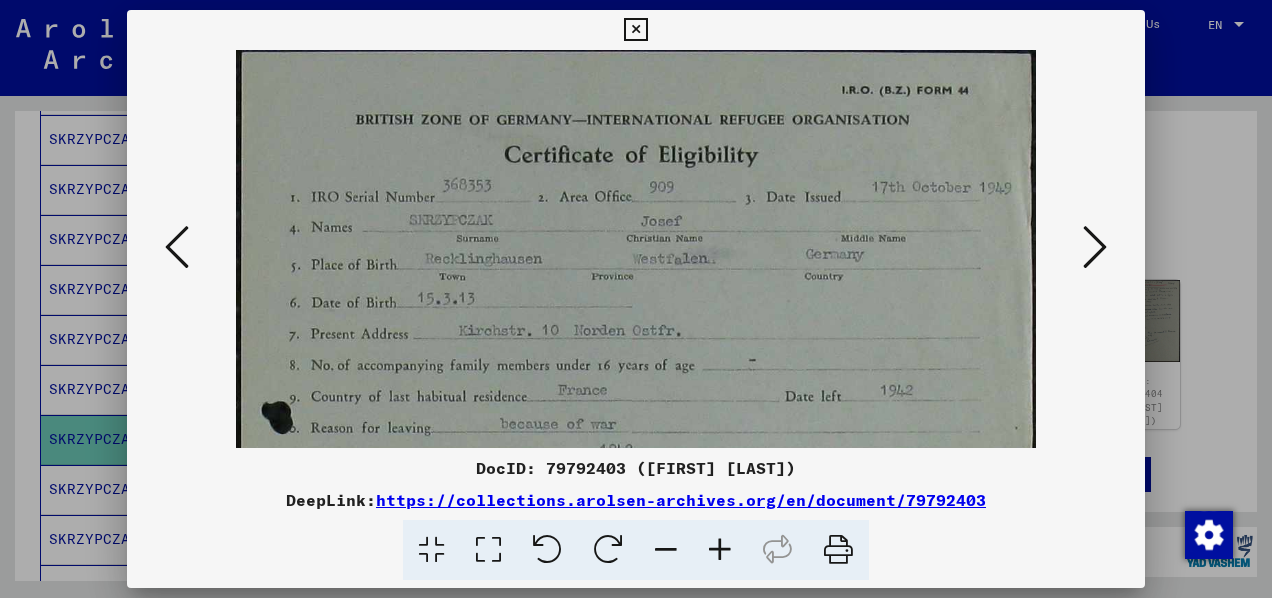 click at bounding box center (720, 550) 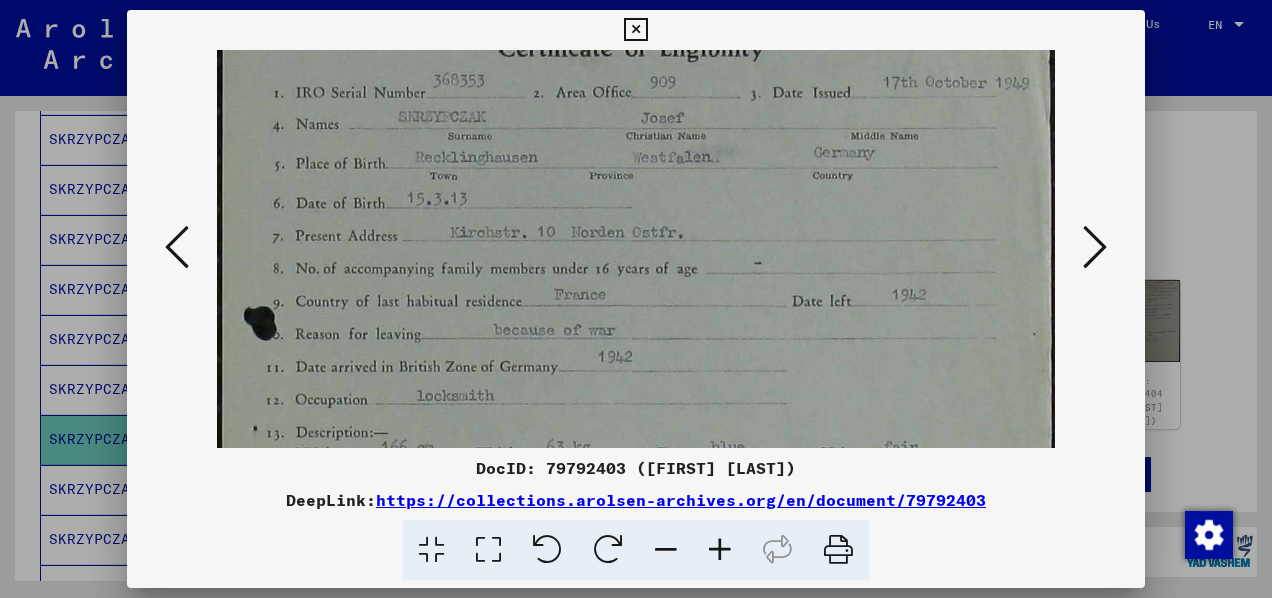 drag, startPoint x: 744, startPoint y: 353, endPoint x: 744, endPoint y: 235, distance: 118 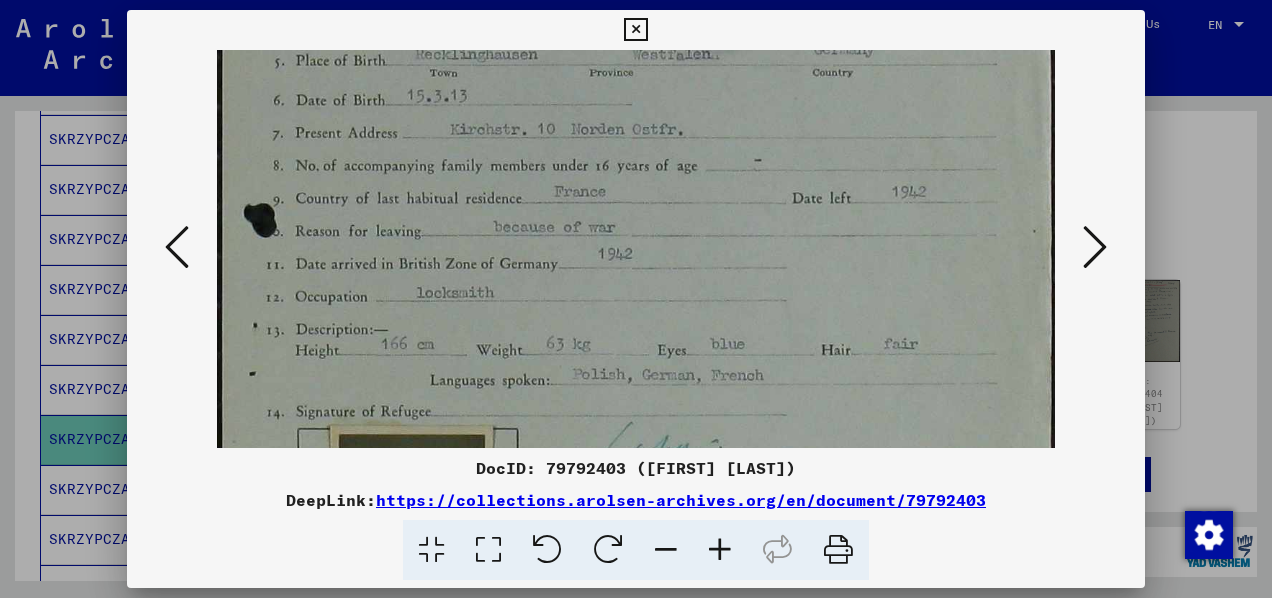 drag, startPoint x: 737, startPoint y: 267, endPoint x: 731, endPoint y: 163, distance: 104.172935 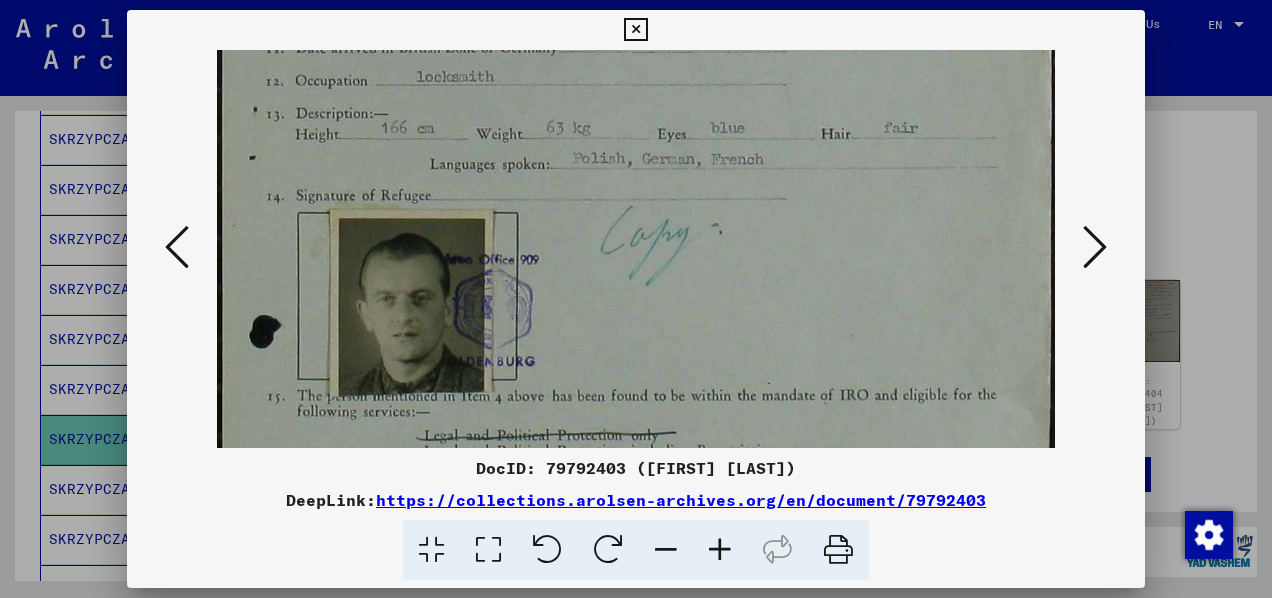 drag, startPoint x: 938, startPoint y: 358, endPoint x: 923, endPoint y: 149, distance: 209.53758 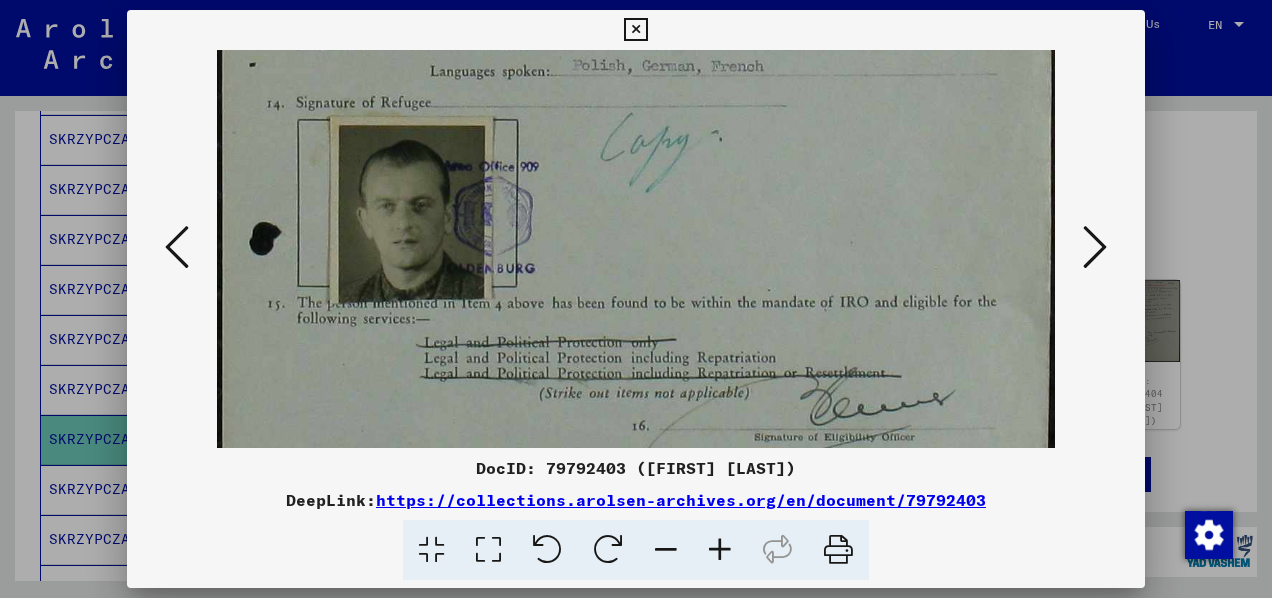 drag, startPoint x: 915, startPoint y: 200, endPoint x: 895, endPoint y: 28, distance: 173.15889 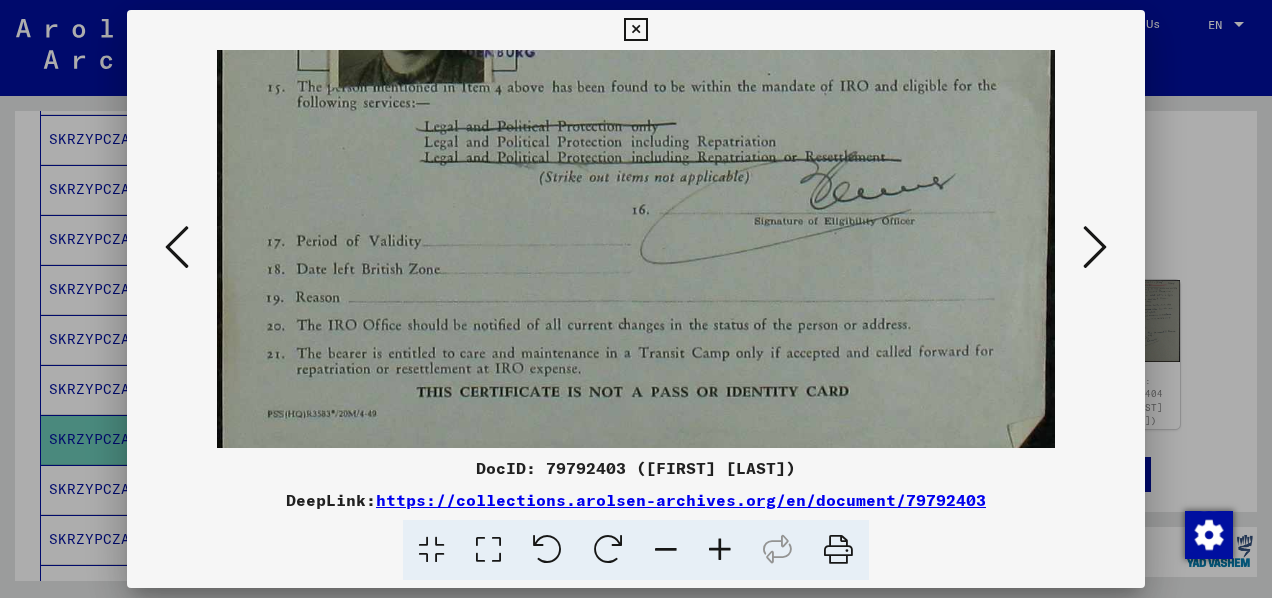 scroll, scrollTop: 750, scrollLeft: 0, axis: vertical 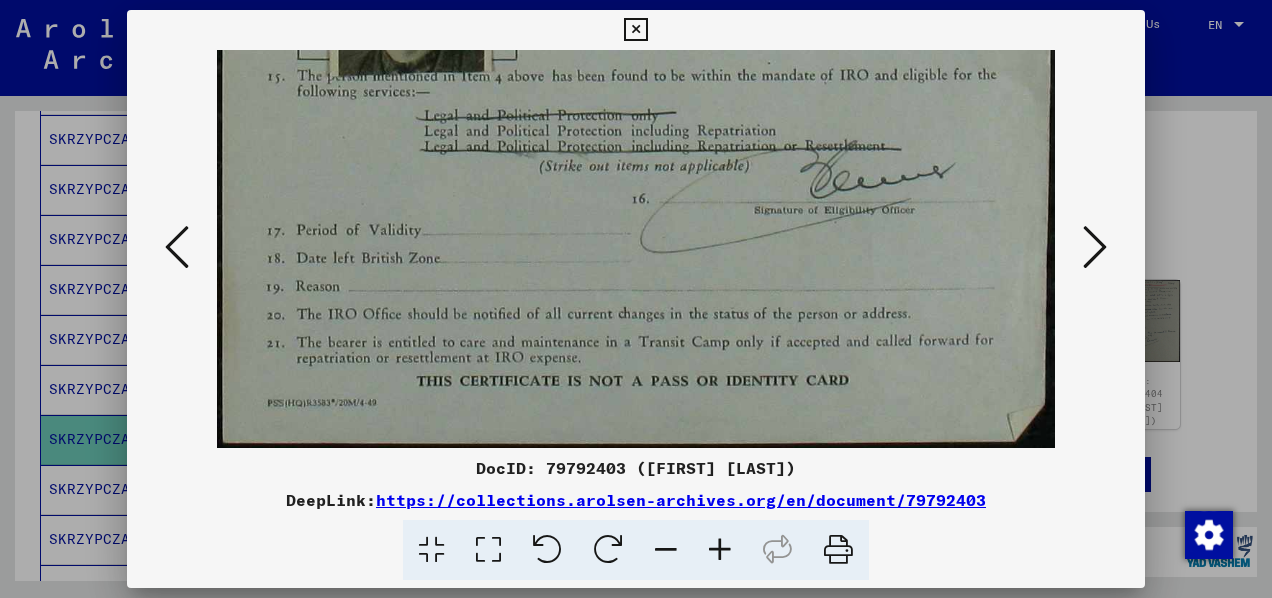 drag, startPoint x: 925, startPoint y: 306, endPoint x: 903, endPoint y: 130, distance: 177.36967 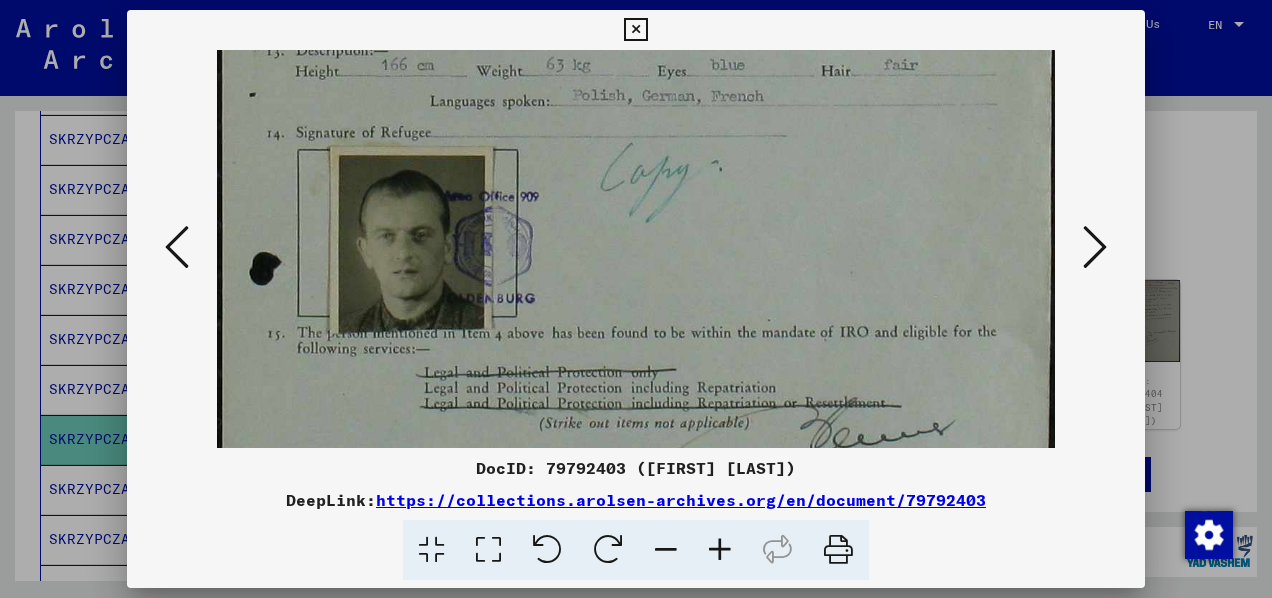 scroll, scrollTop: 376, scrollLeft: 0, axis: vertical 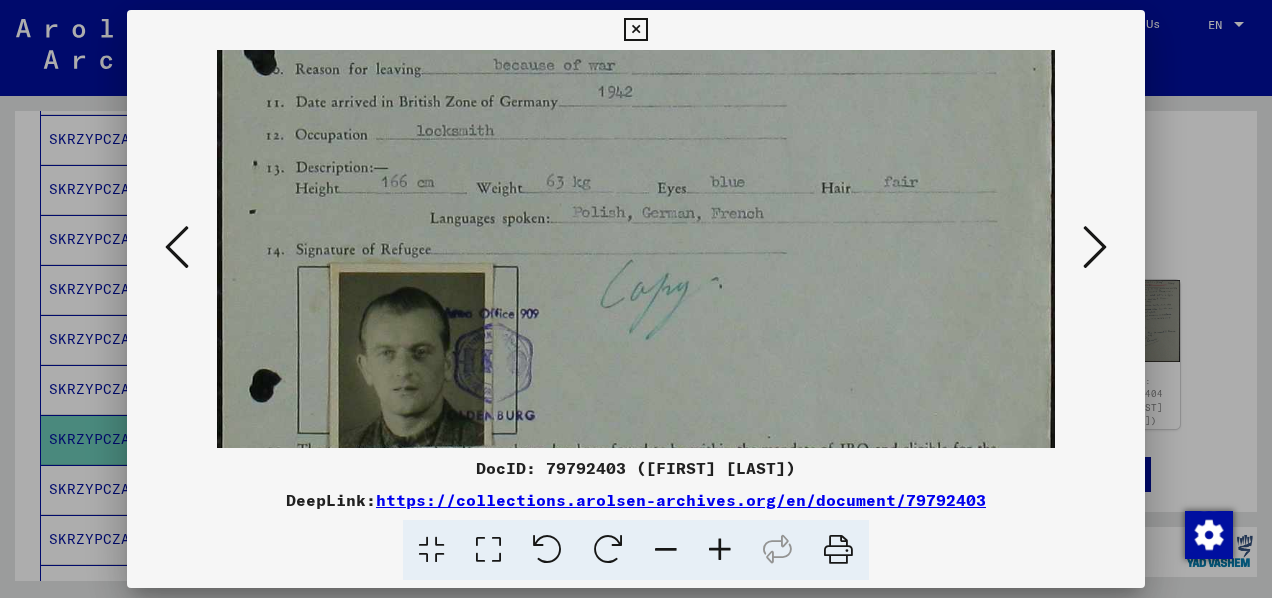 drag, startPoint x: 864, startPoint y: 72, endPoint x: 878, endPoint y: 446, distance: 374.26193 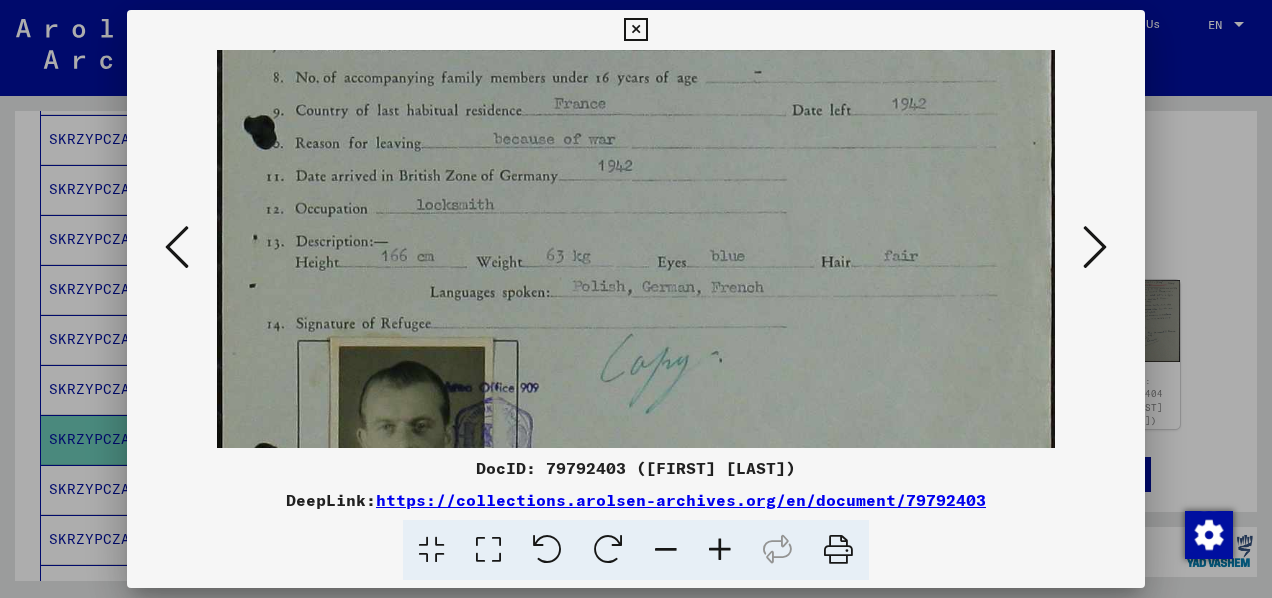 scroll, scrollTop: 249, scrollLeft: 0, axis: vertical 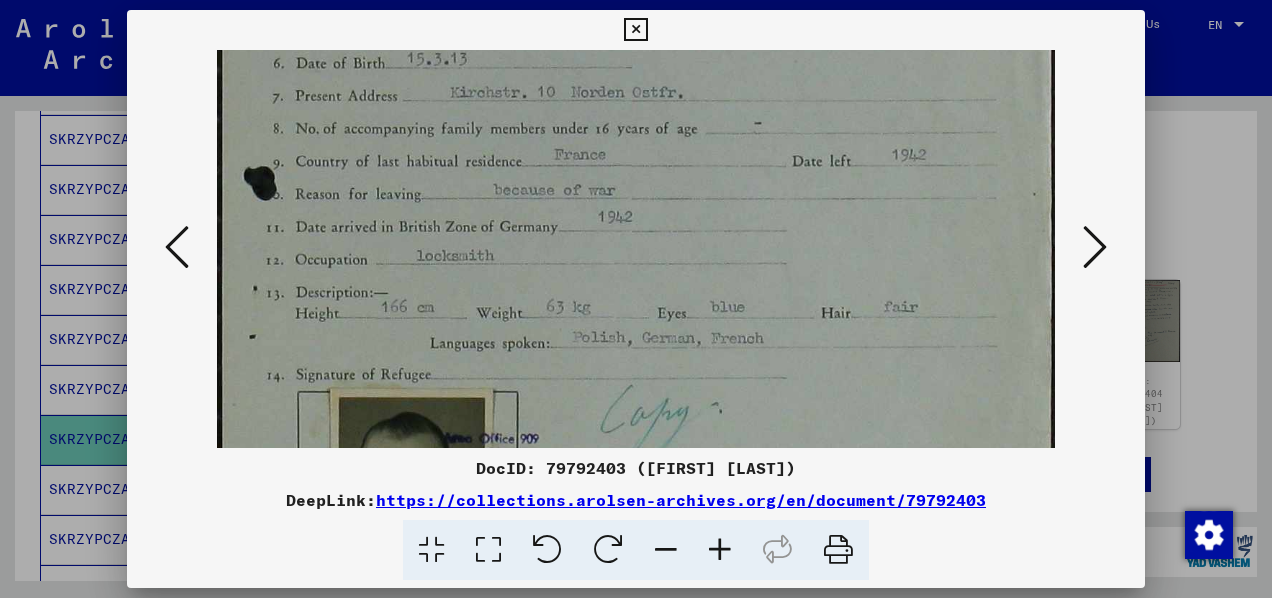 drag, startPoint x: 874, startPoint y: 121, endPoint x: 866, endPoint y: 248, distance: 127.25172 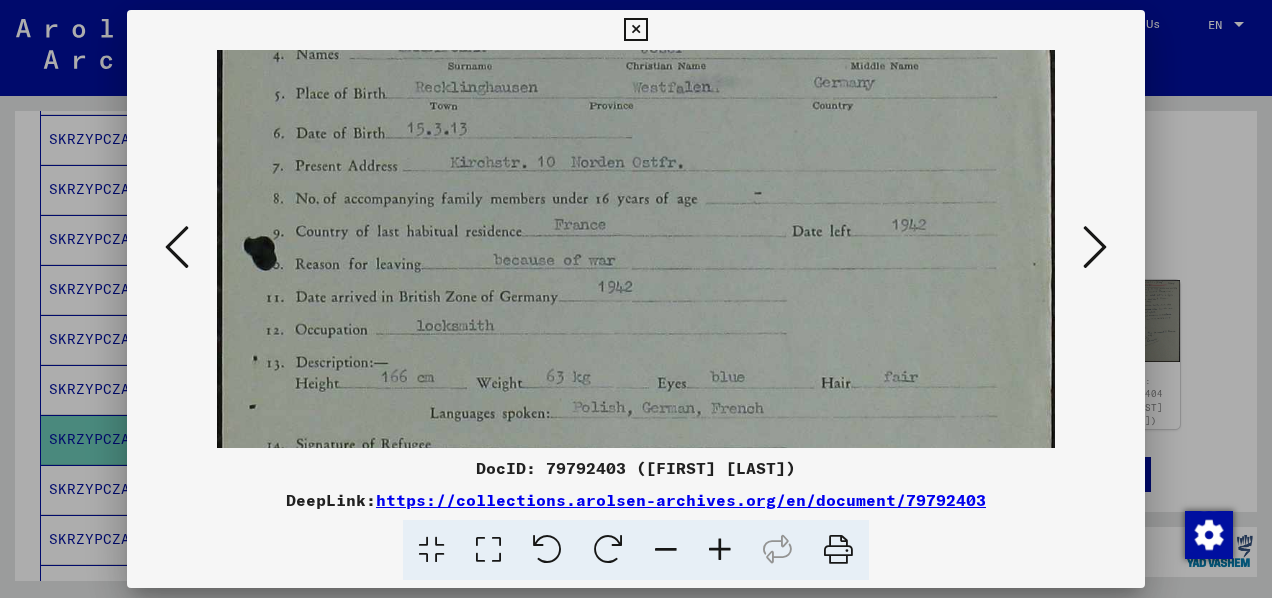 scroll, scrollTop: 158, scrollLeft: 0, axis: vertical 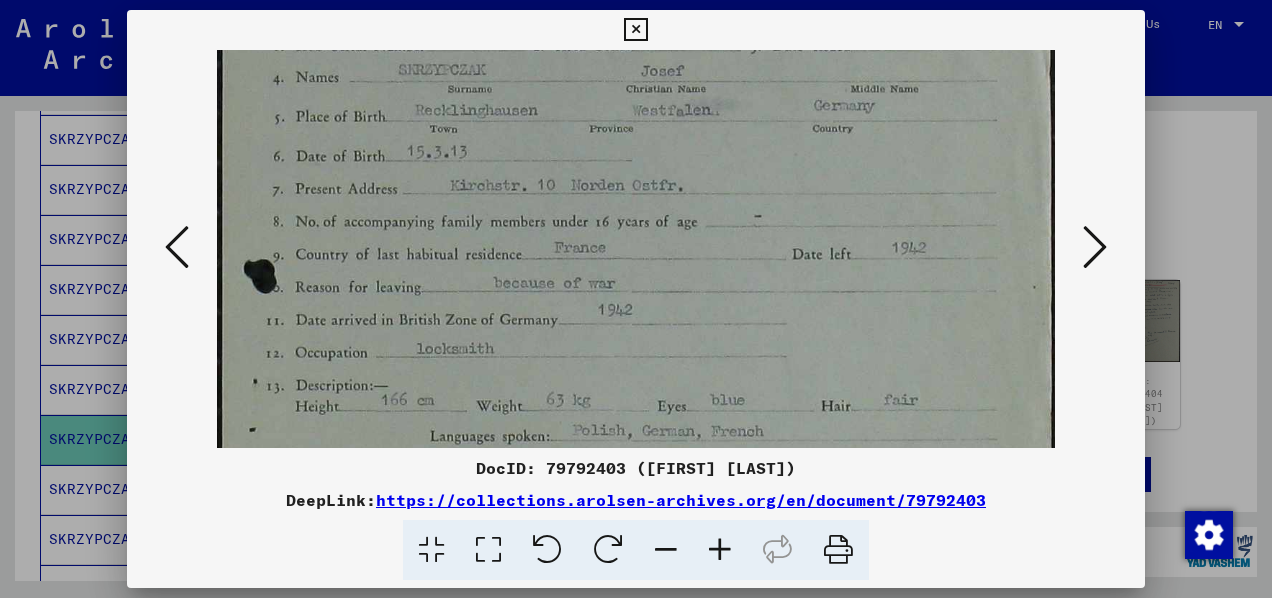 drag, startPoint x: 852, startPoint y: 134, endPoint x: 849, endPoint y: 225, distance: 91.04944 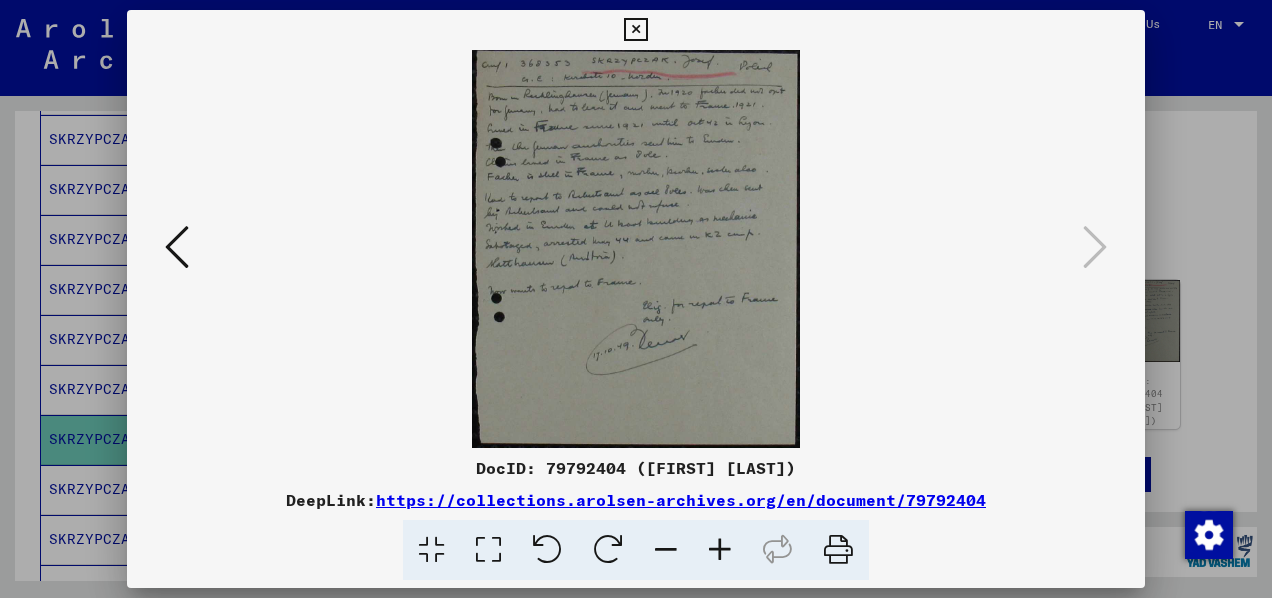 scroll, scrollTop: 0, scrollLeft: 0, axis: both 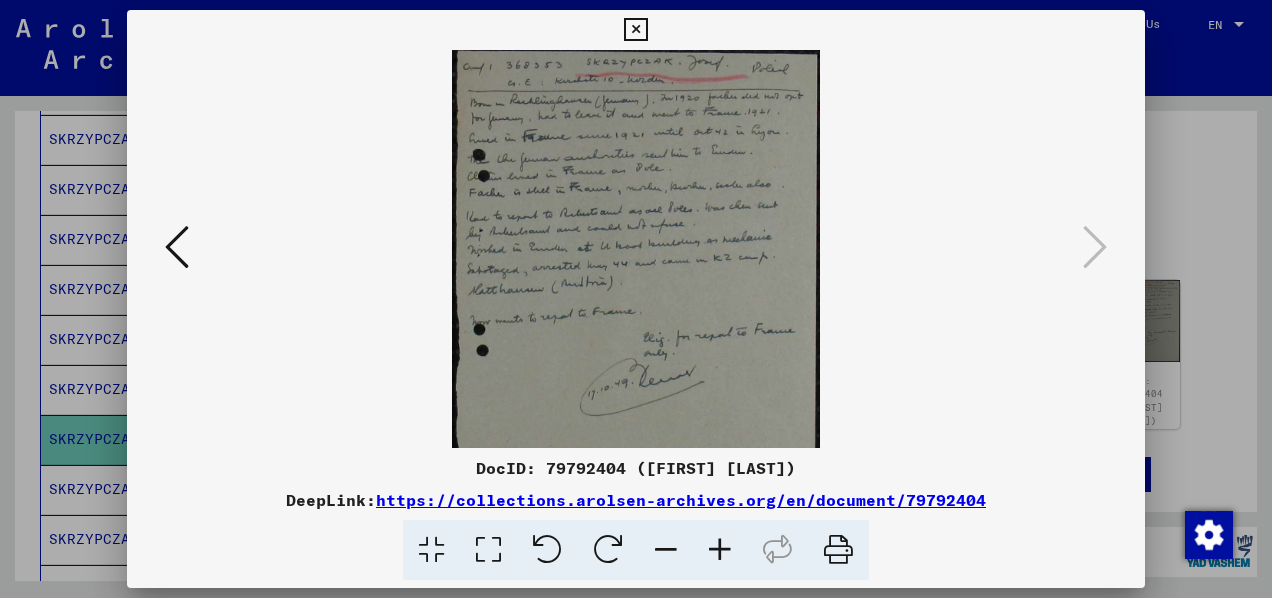 click at bounding box center [720, 550] 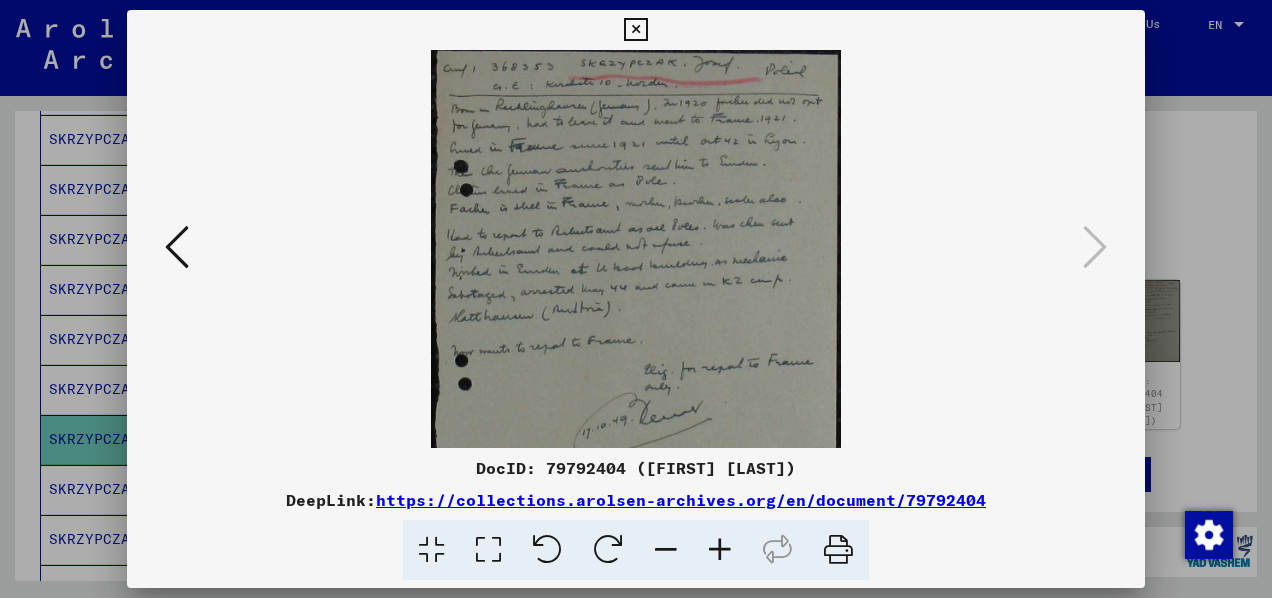 click at bounding box center (720, 550) 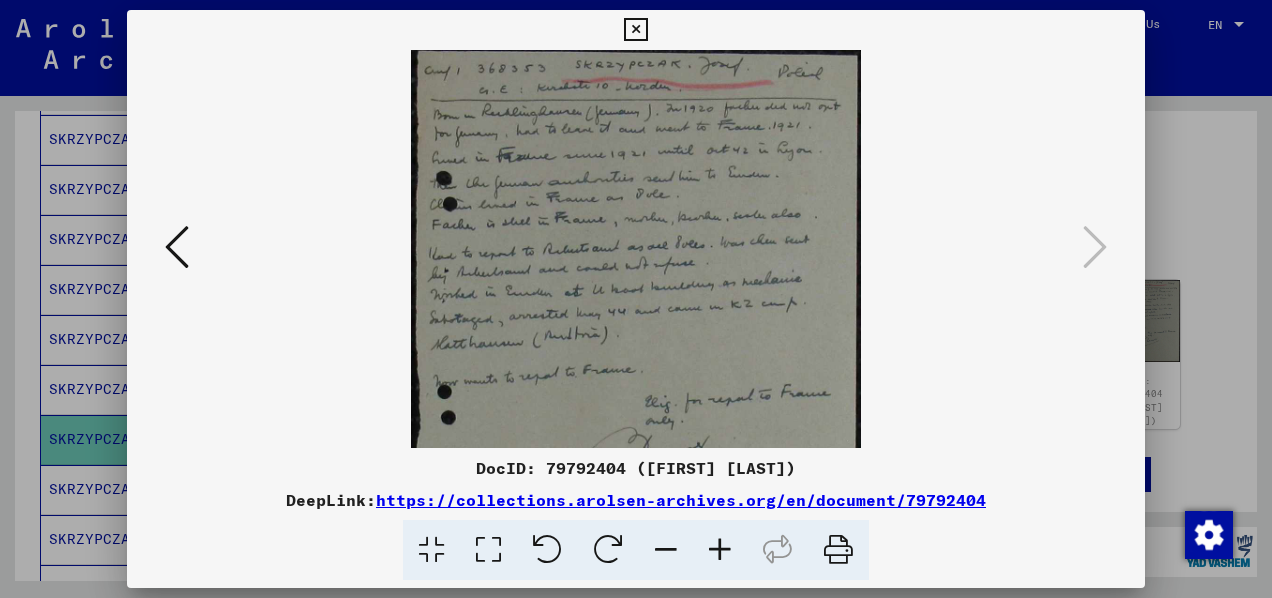 click at bounding box center [720, 550] 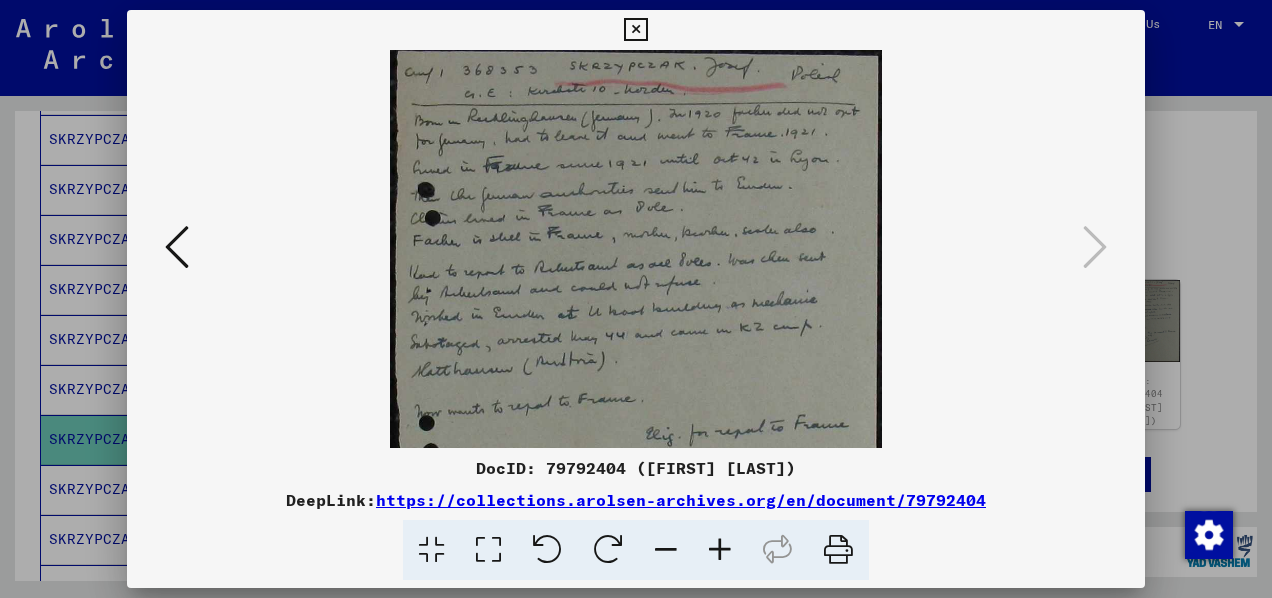 click at bounding box center (720, 550) 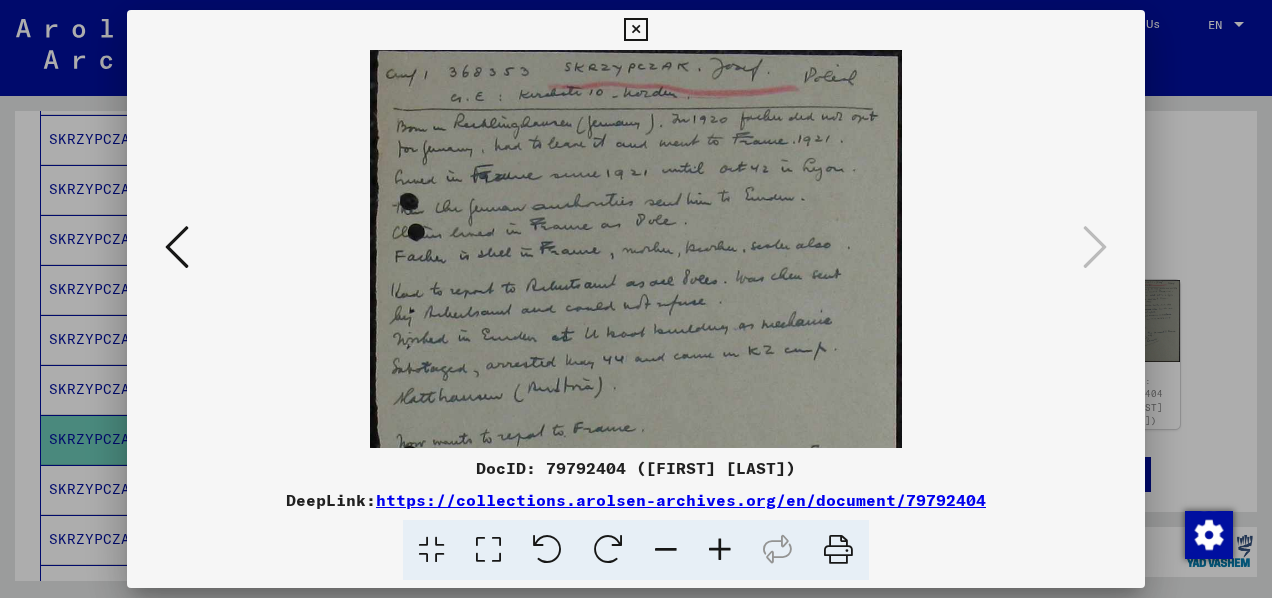 click at bounding box center [720, 550] 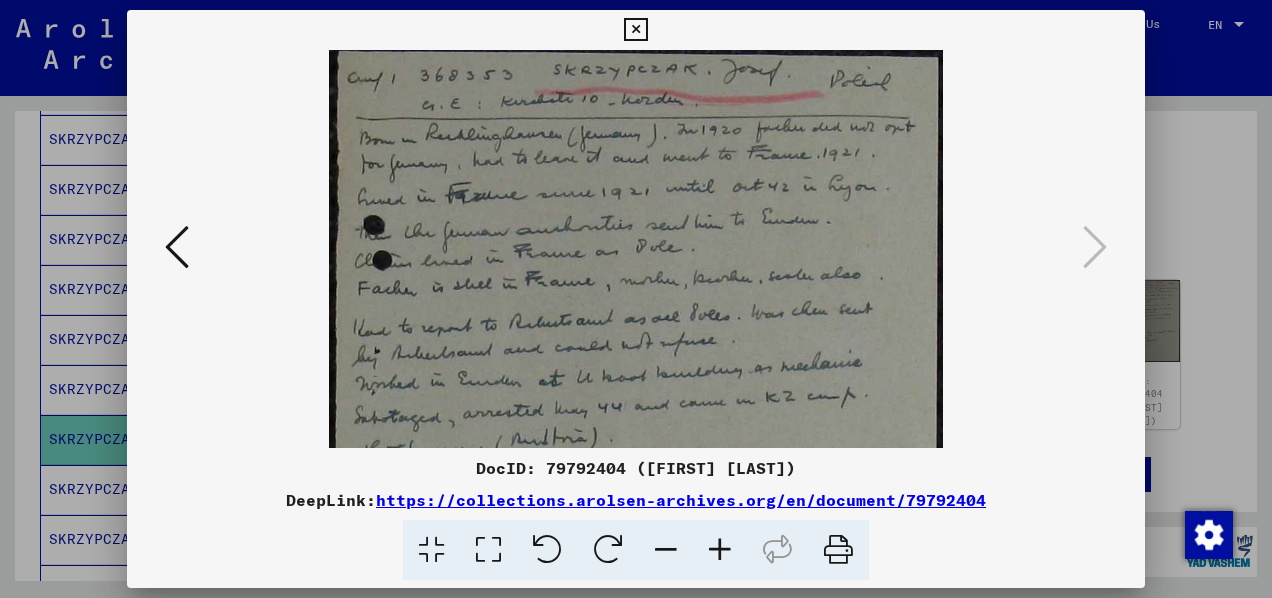 click at bounding box center (720, 550) 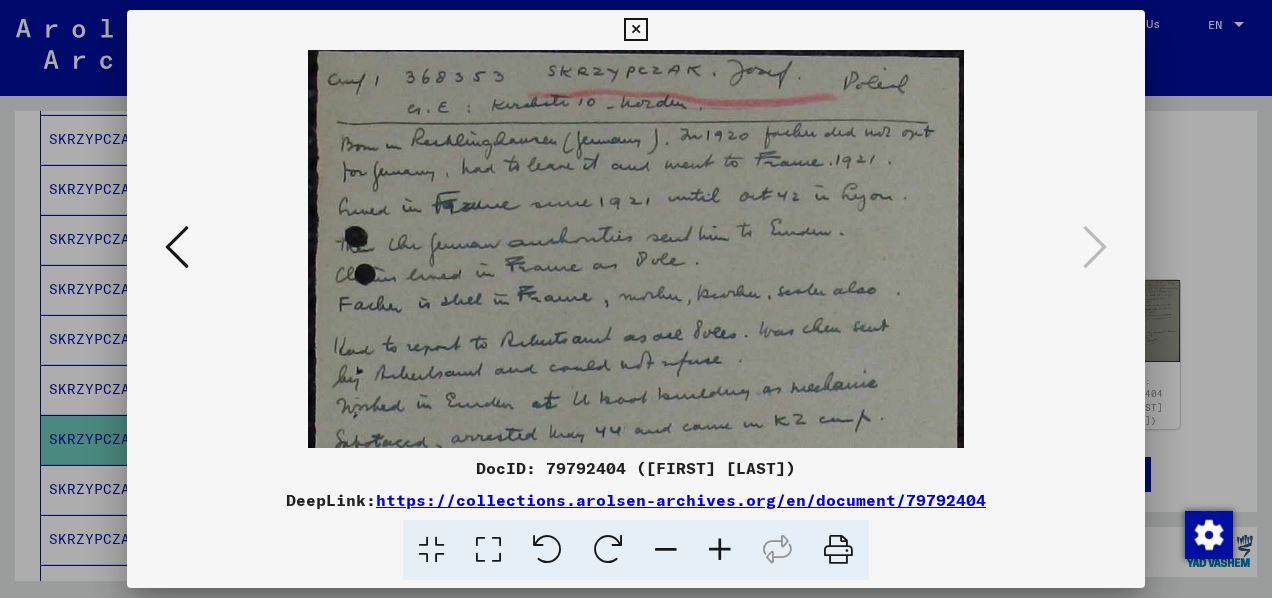 click at bounding box center [720, 550] 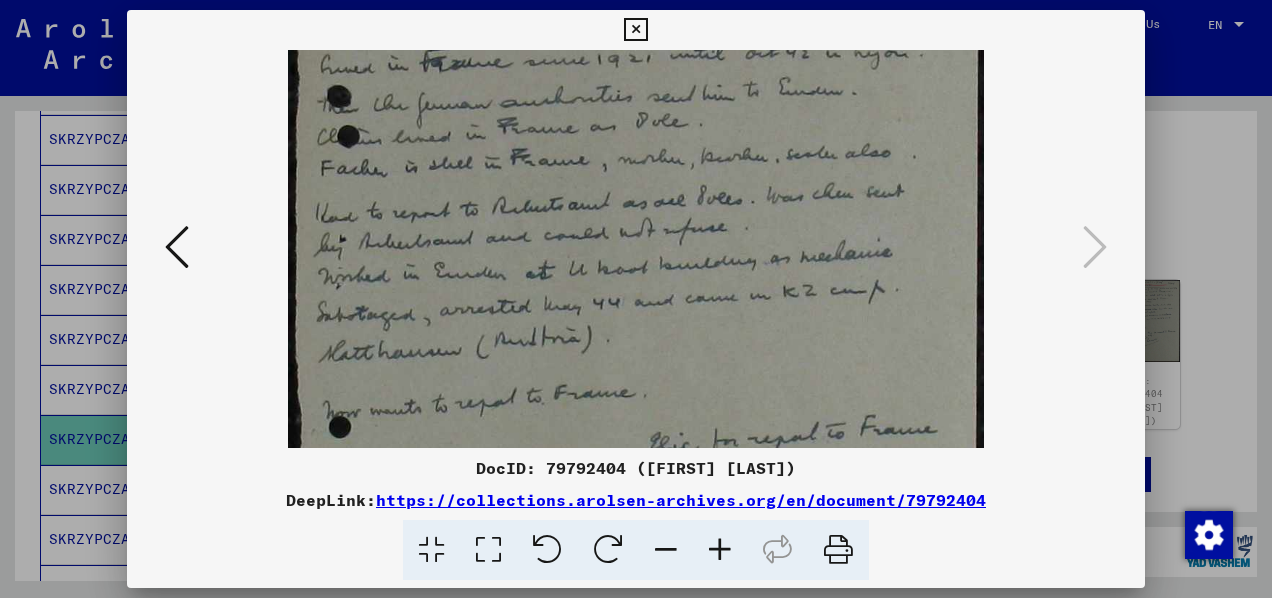 drag, startPoint x: 878, startPoint y: 347, endPoint x: 844, endPoint y: 188, distance: 162.59459 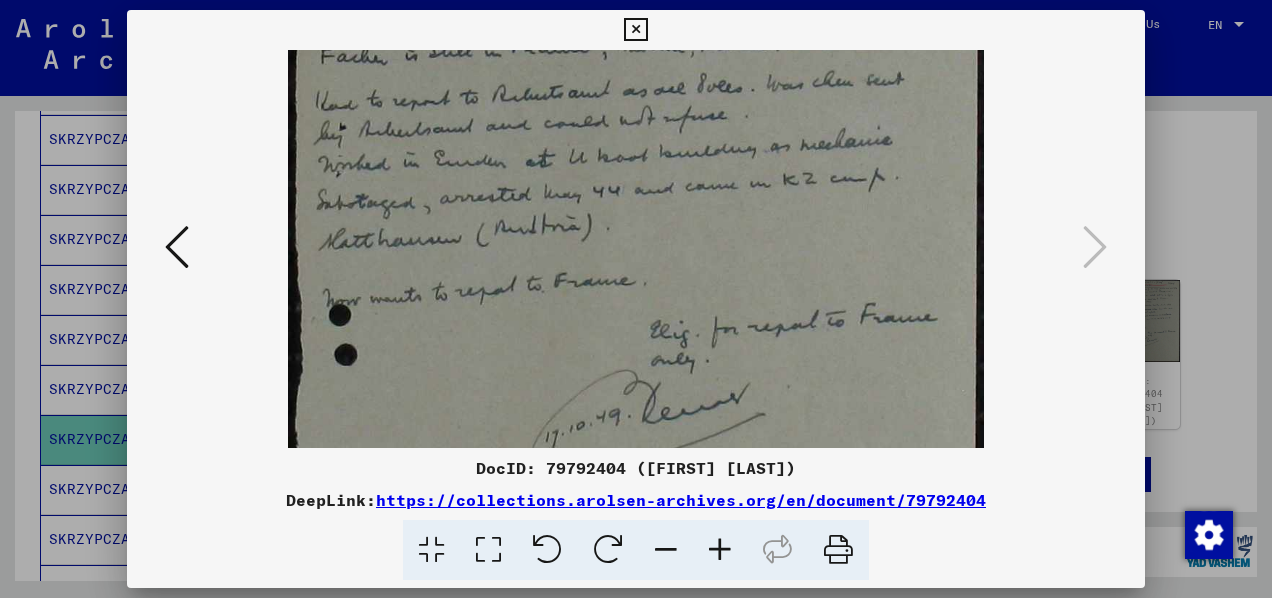 drag, startPoint x: 810, startPoint y: 265, endPoint x: 786, endPoint y: 135, distance: 132.19682 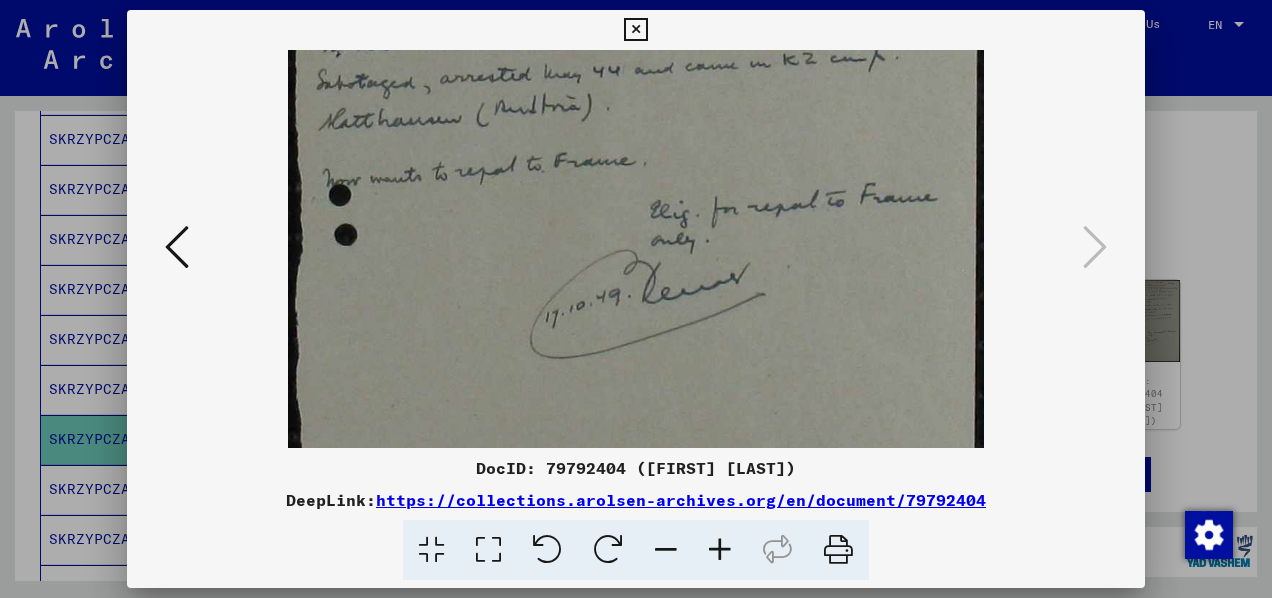 drag, startPoint x: 770, startPoint y: 213, endPoint x: 765, endPoint y: 101, distance: 112.11155 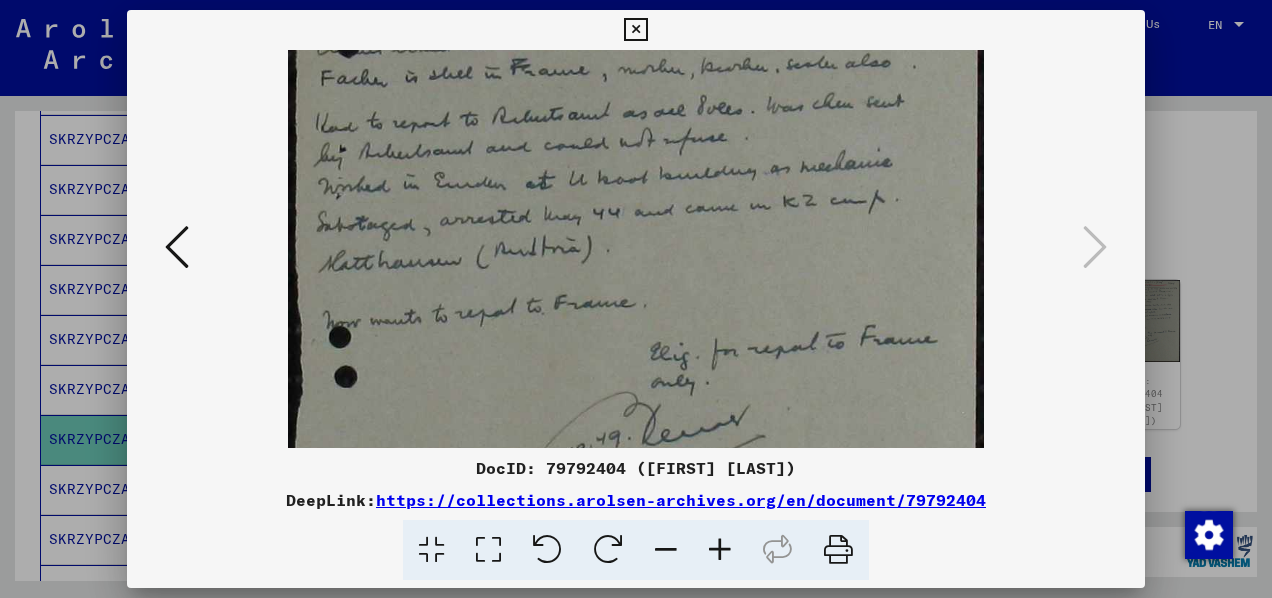 drag, startPoint x: 764, startPoint y: 146, endPoint x: 761, endPoint y: 319, distance: 173.02602 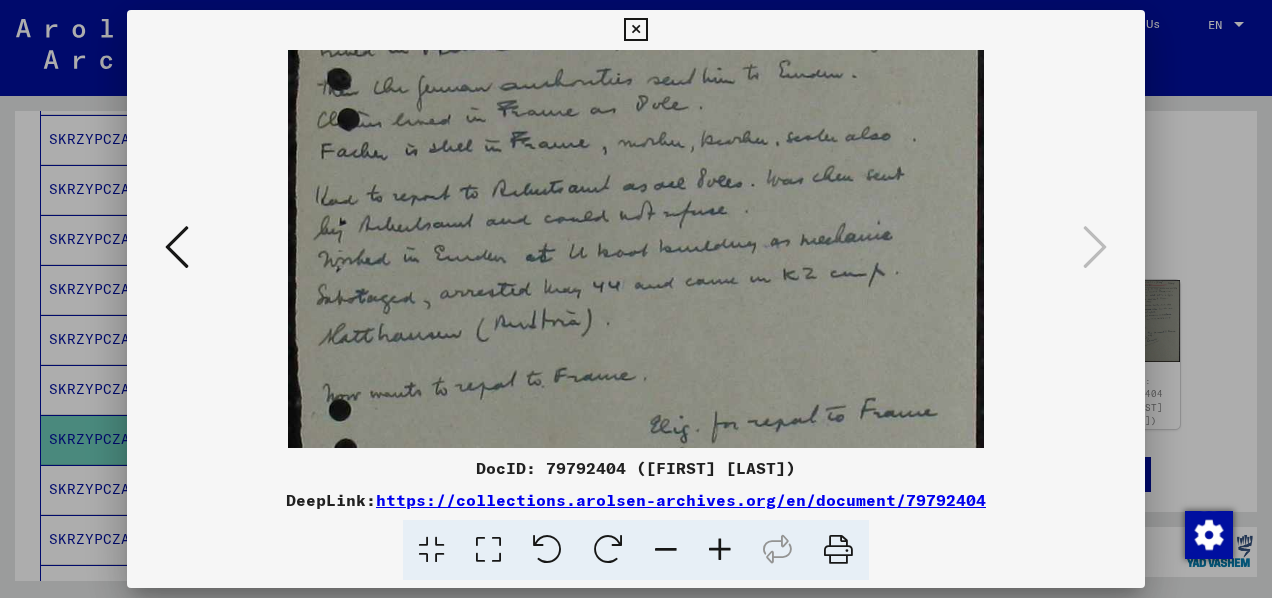 scroll, scrollTop: 95, scrollLeft: 0, axis: vertical 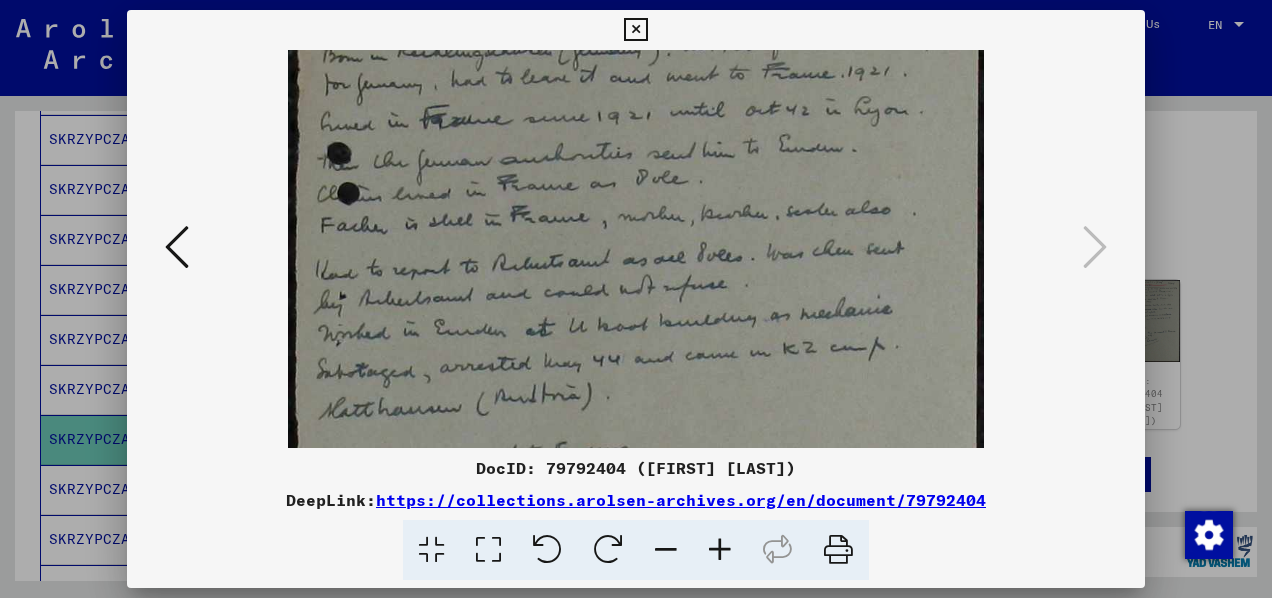 drag, startPoint x: 742, startPoint y: 250, endPoint x: 740, endPoint y: 383, distance: 133.01503 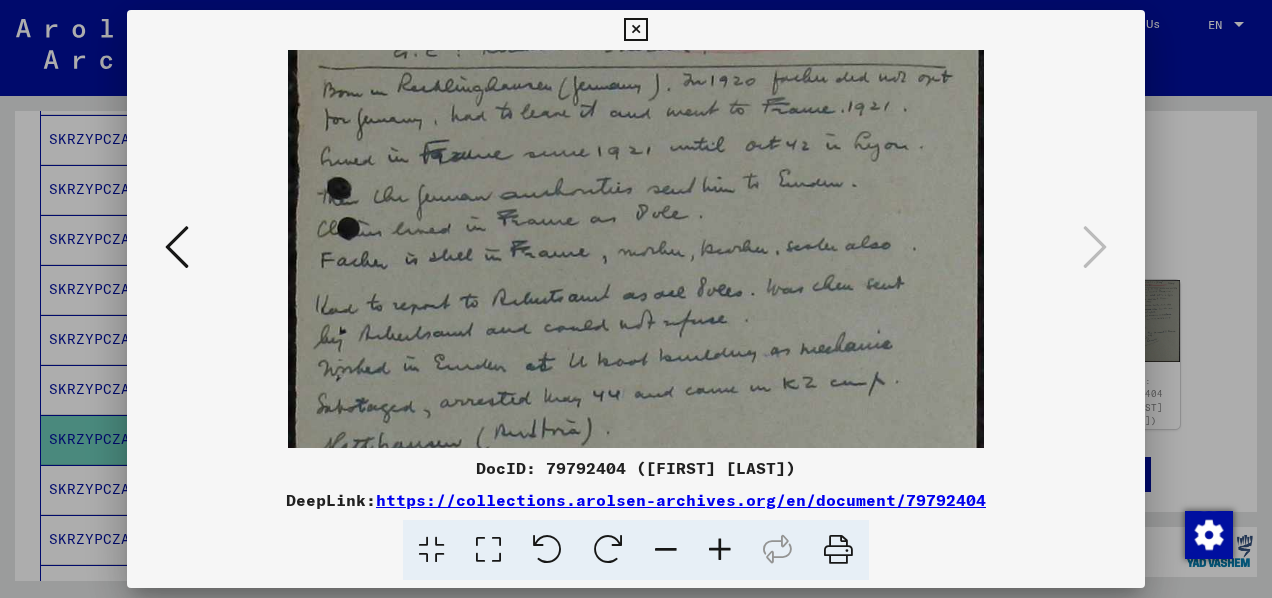 scroll, scrollTop: 0, scrollLeft: 0, axis: both 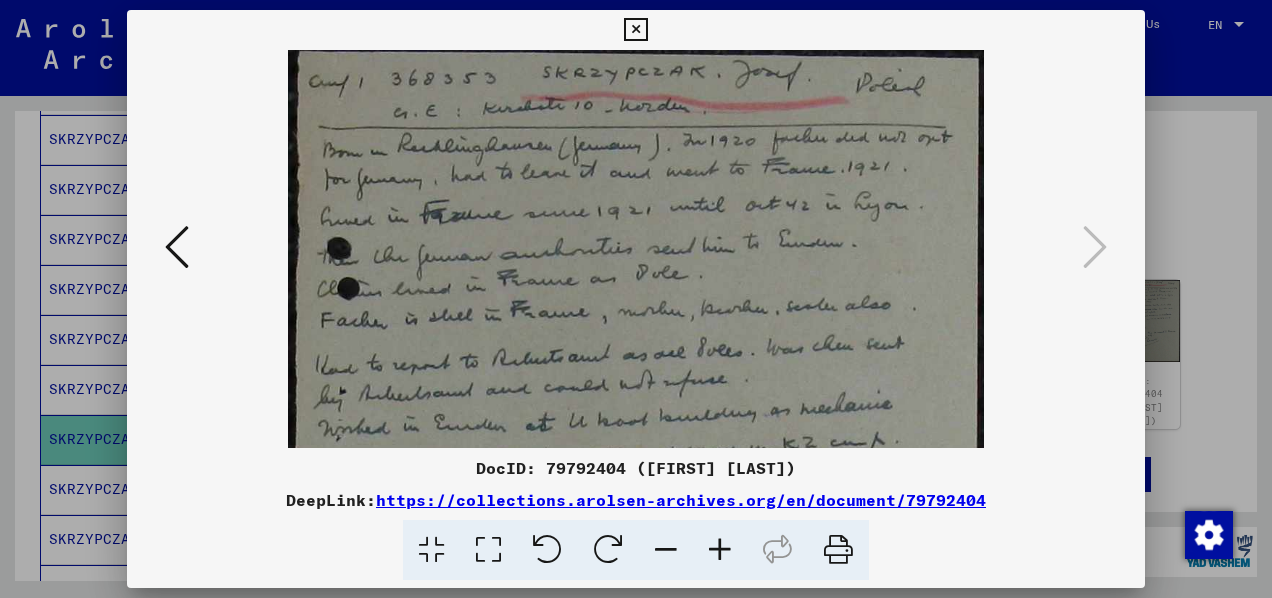 drag, startPoint x: 742, startPoint y: 296, endPoint x: 743, endPoint y: 473, distance: 177.00282 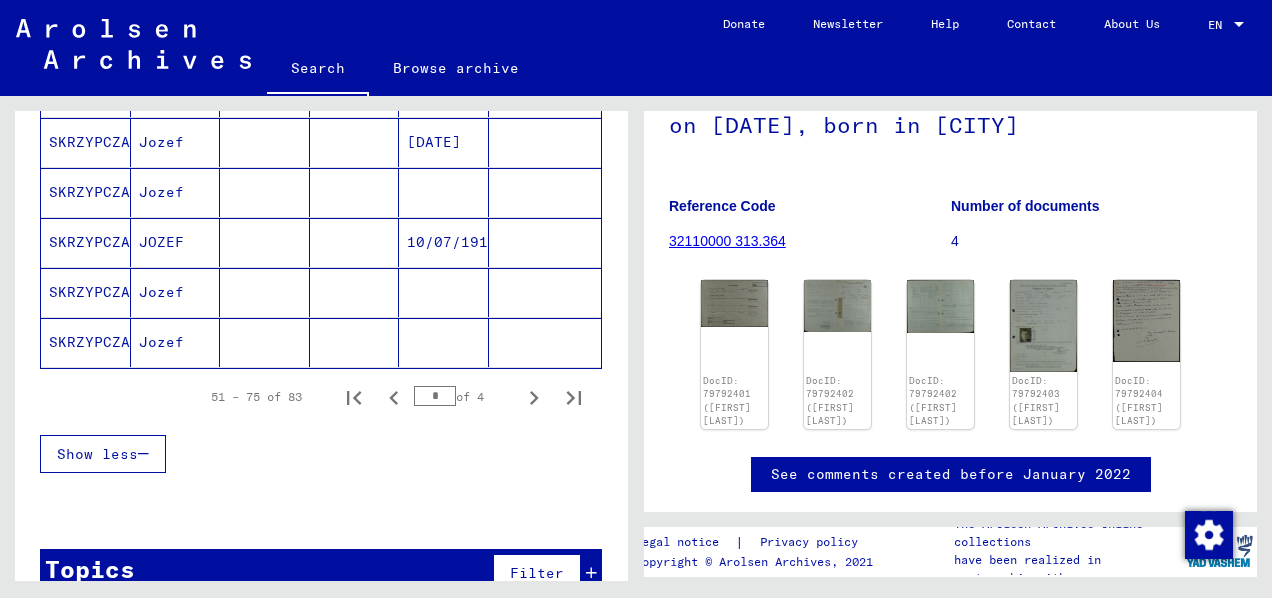 scroll, scrollTop: 1328, scrollLeft: 0, axis: vertical 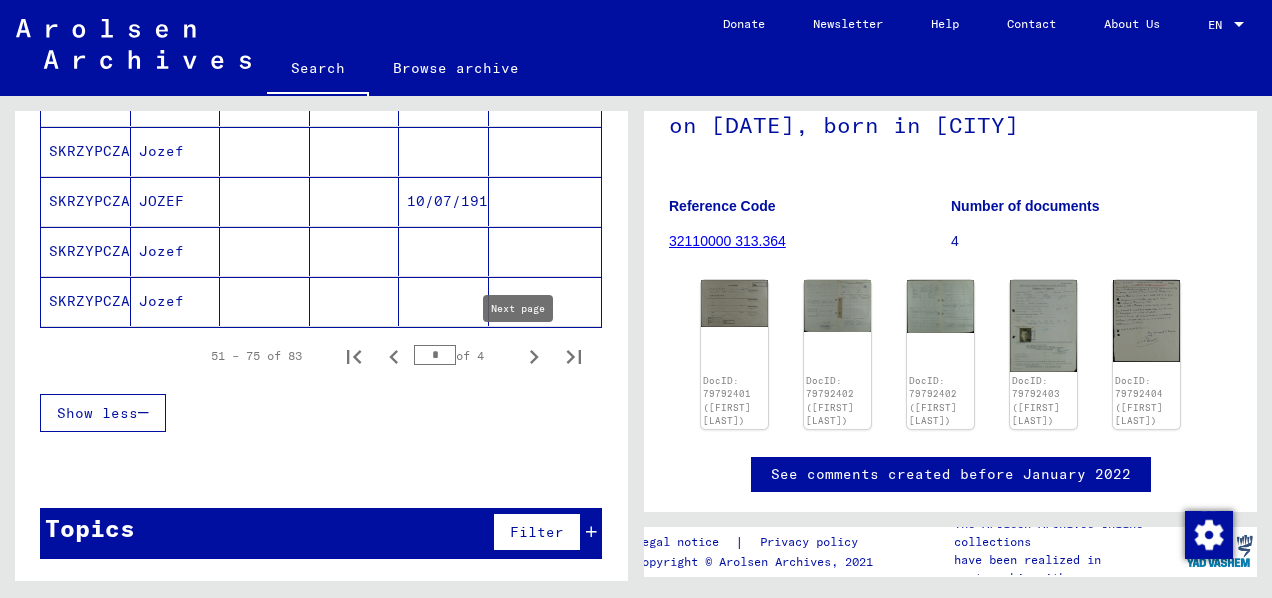 click 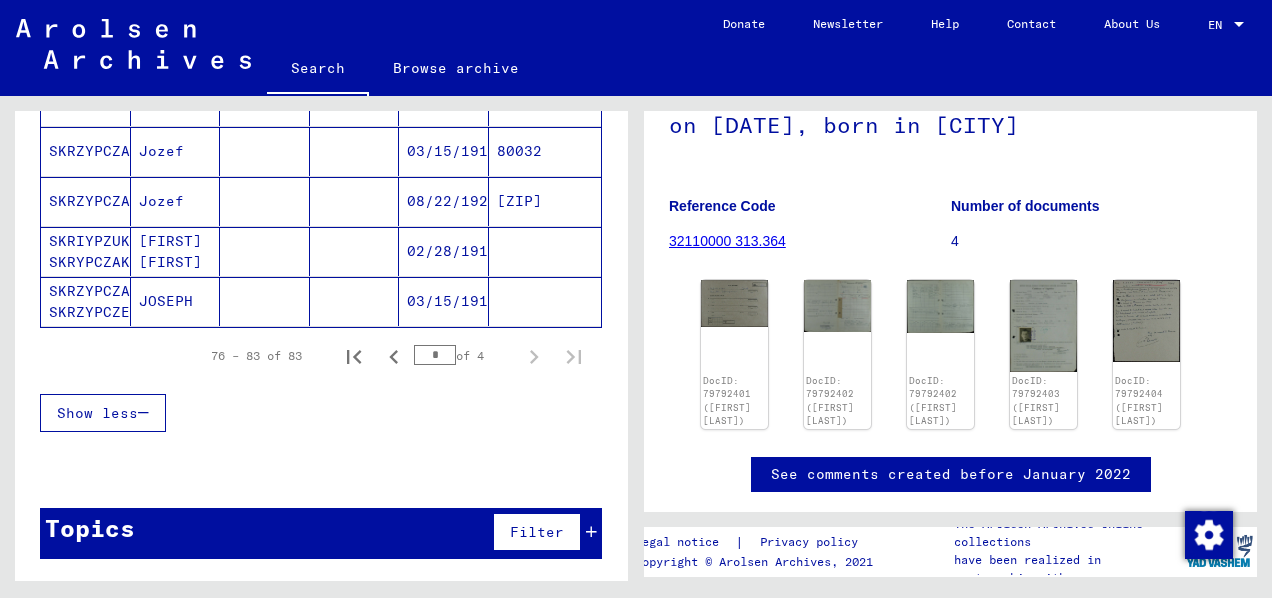 scroll, scrollTop: 478, scrollLeft: 0, axis: vertical 